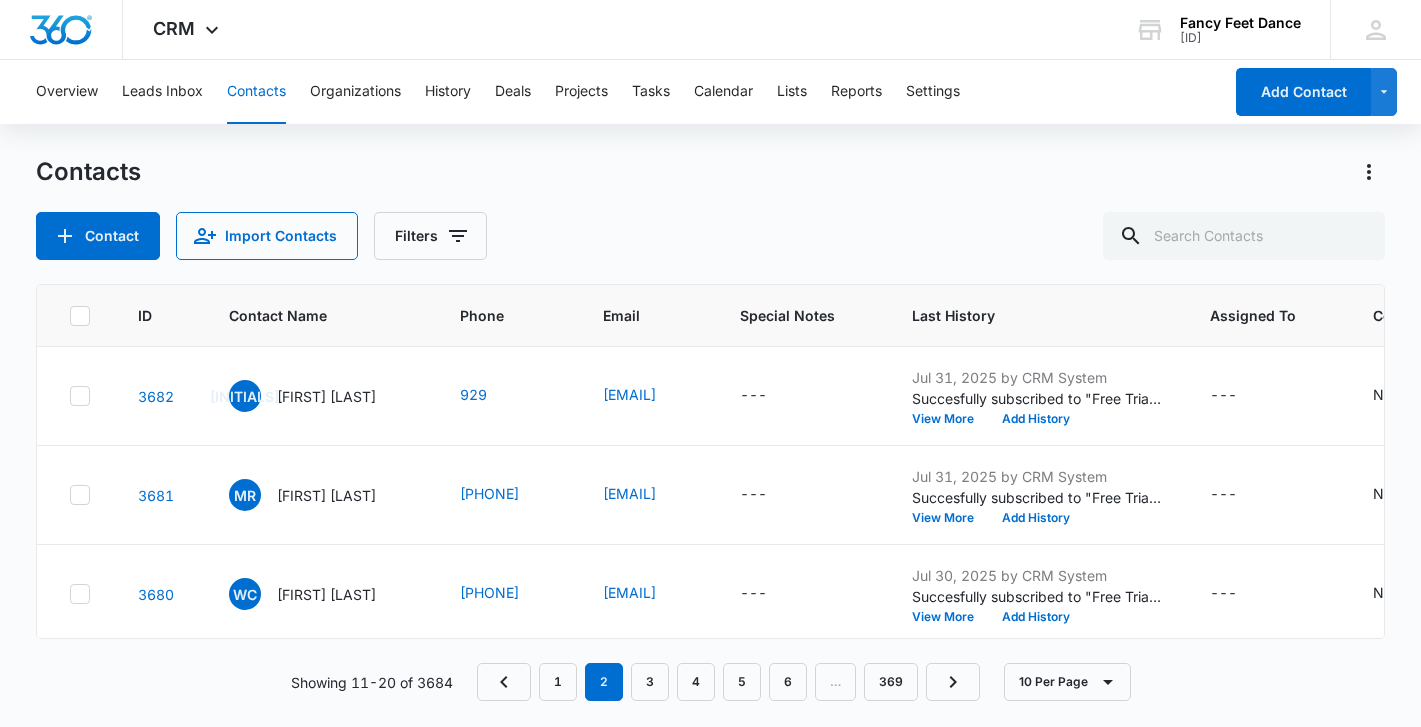 scroll, scrollTop: 0, scrollLeft: 0, axis: both 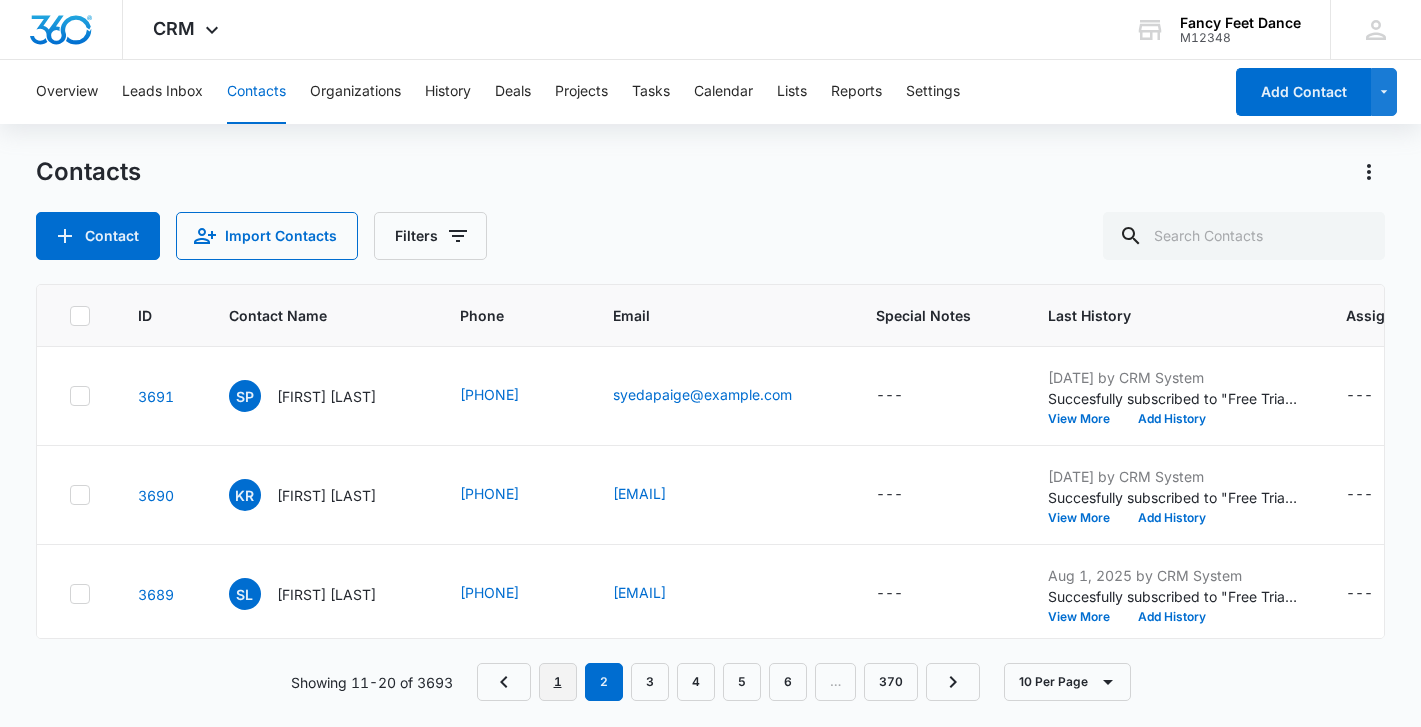 click on "1" at bounding box center [558, 682] 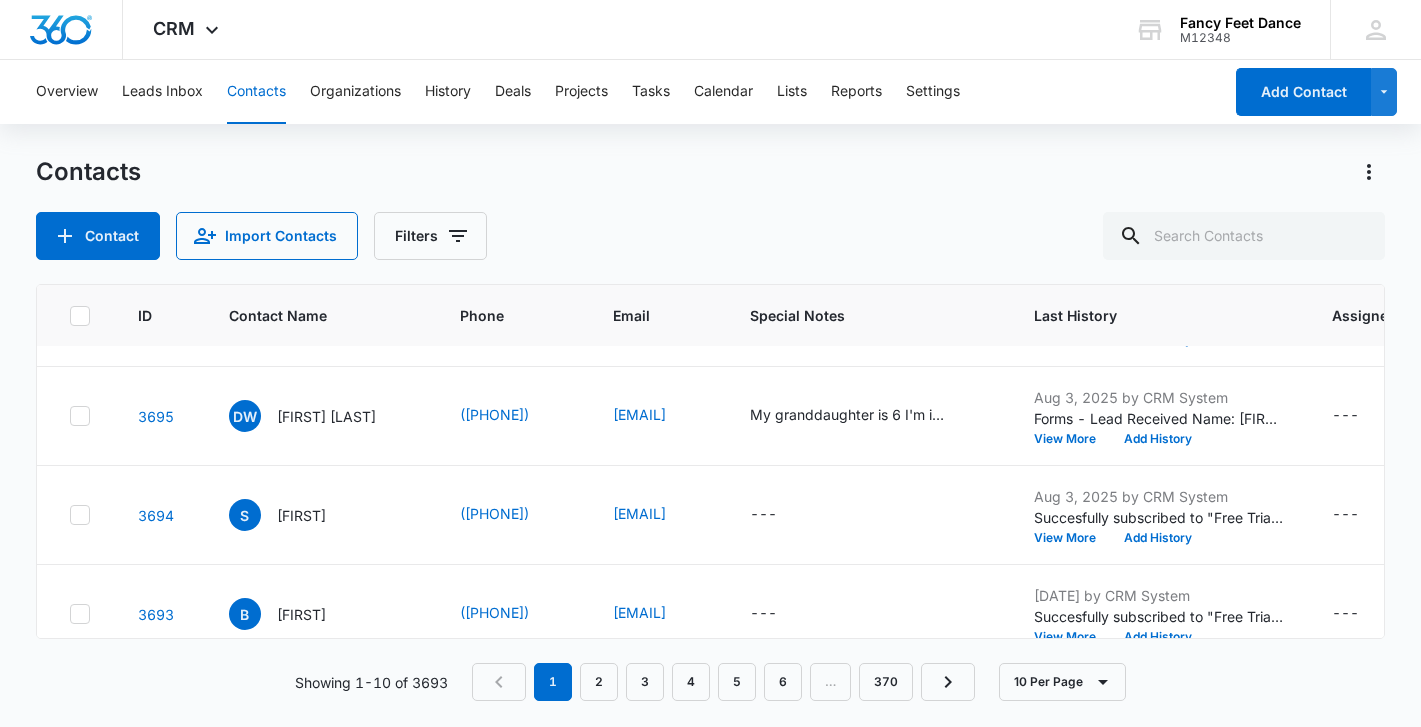 scroll, scrollTop: 698, scrollLeft: 0, axis: vertical 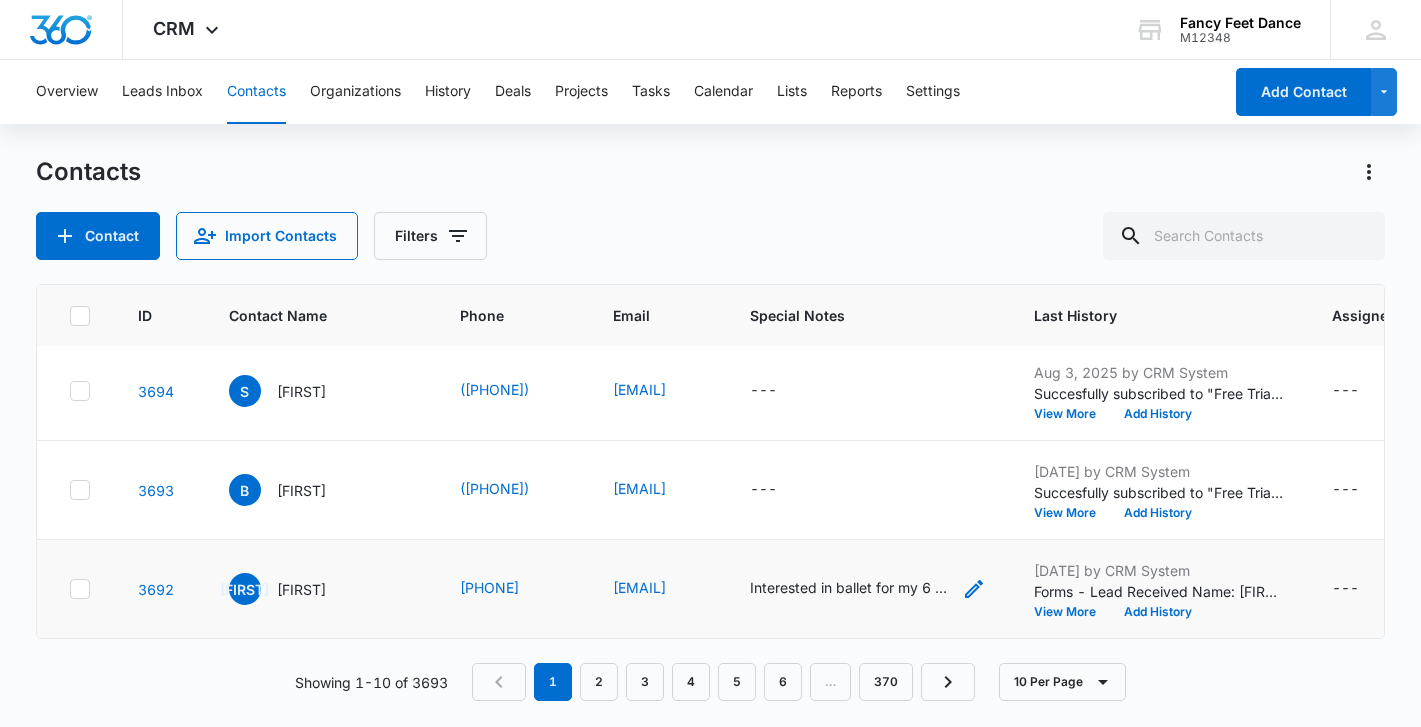 click on "Interested in ballet for my 6 y/o sister at [LOCATION]. Please let me know if you have any openings. Thanks!" at bounding box center [850, 587] 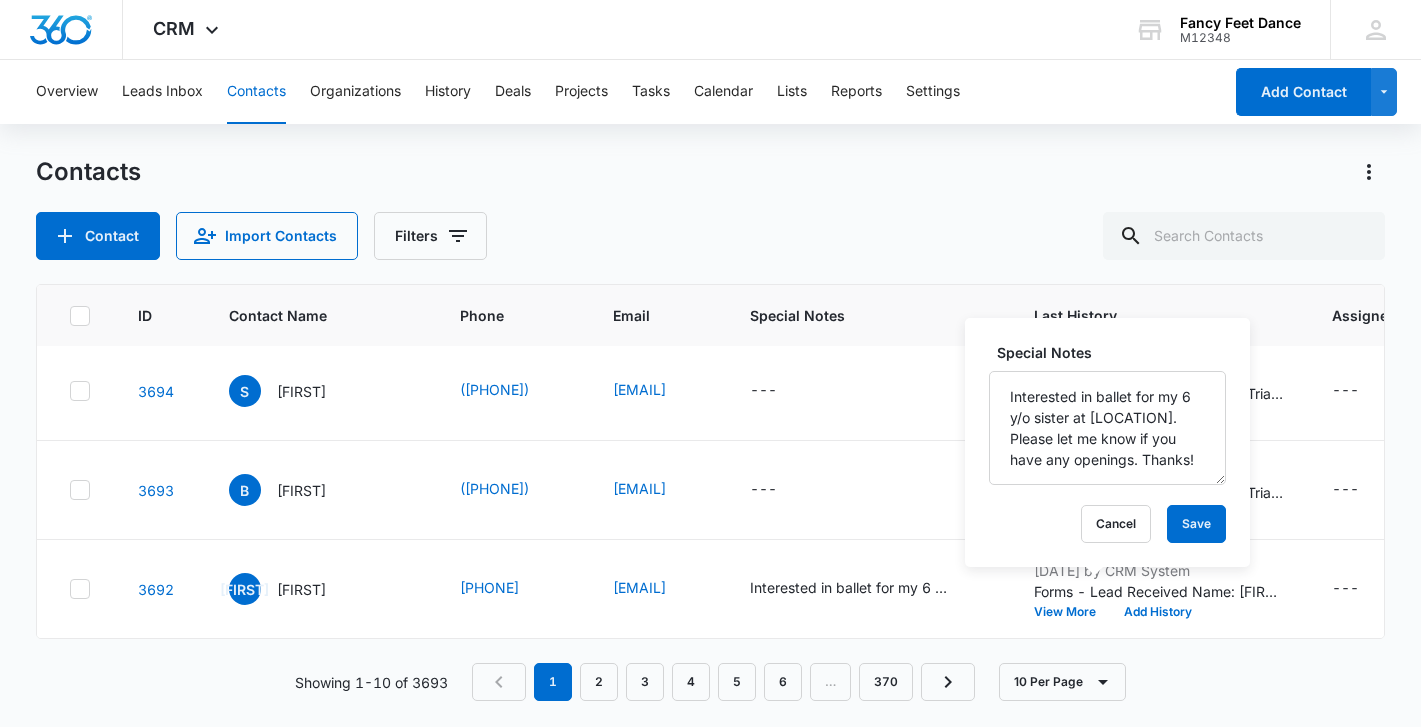 click on "Contact Import Contacts Filters" at bounding box center [711, 236] 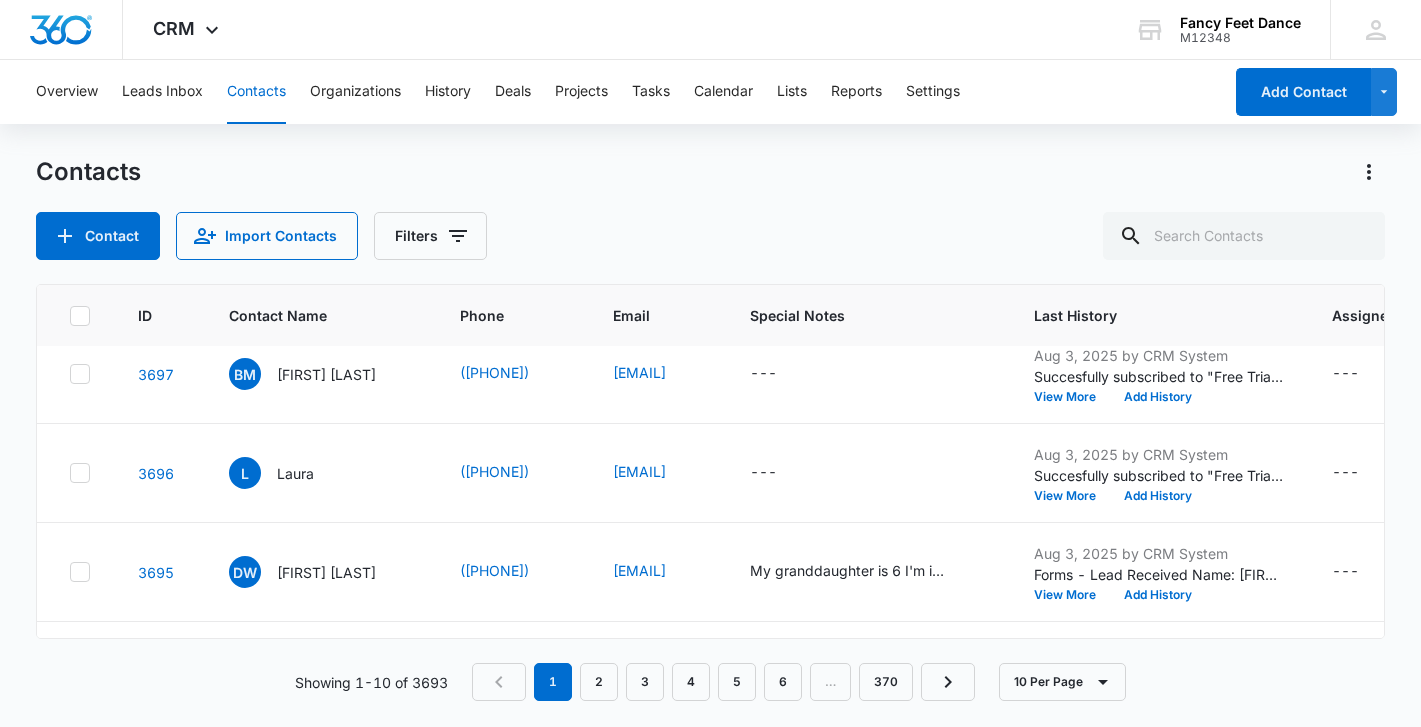 scroll, scrollTop: 445, scrollLeft: 0, axis: vertical 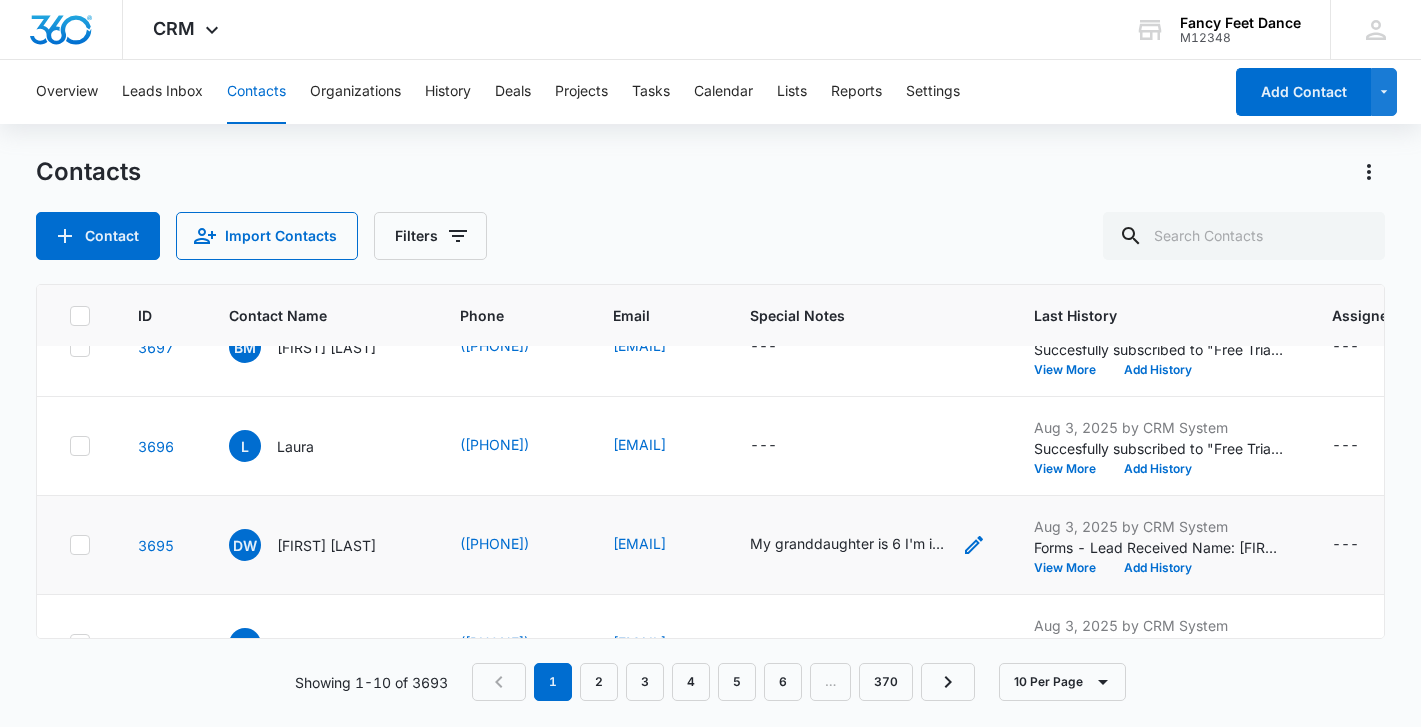 click on "My granddaughter is 6 I'm interested in placing her is dance. How can I register and costs, please." at bounding box center (850, 543) 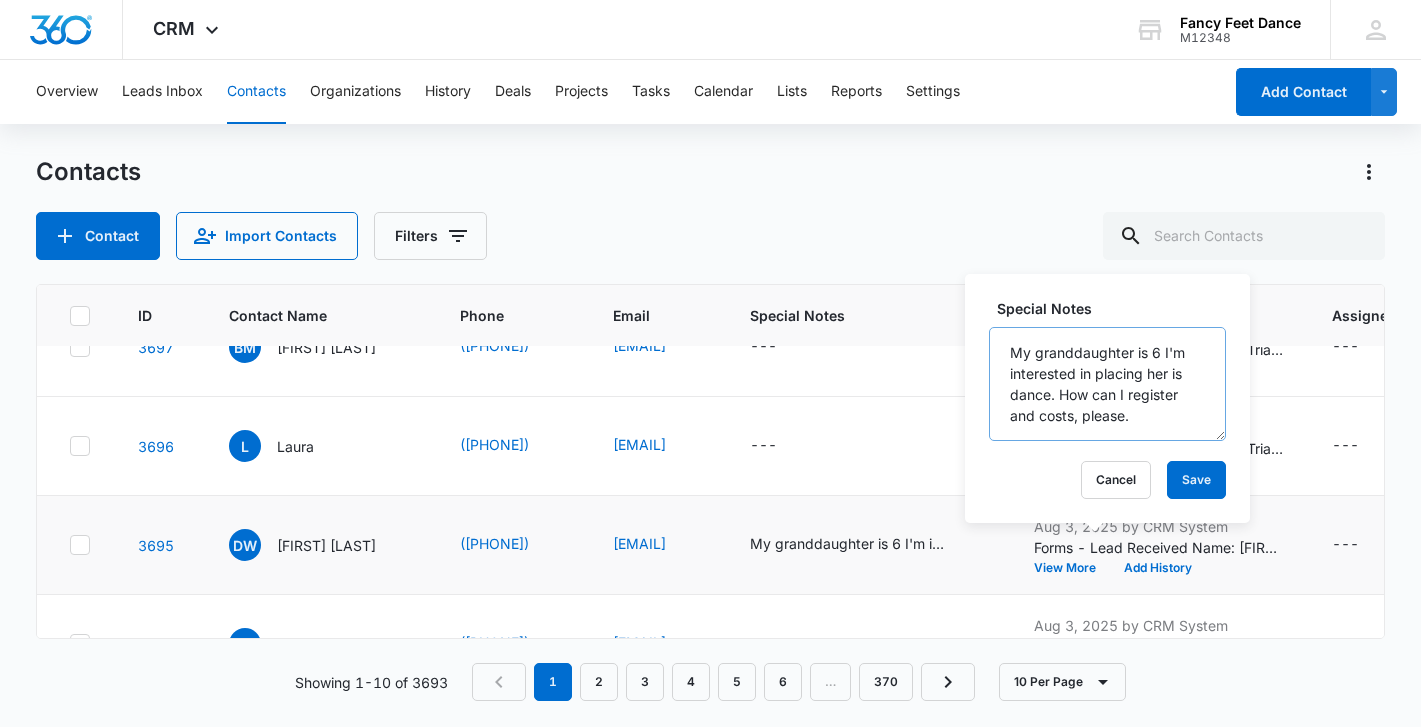 scroll, scrollTop: 21, scrollLeft: 0, axis: vertical 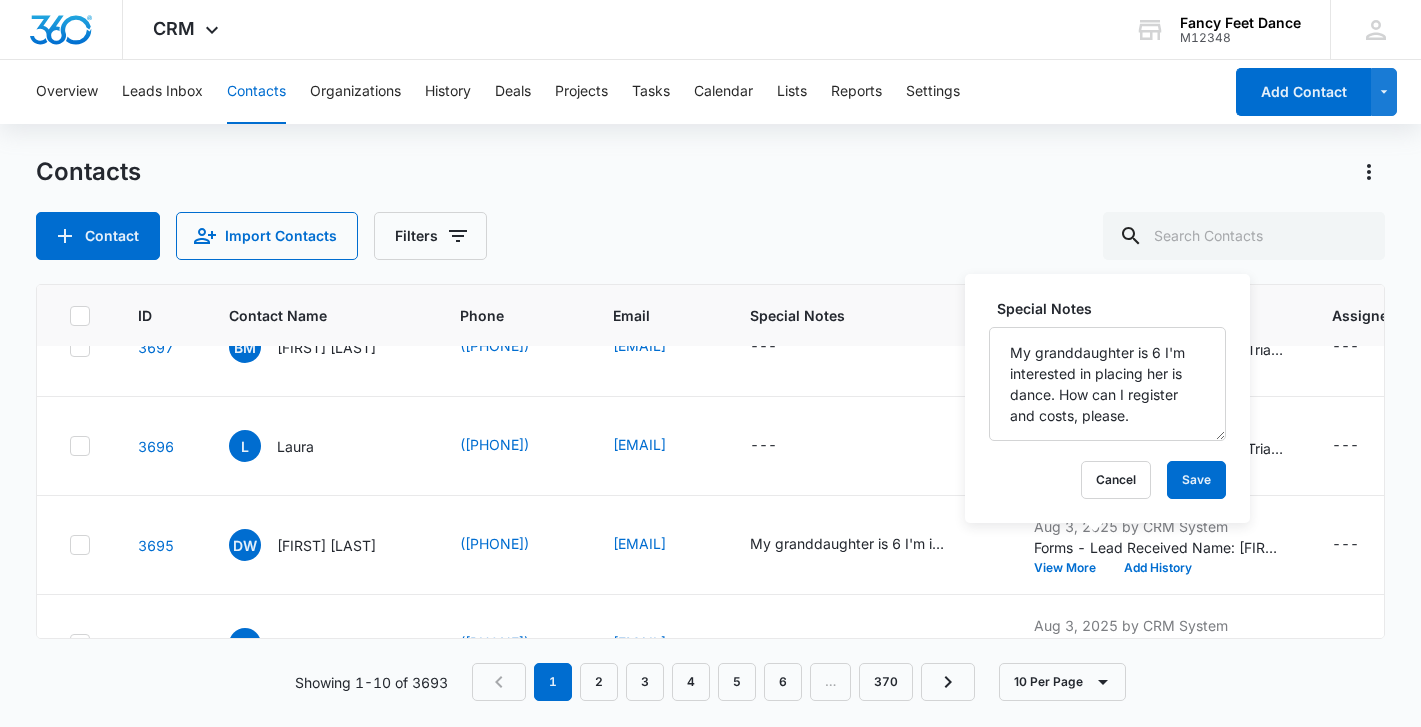 click on "Contacts" at bounding box center [711, 172] 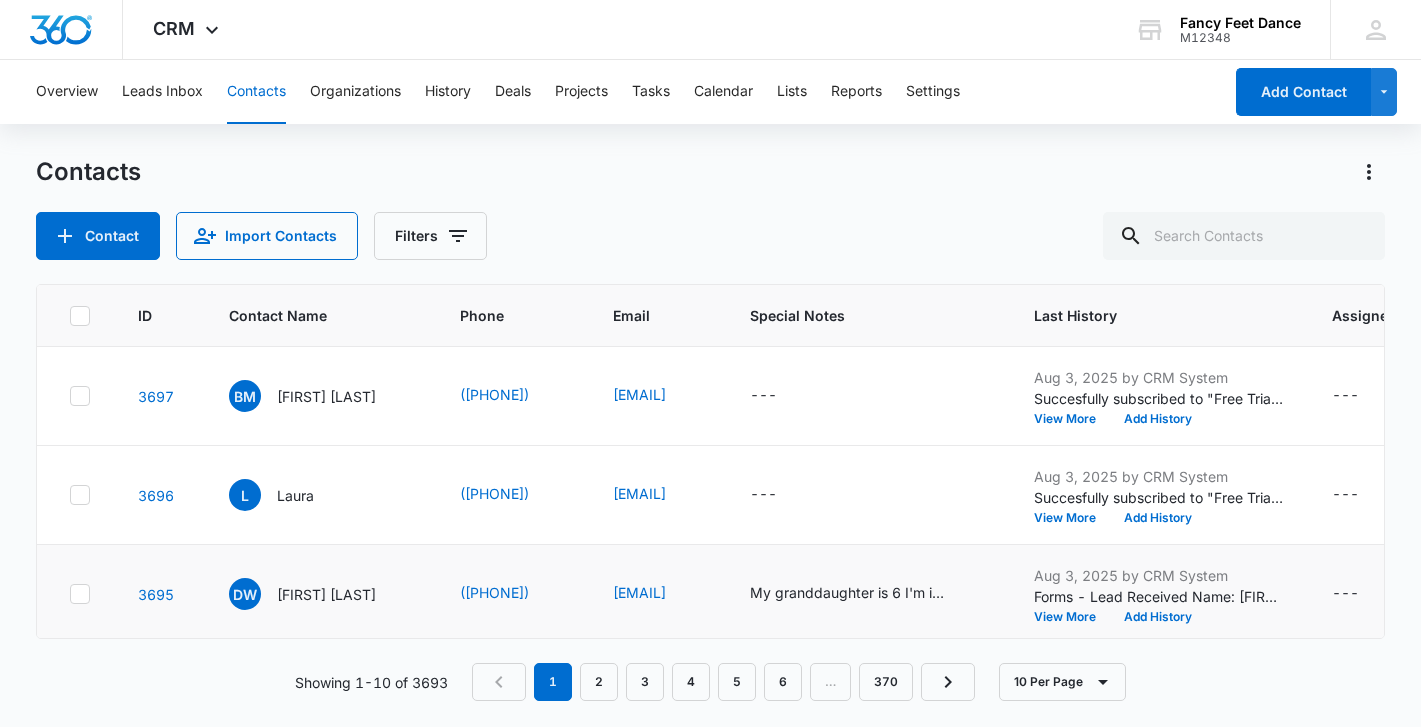 scroll, scrollTop: 698, scrollLeft: 0, axis: vertical 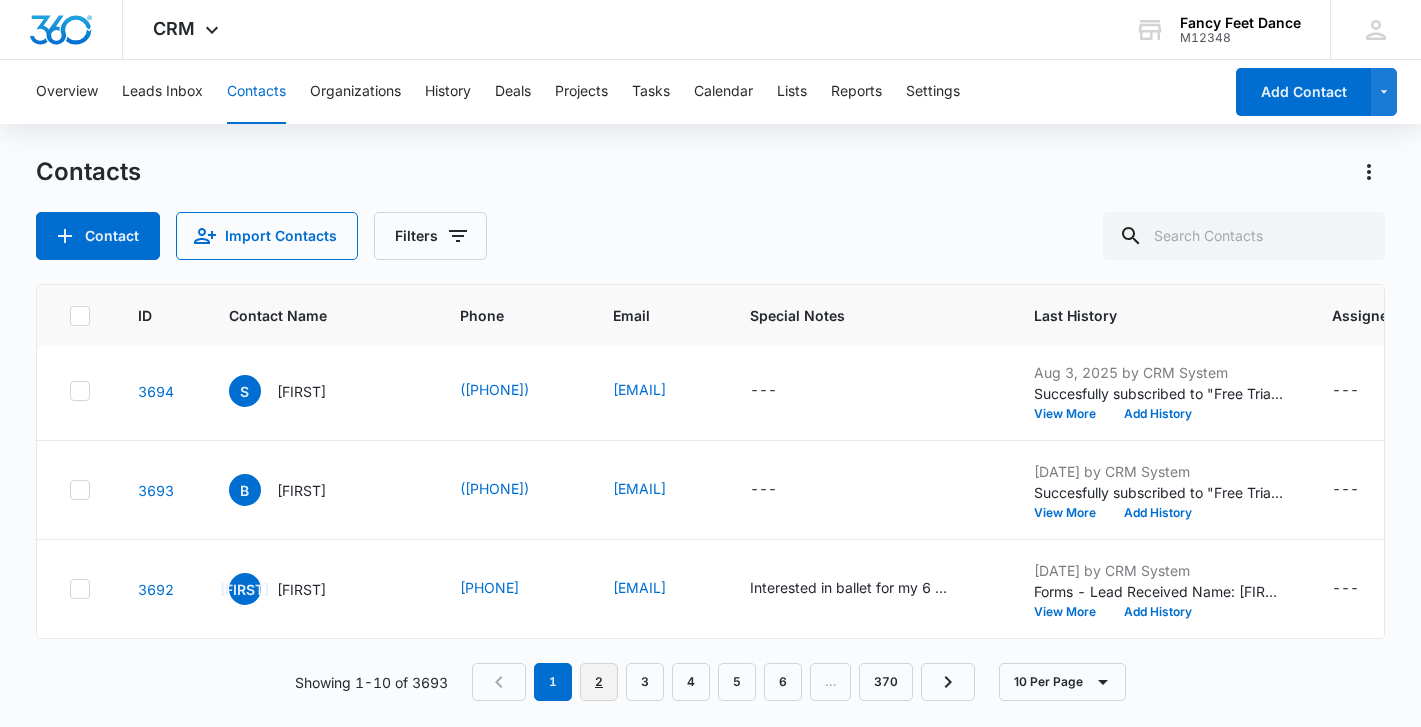 click on "2" at bounding box center [599, 682] 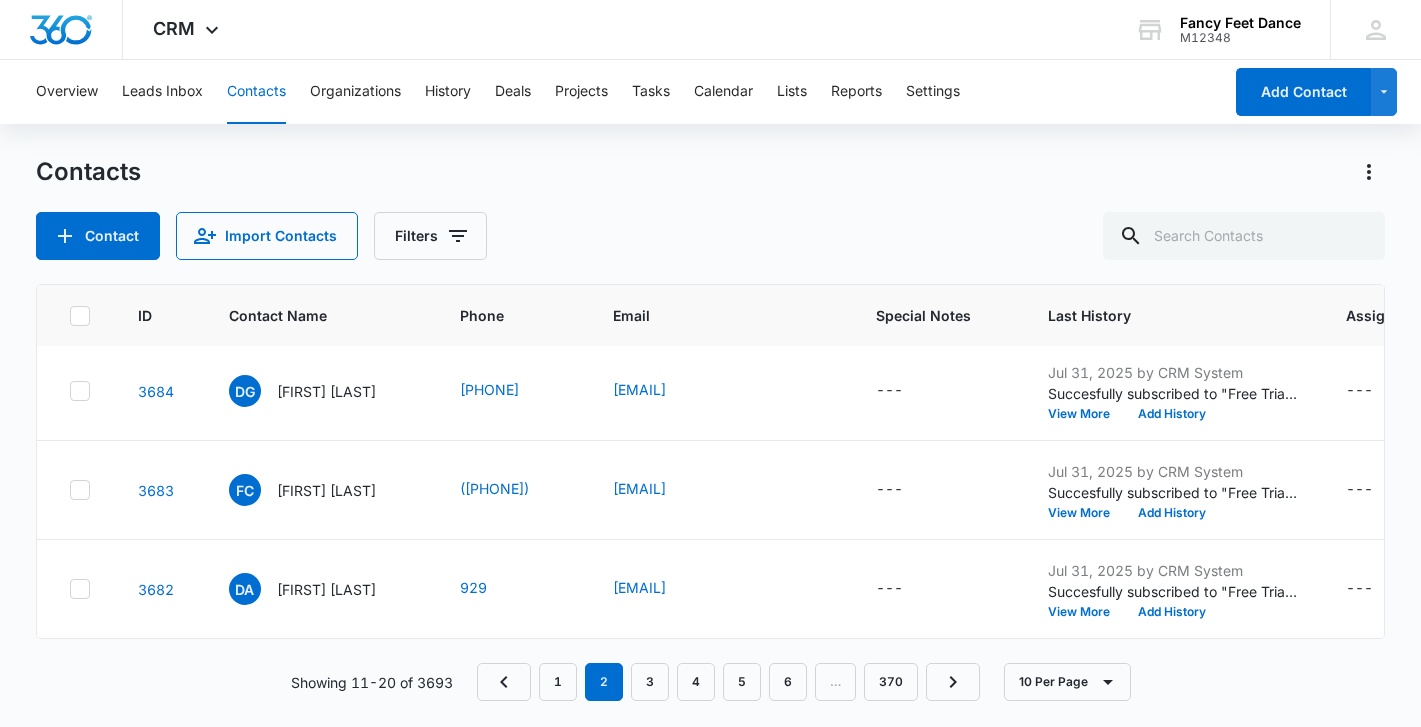 scroll, scrollTop: 688, scrollLeft: 0, axis: vertical 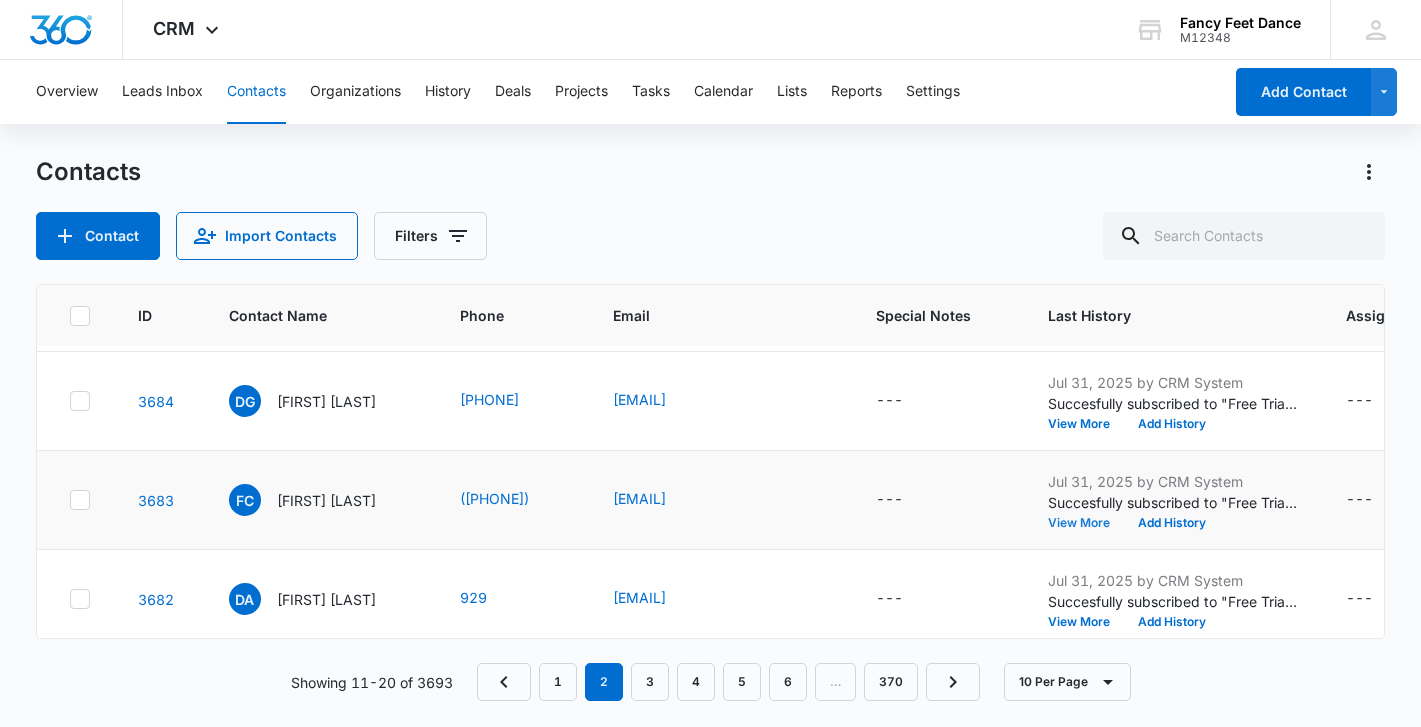 click on "View More" at bounding box center (1086, 523) 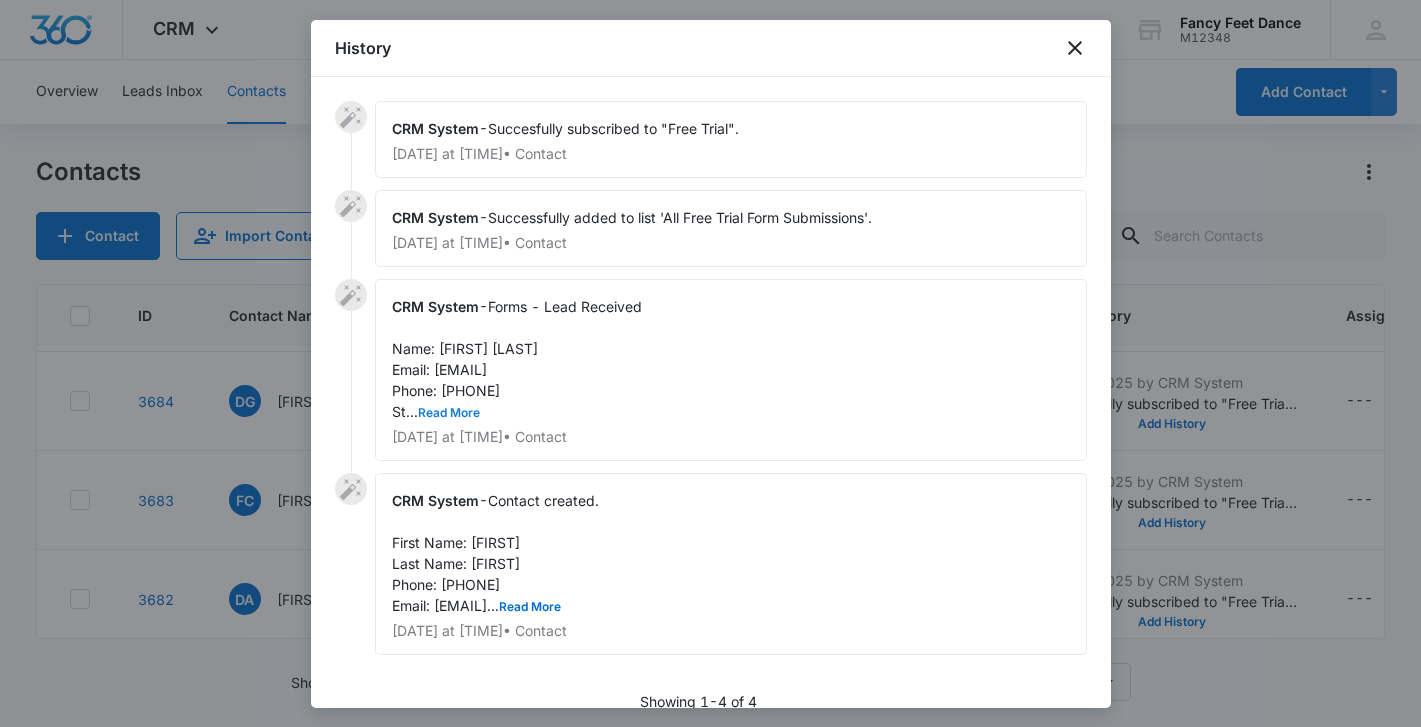 click on "Read More" at bounding box center (449, 413) 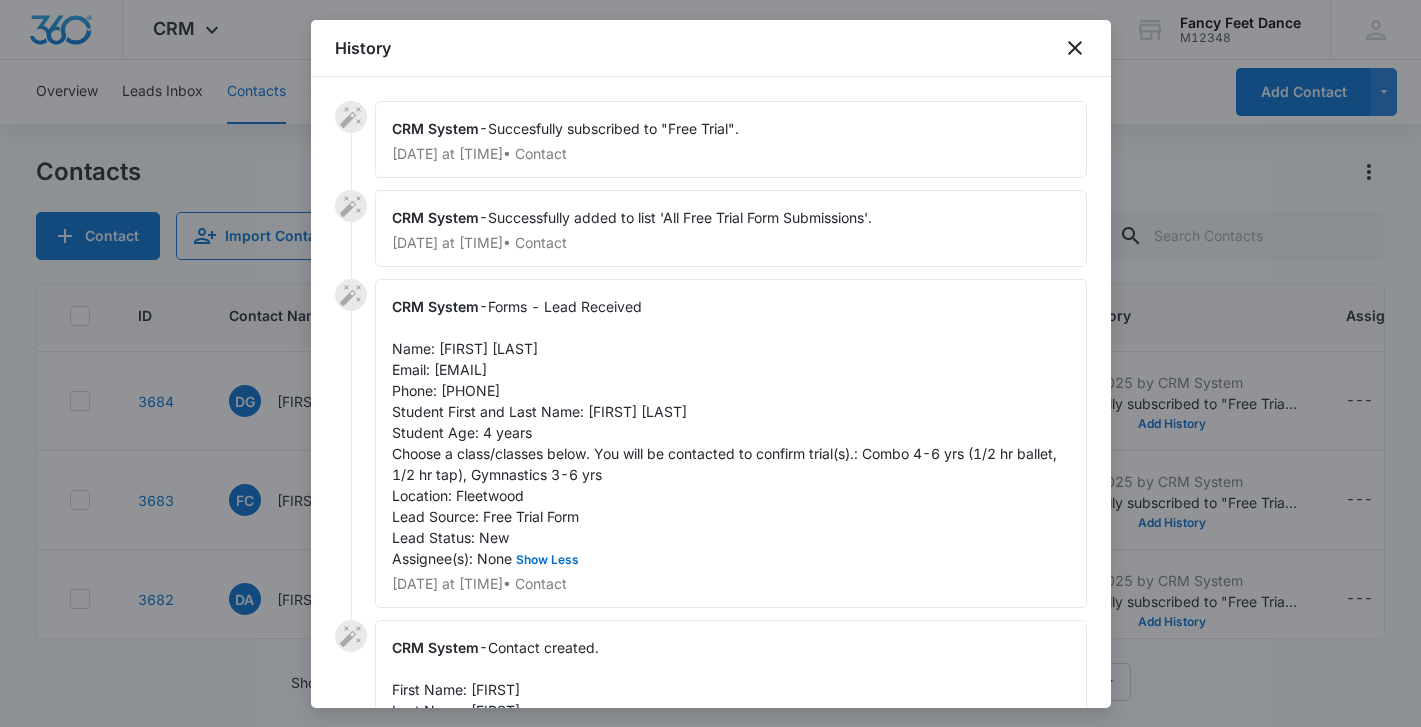 click on "Forms - Lead Received
Name: [FIRST] [LAST]
Email: [EMAIL]
Phone: [PHONE]
Student First and Last Name: [FIRST] [LAST]
Student Age: 4 years
Choose a class/classes below. You will be contacted to confirm trial(s).: Combo 4-6 yrs (1/2 hr ballet, 1/2 hr tap), Gymnastics 3-6 yrs
Location: Fleetwood
Lead Source: Free Trial Form
Lead Status: New
Assignee(s): None Show Less" at bounding box center (726, 432) 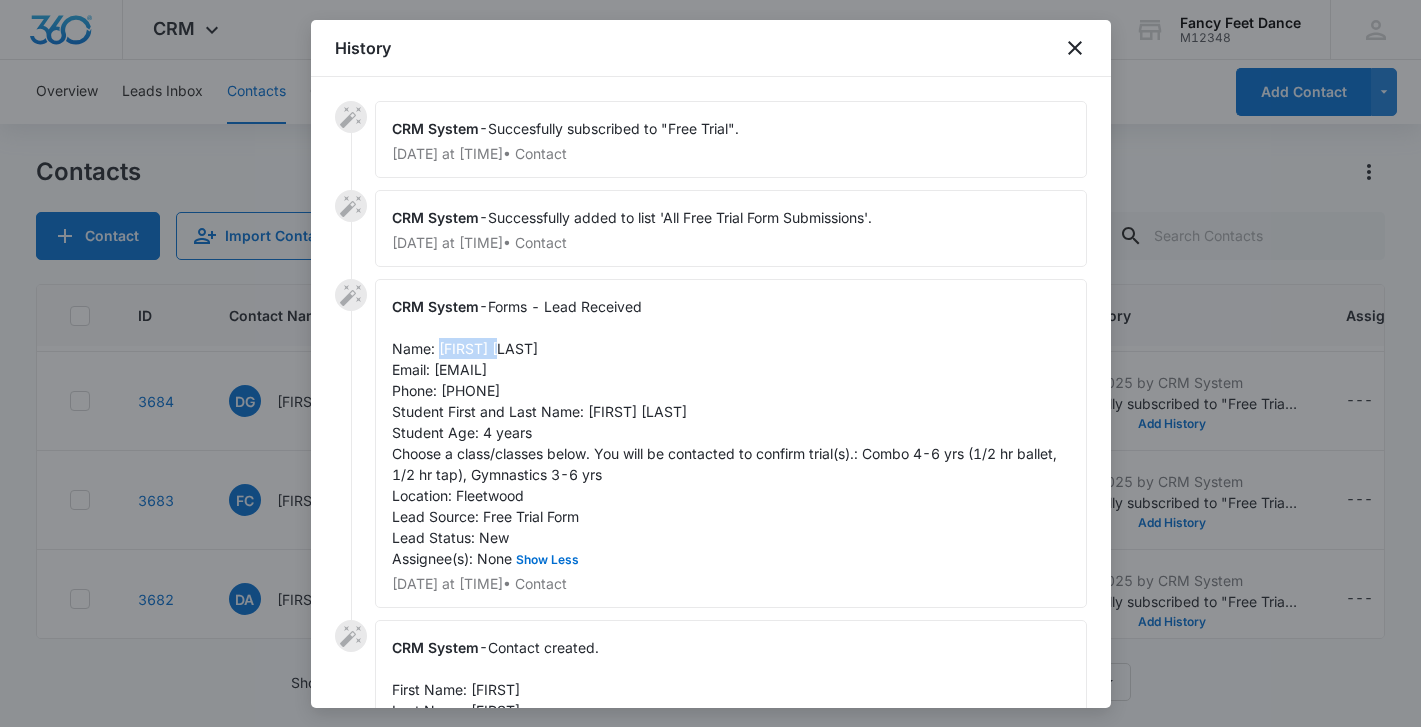click on "Forms - Lead Received
Name: [FIRST] [LAST]
Email: [EMAIL]
Phone: [PHONE]
Student First and Last Name: [FIRST] [LAST]
Student Age: 4 years
Choose a class/classes below. You will be contacted to confirm trial(s).: Combo 4-6 yrs (1/2 hr ballet, 1/2 hr tap), Gymnastics 3-6 yrs
Location: Fleetwood
Lead Source: Free Trial Form
Lead Status: New
Assignee(s): None Show Less" at bounding box center [726, 432] 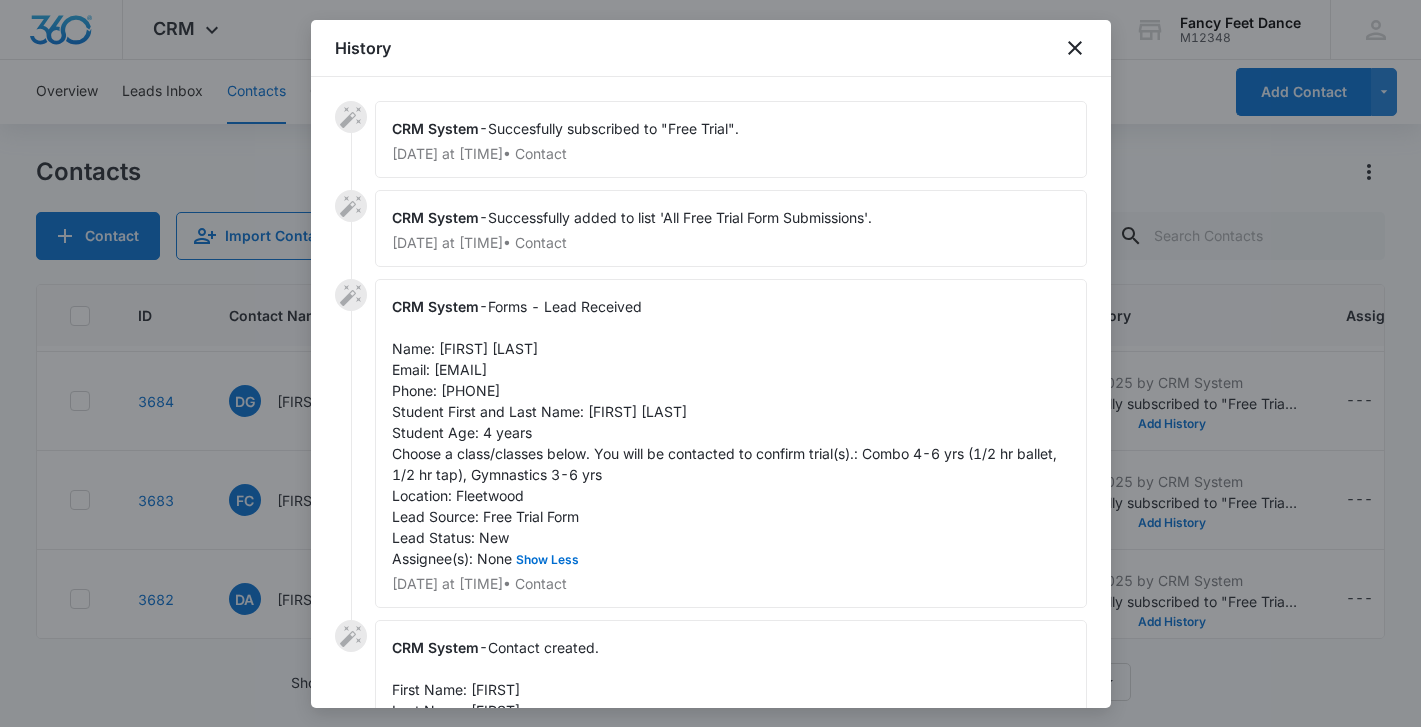 click on "Forms - Lead Received
Name: [FIRST] [LAST]
Email: [EMAIL]
Phone: [PHONE]
Student First and Last Name: [FIRST] [LAST]
Student Age: 4 years
Choose a class/classes below. You will be contacted to confirm trial(s).: Combo 4-6 yrs (1/2 hr ballet, 1/2 hr tap), Gymnastics 3-6 yrs
Location: Fleetwood
Lead Source: Free Trial Form
Lead Status: New
Assignee(s): None Show Less" at bounding box center [726, 432] 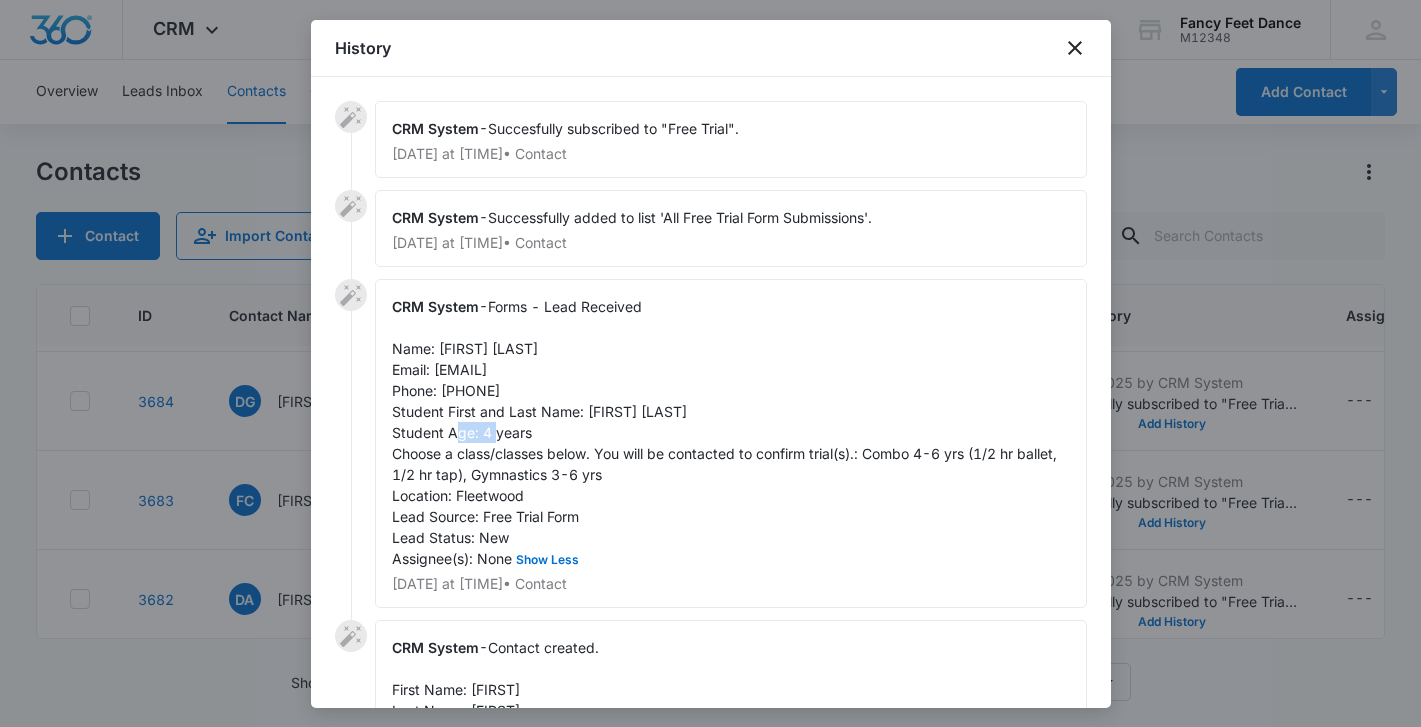 click on "Forms - Lead Received
Name: [FIRST] [LAST]
Email: [EMAIL]
Phone: [PHONE]
Student First and Last Name: [FIRST] [LAST]
Student Age: 4 years
Choose a class/classes below. You will be contacted to confirm trial(s).: Combo 4-6 yrs (1/2 hr ballet, 1/2 hr tap), Gymnastics 3-6 yrs
Location: Fleetwood
Lead Source: Free Trial Form
Lead Status: New
Assignee(s): None Show Less" at bounding box center [726, 432] 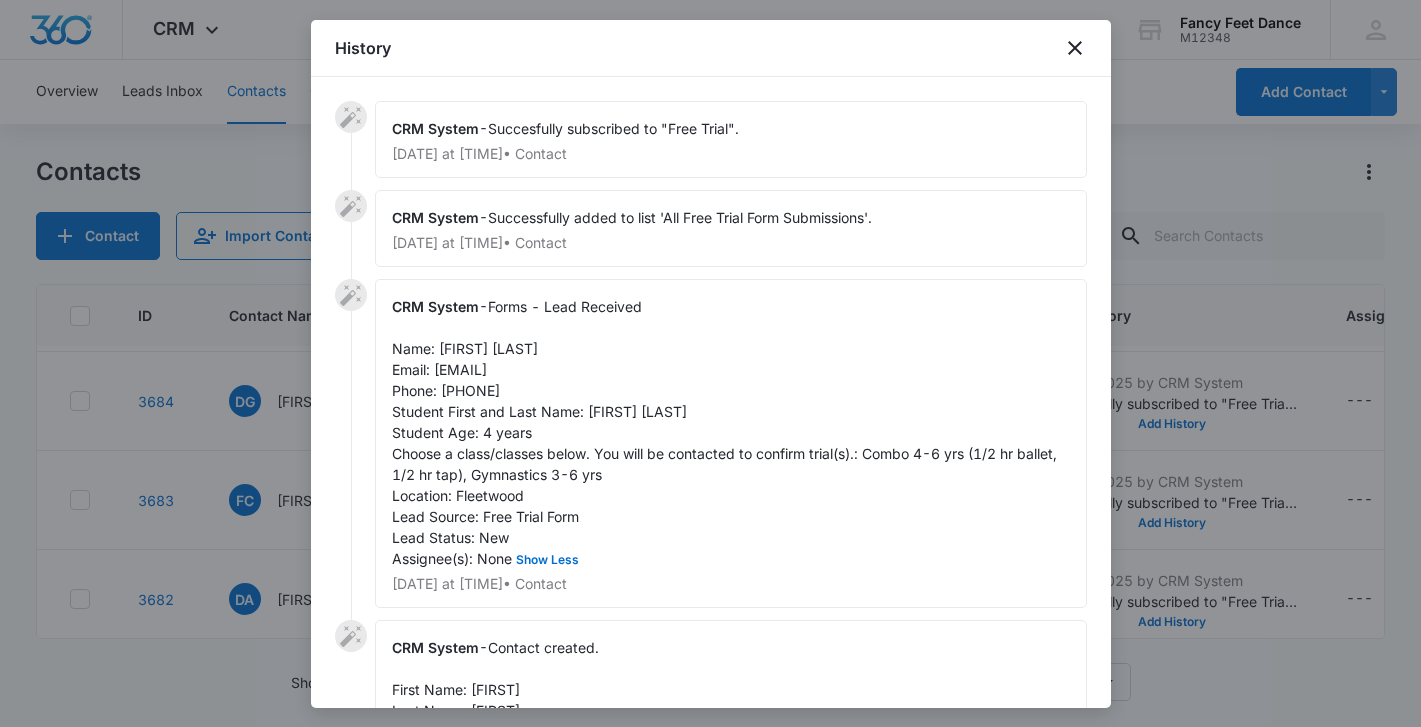 click on "Forms - Lead Received
Name: [FIRST] [LAST]
Email: [EMAIL]
Phone: [PHONE]
Student First and Last Name: [FIRST] [LAST]
Student Age: 4 years
Choose a class/classes below. You will be contacted to confirm trial(s).: Combo 4-6 yrs (1/2 hr ballet, 1/2 hr tap), Gymnastics 3-6 yrs
Location: Fleetwood
Lead Source: Free Trial Form
Lead Status: New
Assignee(s): None Show Less" at bounding box center (726, 432) 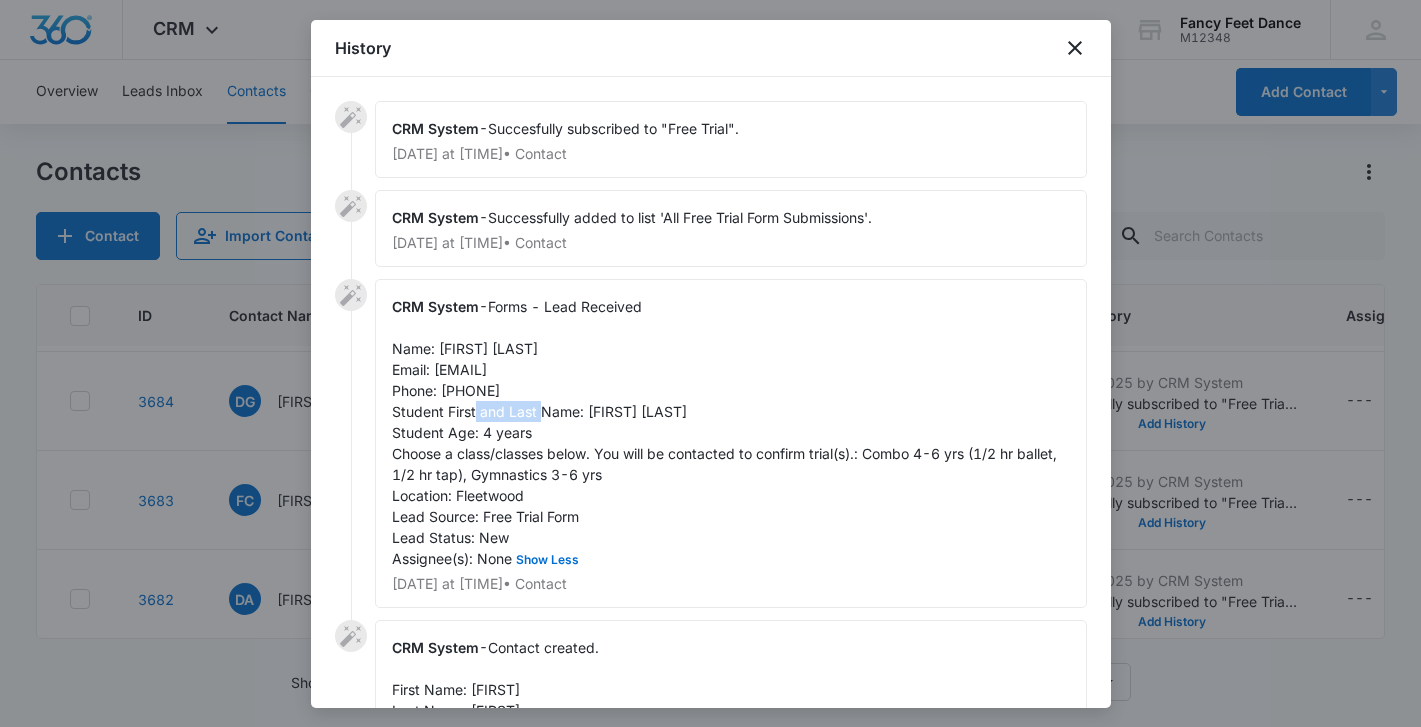 click on "Forms - Lead Received
Name: [FIRST] [LAST]
Email: [EMAIL]
Phone: [PHONE]
Student First and Last Name: [FIRST] [LAST]
Student Age: 4 years
Choose a class/classes below. You will be contacted to confirm trial(s).: Combo 4-6 yrs (1/2 hr ballet, 1/2 hr tap), Gymnastics 3-6 yrs
Location: Fleetwood
Lead Source: Free Trial Form
Lead Status: New
Assignee(s): None Show Less" at bounding box center [726, 432] 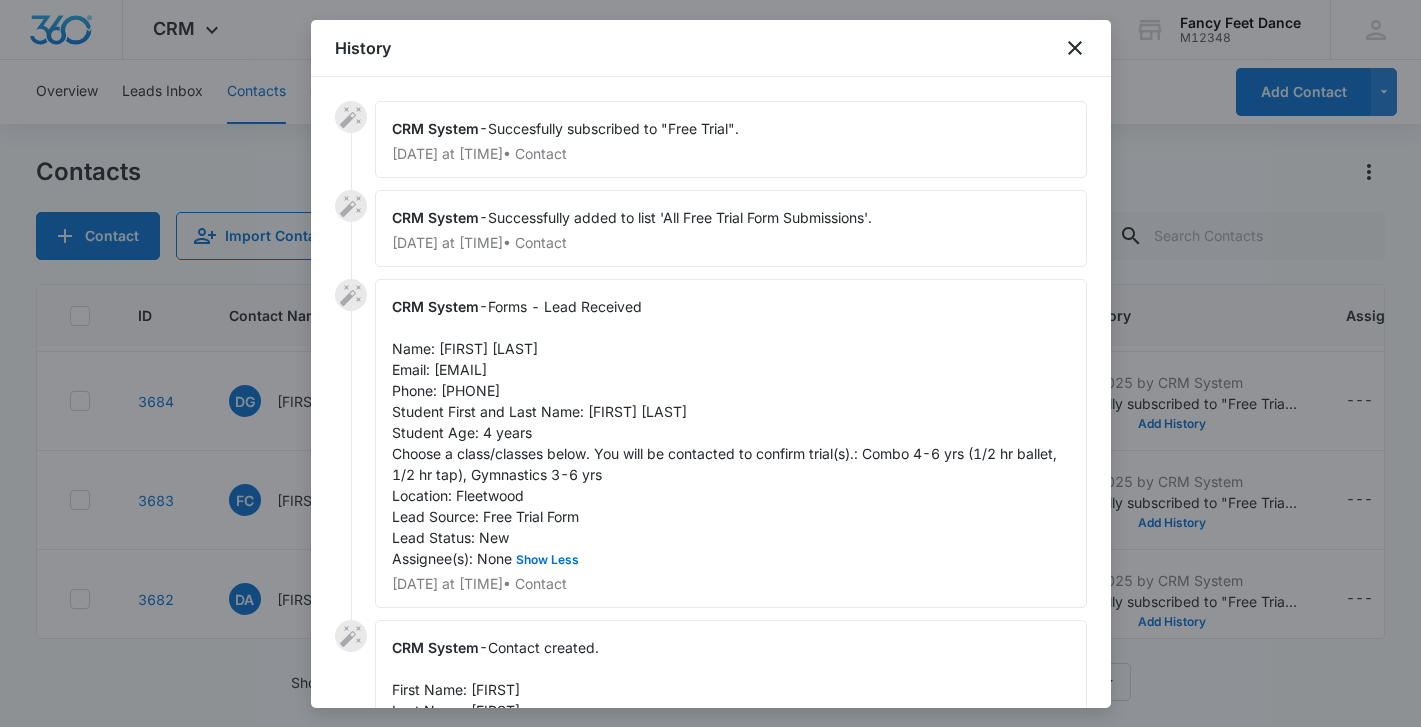 click at bounding box center [710, 363] 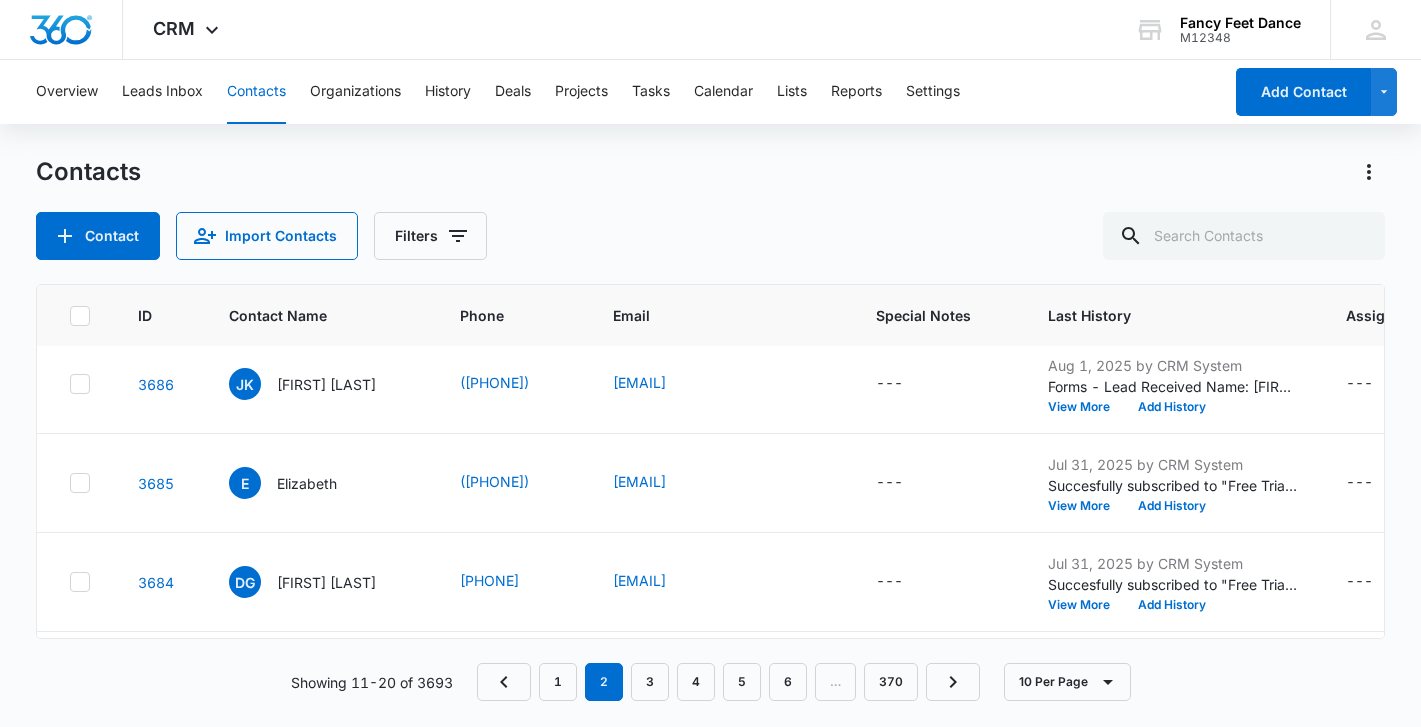 scroll, scrollTop: 495, scrollLeft: 0, axis: vertical 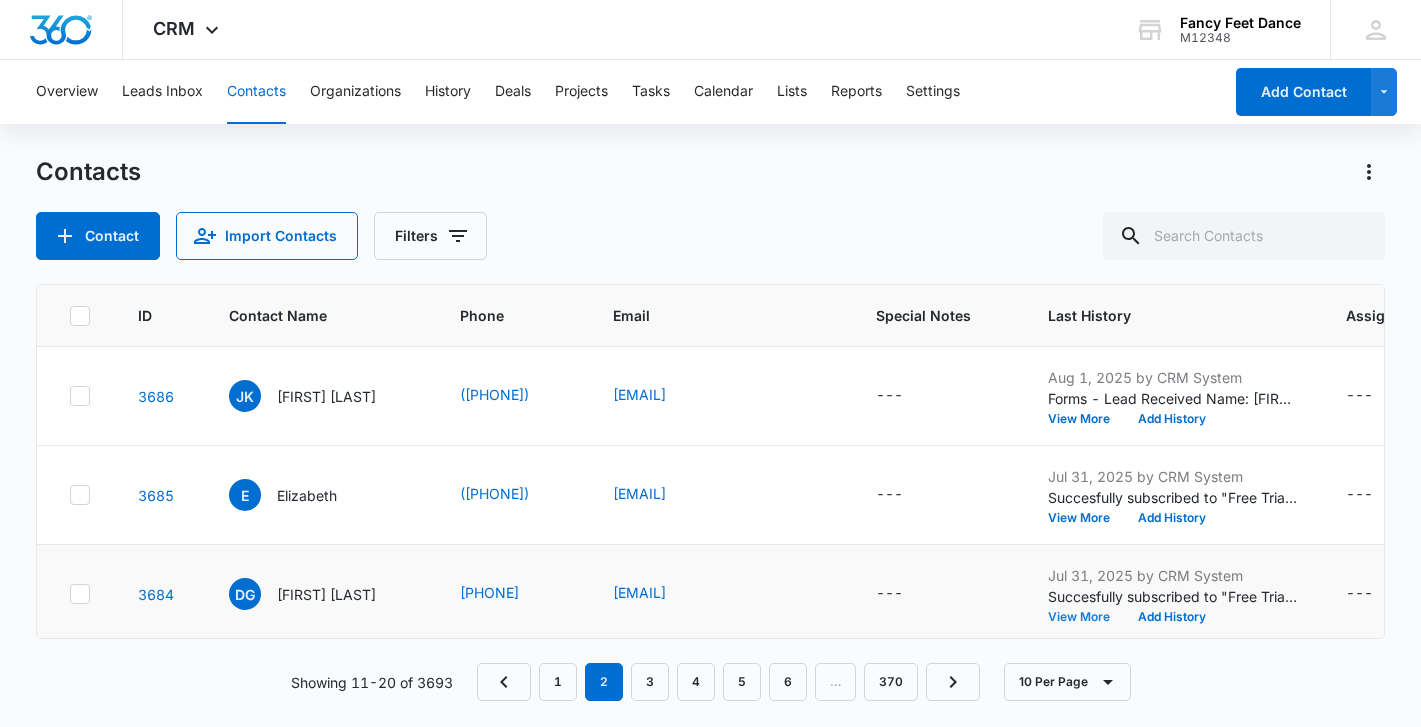 click on "View More" at bounding box center (1086, 617) 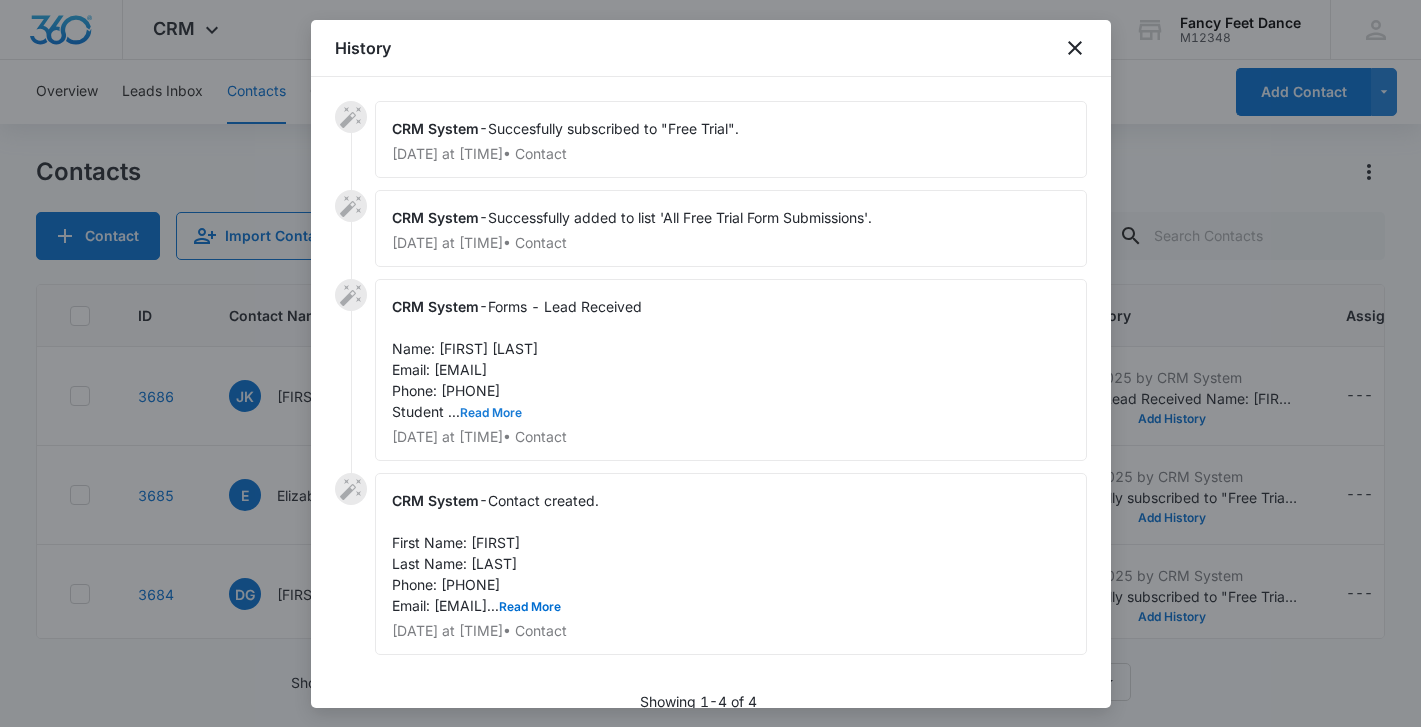 click on "Read More" at bounding box center [491, 413] 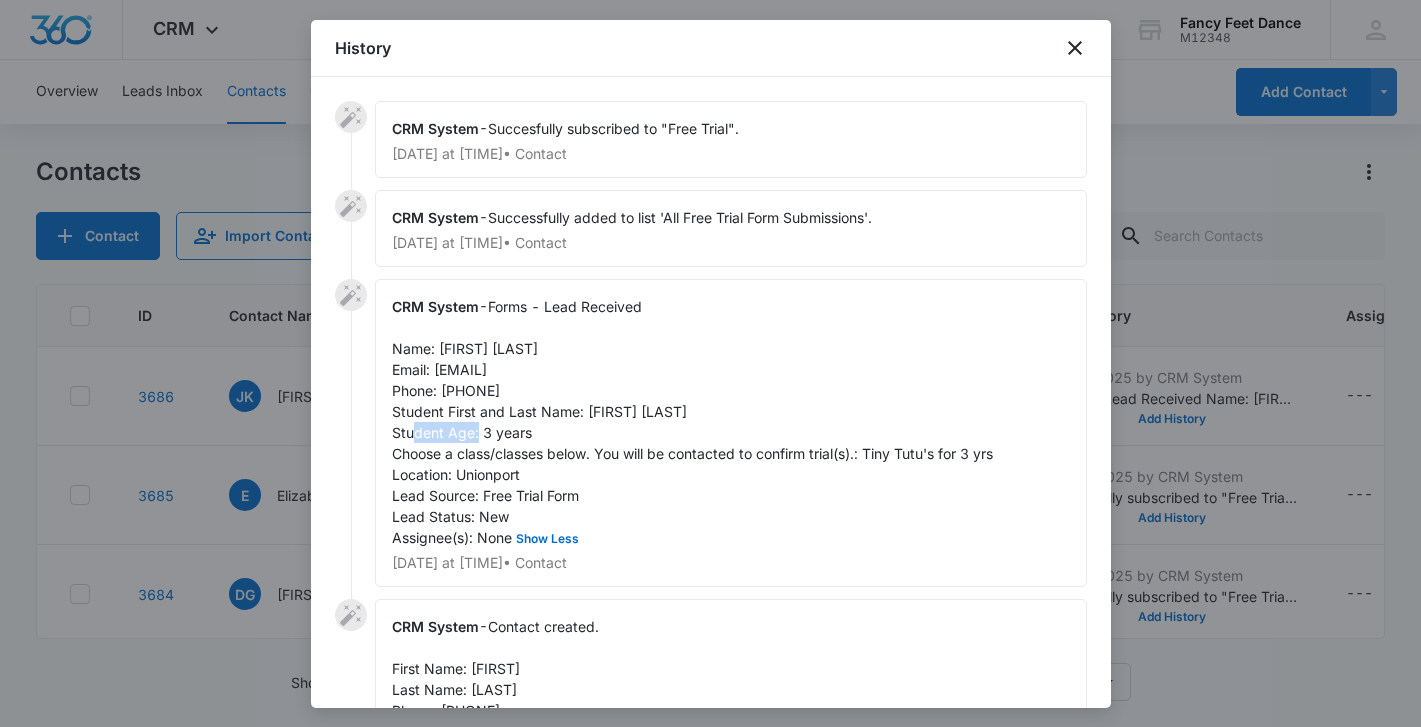 drag, startPoint x: 586, startPoint y: 412, endPoint x: 641, endPoint y: 404, distance: 55.578773 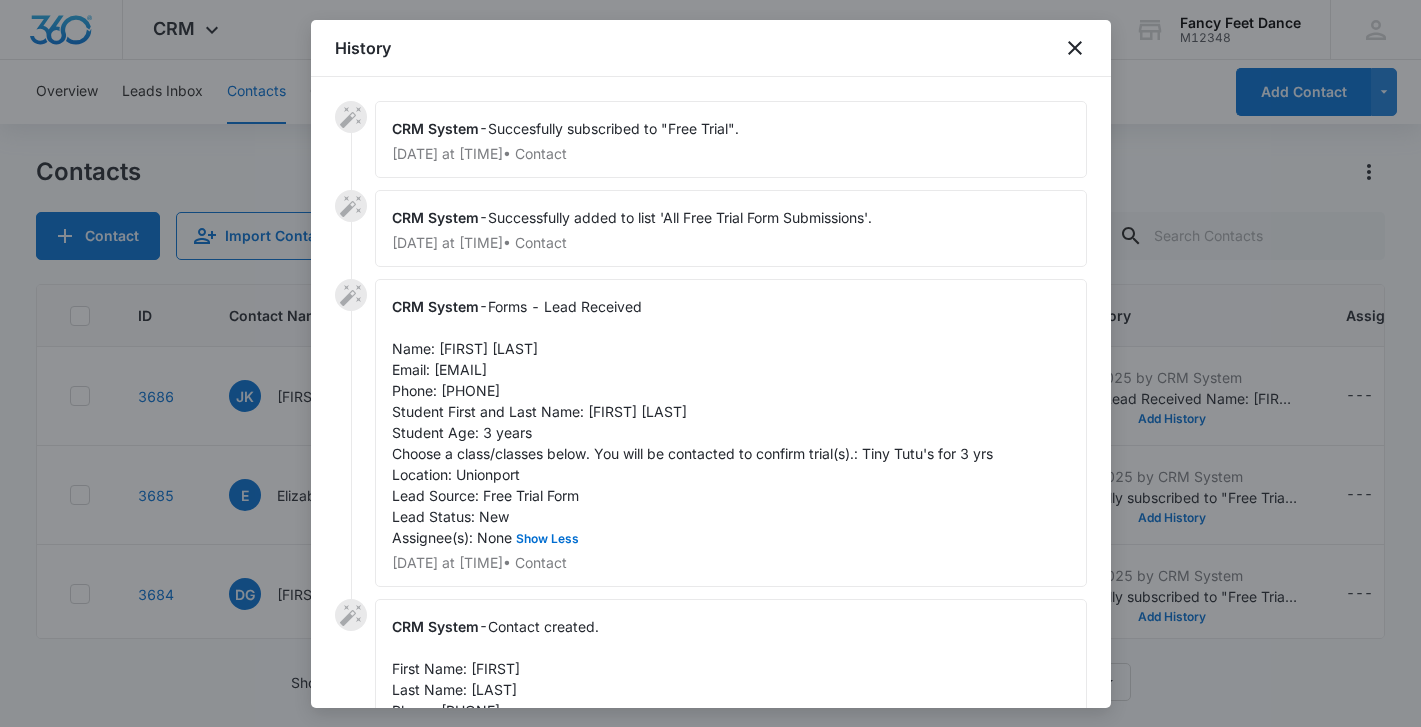 click on "Forms - Lead Received
Name: [FIRST] [LAST]
Email: [EMAIL]
Phone: [PHONE]
Student First and Last Name: [FIRST] [LAST]
Student Age: [AGE]
Choose a class/classes below. You will be contacted to confirm trial(s).: Tiny Tutu's for [AGE] yrs
Location: Unionport
Lead Source: Free Trial Form
Lead Status: New
Assignee(s): None Show Less" at bounding box center [692, 422] 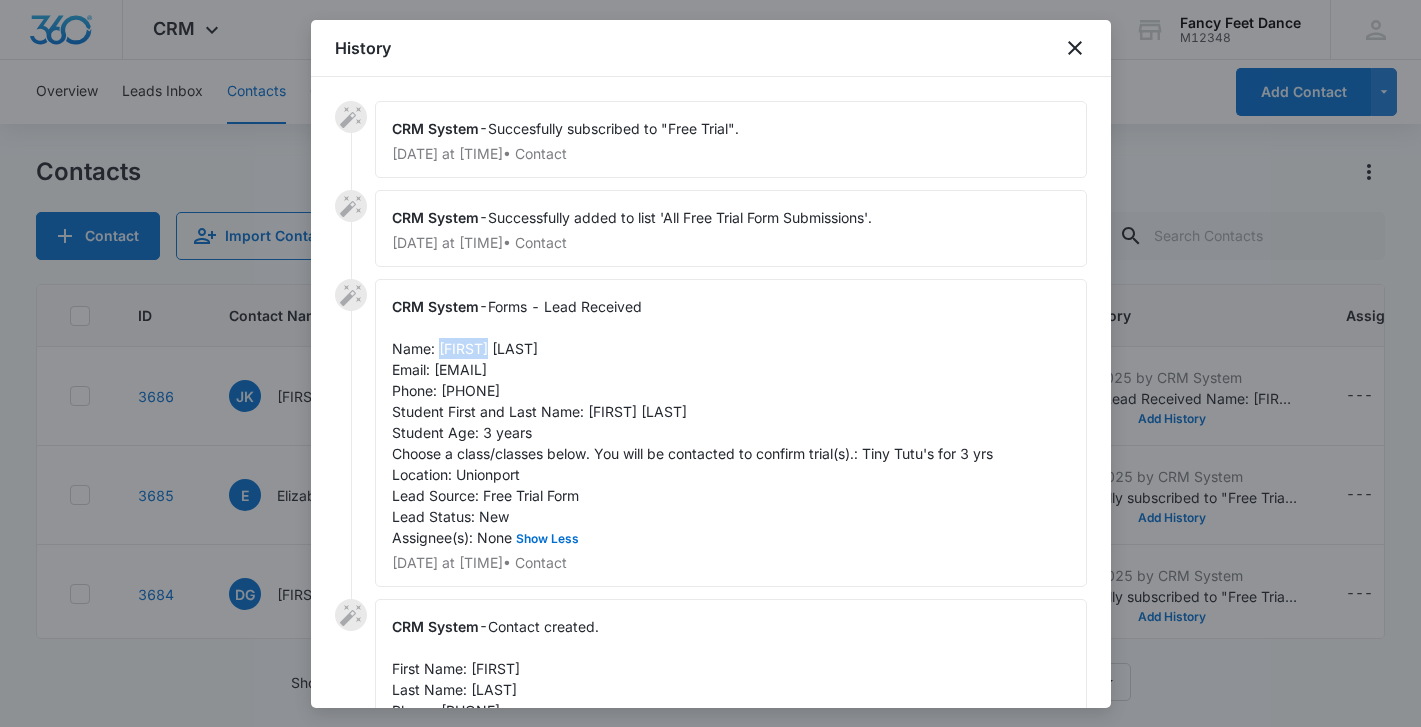 click on "Forms - Lead Received
Name: [FIRST] [LAST]
Email: [EMAIL]
Phone: [PHONE]
Student First and Last Name: [FIRST] [LAST]
Student Age: [AGE]
Choose a class/classes below. You will be contacted to confirm trial(s).: Tiny Tutu's for [AGE] yrs
Location: Unionport
Lead Source: Free Trial Form
Lead Status: New
Assignee(s): None Show Less" at bounding box center (692, 422) 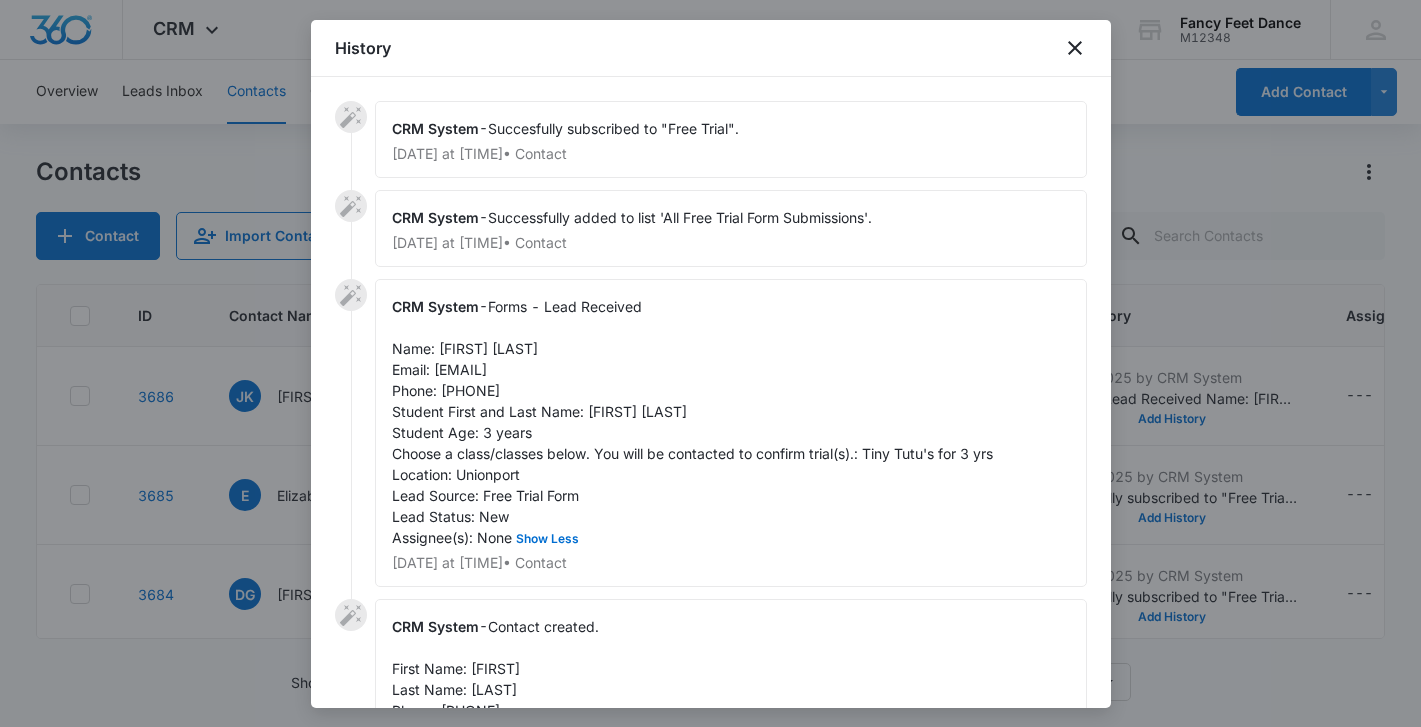click on "Forms - Lead Received
Name: [FIRST] [LAST]
Email: [EMAIL]
Phone: [PHONE]
Student First and Last Name: [FIRST] [LAST]
Student Age: [AGE]
Choose a class/classes below. You will be contacted to confirm trial(s).: Tiny Tutu's for [AGE] yrs
Location: Unionport
Lead Source: Free Trial Form
Lead Status: New
Assignee(s): None Show Less" at bounding box center [692, 422] 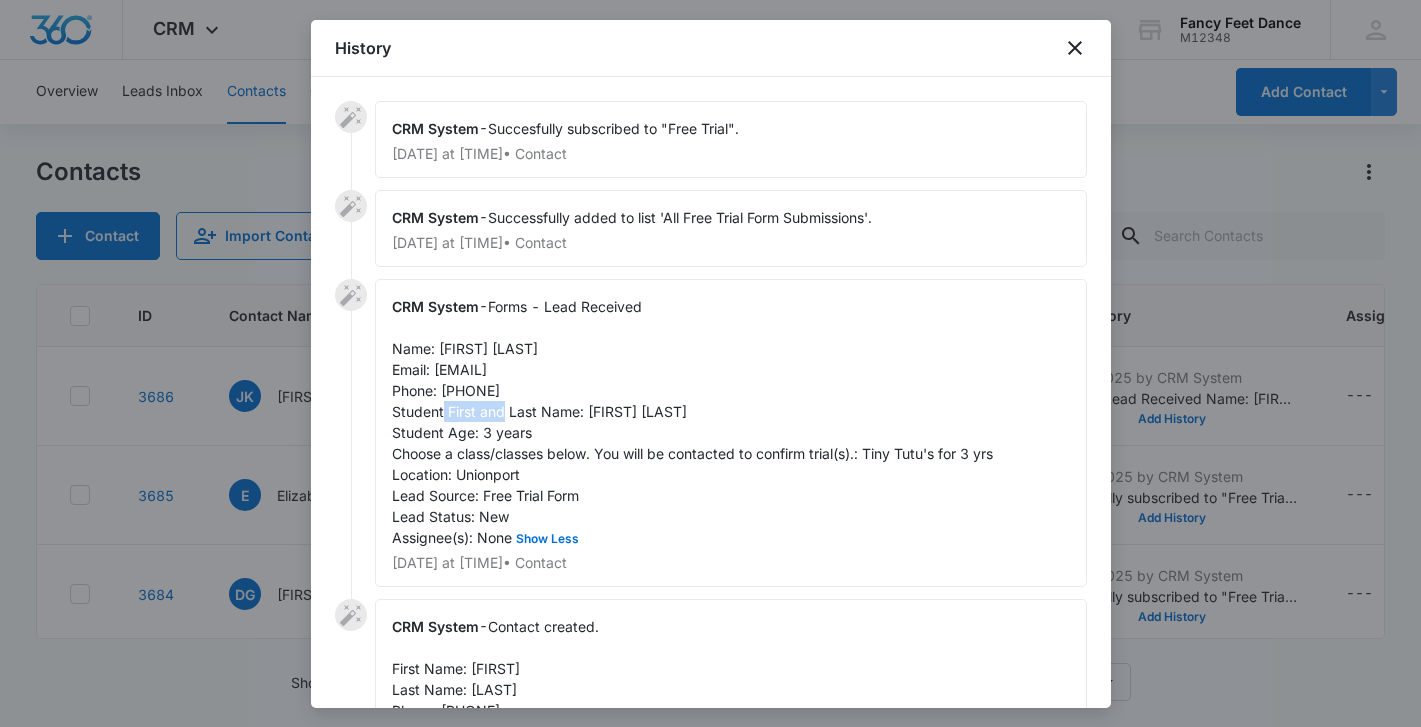 click on "Forms - Lead Received
Name: [FIRST] [LAST]
Email: [EMAIL]
Phone: [PHONE]
Student First and Last Name: [FIRST] [LAST]
Student Age: [AGE]
Choose a class/classes below. You will be contacted to confirm trial(s).: Tiny Tutu's for [AGE] yrs
Location: Unionport
Lead Source: Free Trial Form
Lead Status: New
Assignee(s): None Show Less" at bounding box center [692, 422] 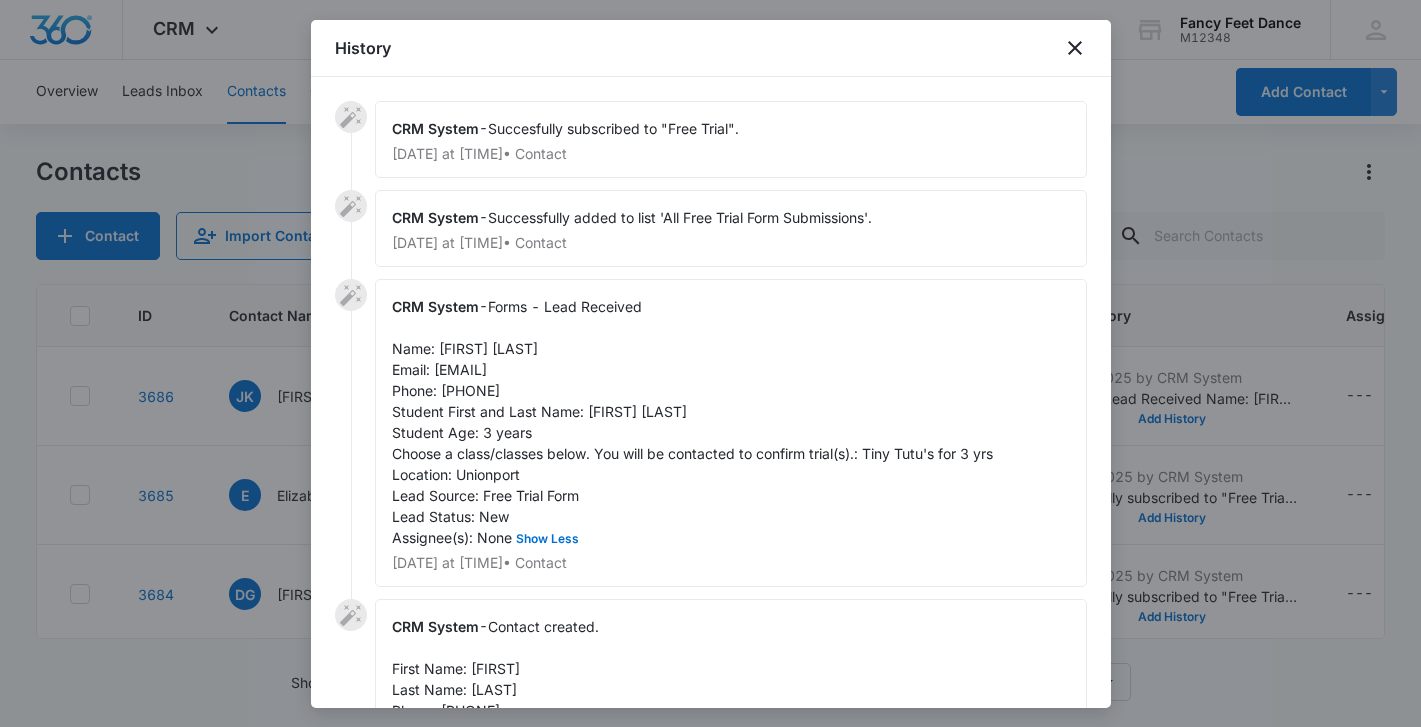 click at bounding box center [710, 363] 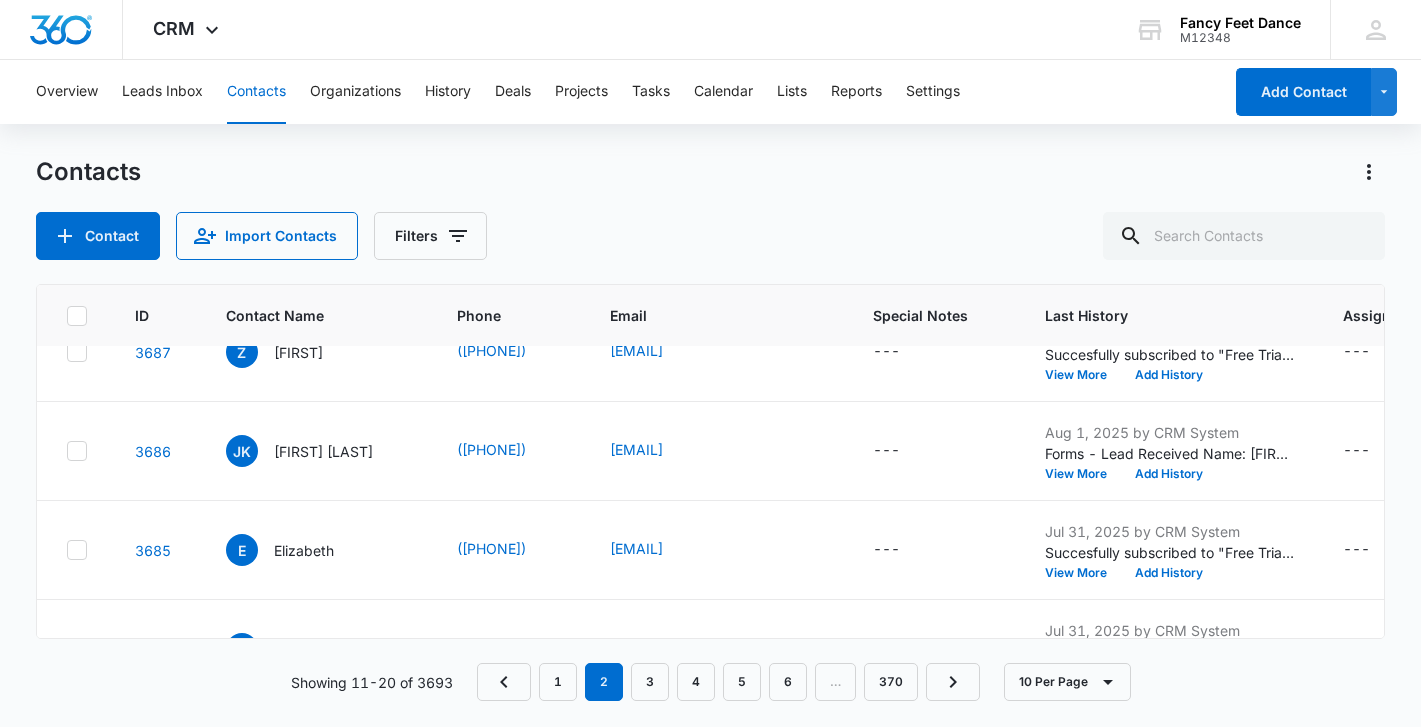 scroll, scrollTop: 415, scrollLeft: 3, axis: both 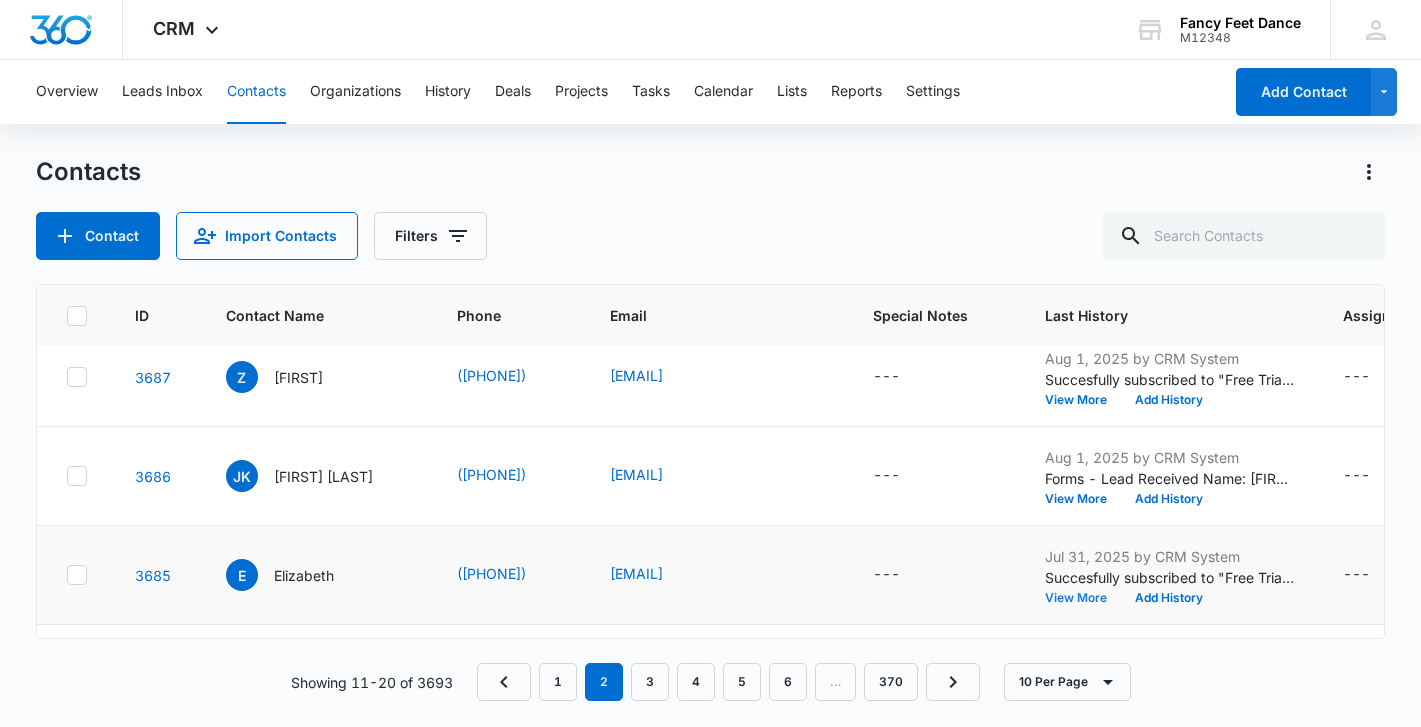 click on "View More" at bounding box center (1083, 598) 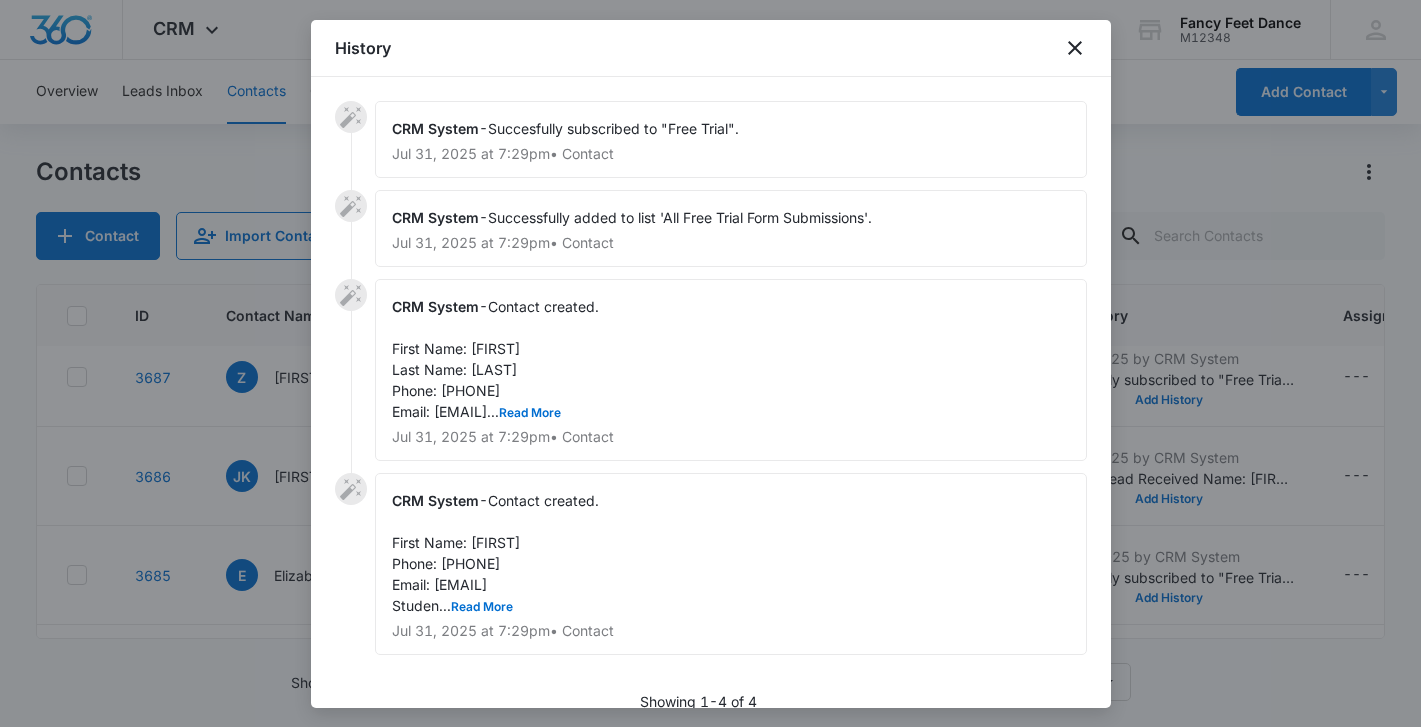click on "Forms - Lead Received
Name: [FIRST]
Email: [EMAIL]
Phone: [PHONE]
Student... Read More" at bounding box center (495, 359) 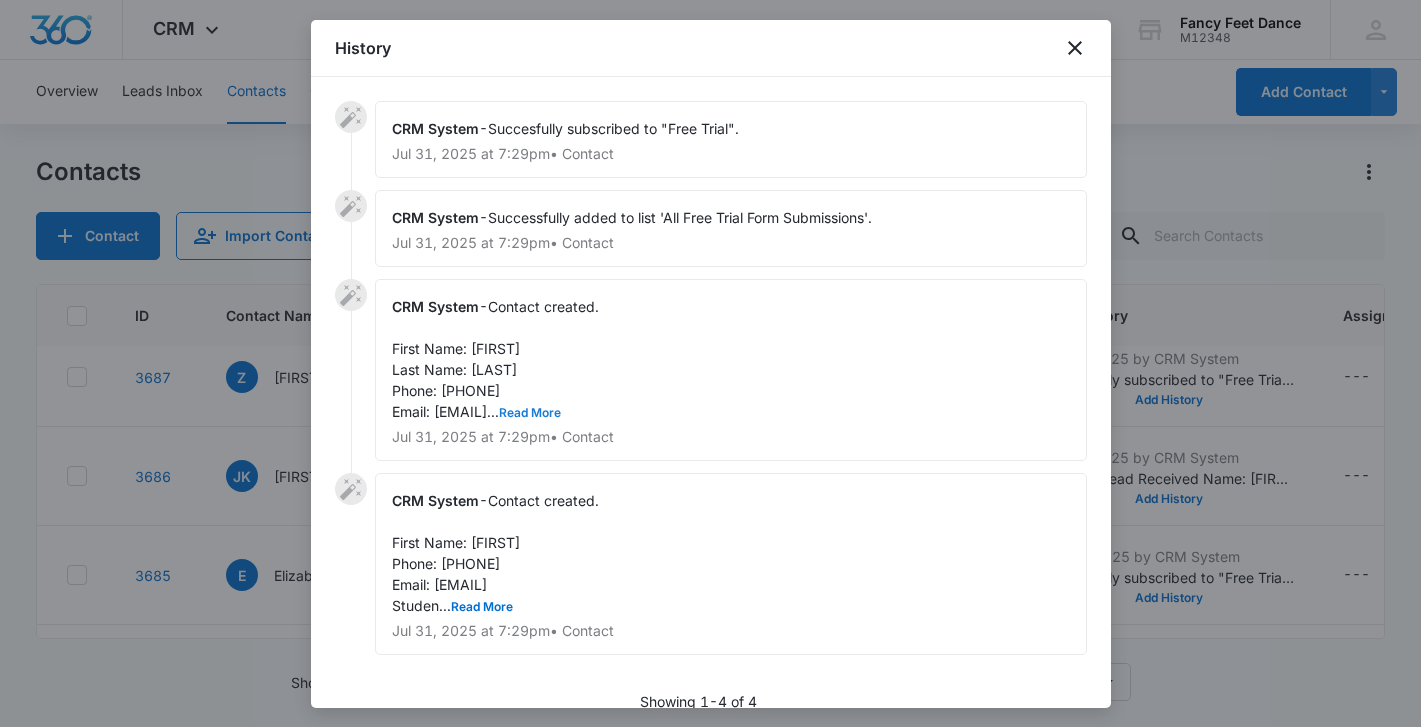 click on "Read More" at bounding box center (530, 413) 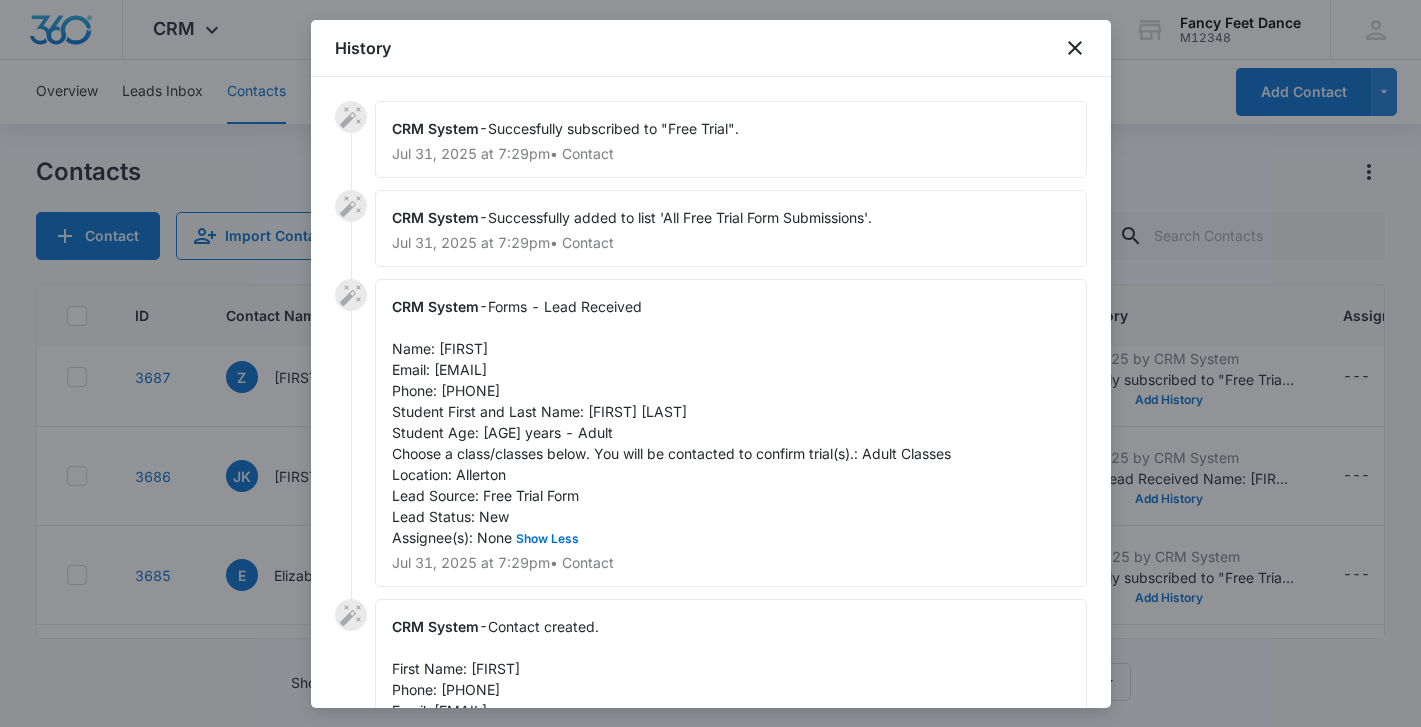 click at bounding box center [710, 363] 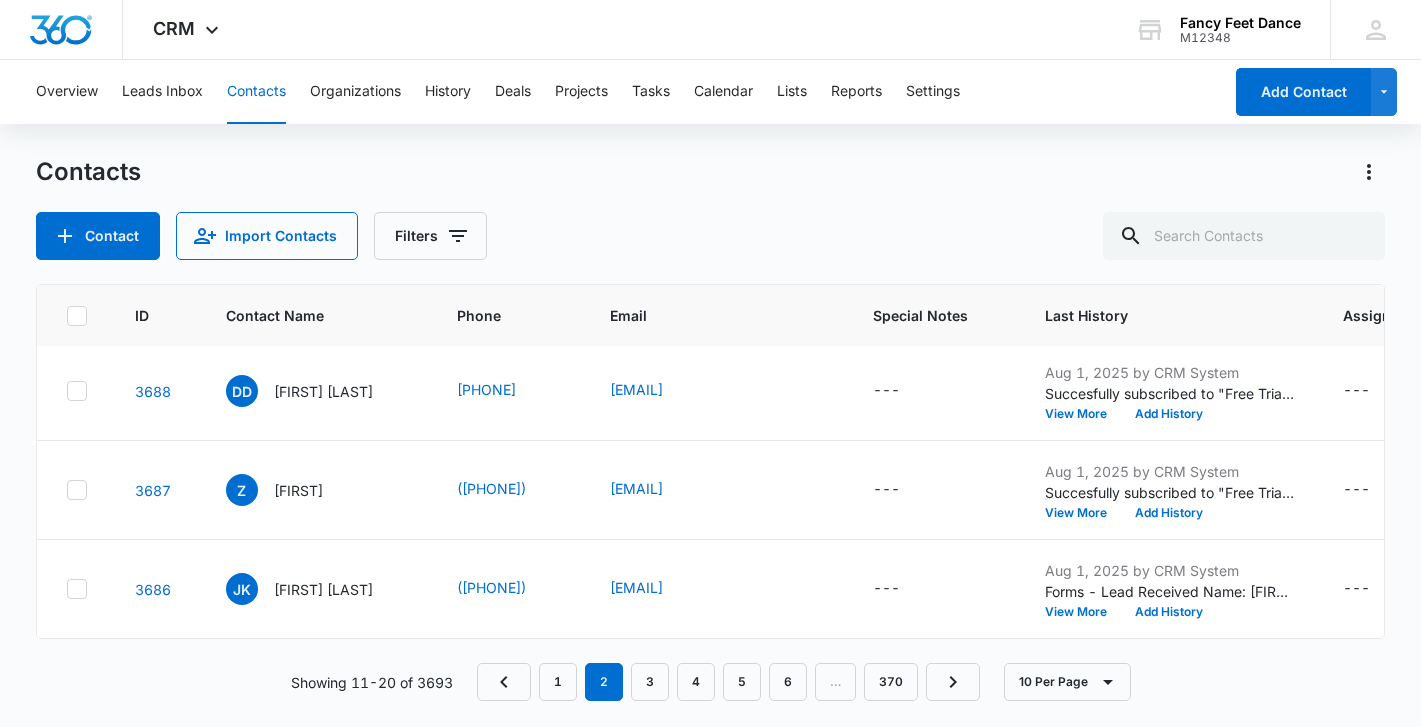 scroll, scrollTop: 301, scrollLeft: 3, axis: both 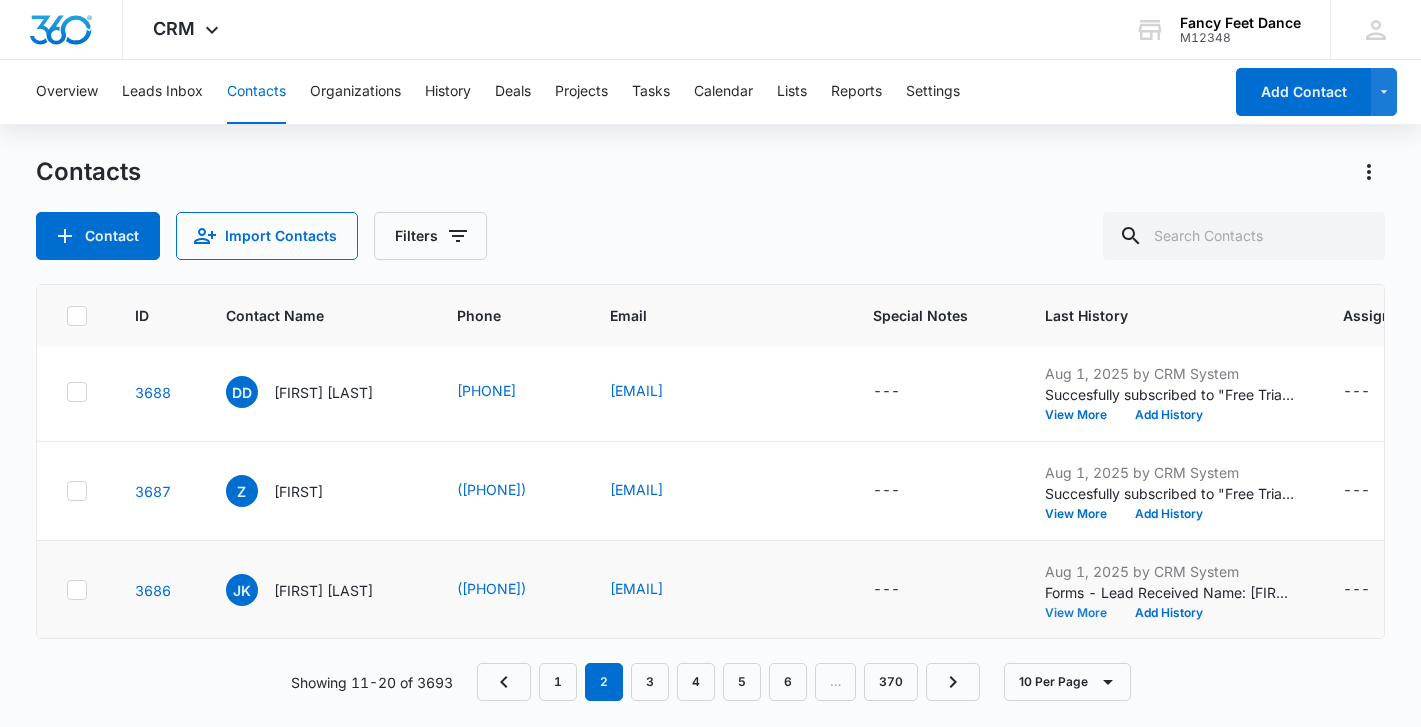 click on "View More" at bounding box center [1083, 613] 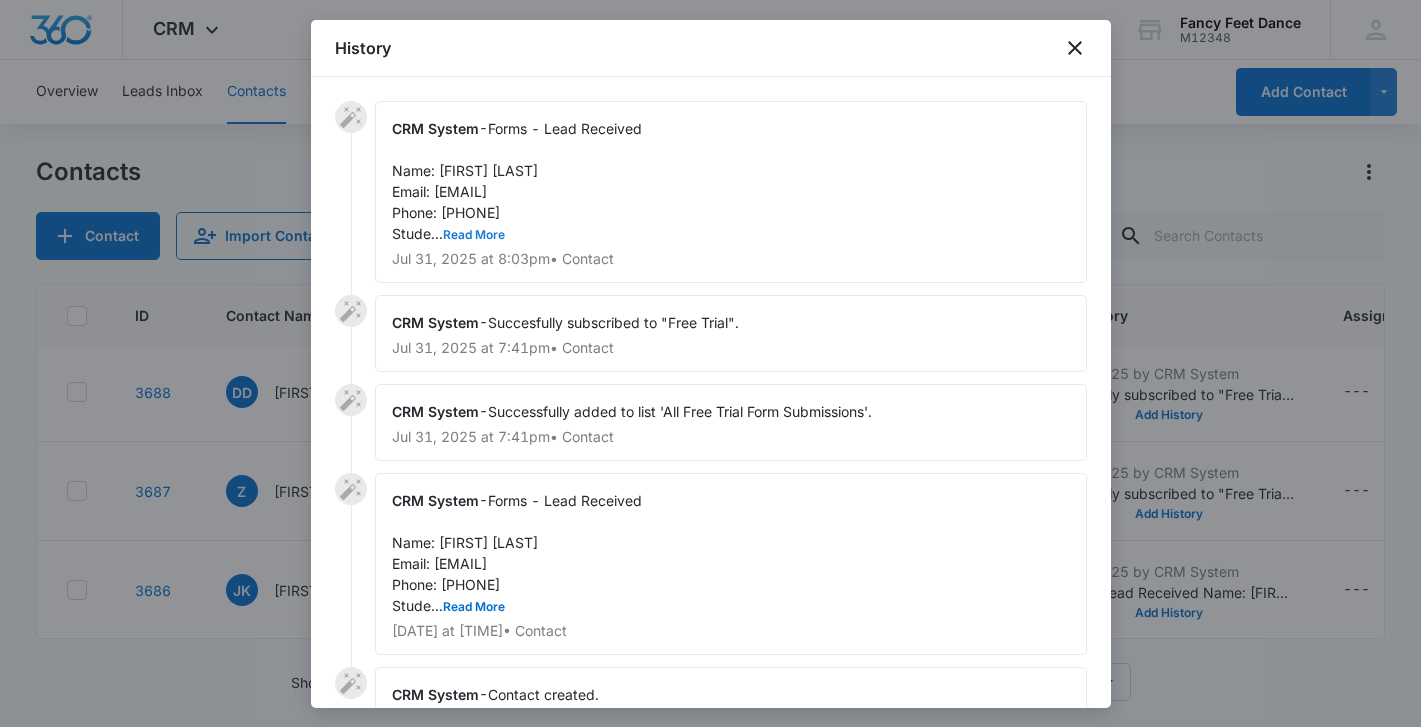 click on "Read More" at bounding box center (474, 235) 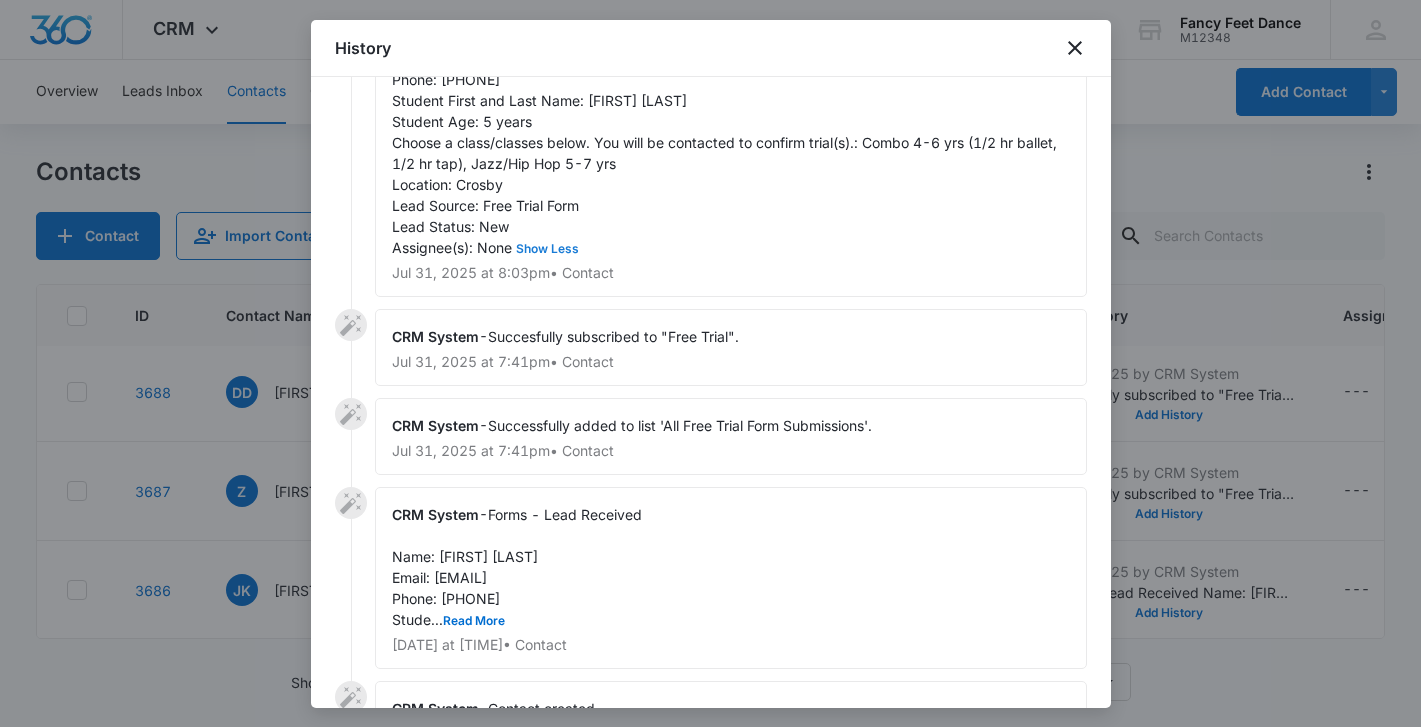 scroll, scrollTop: 214, scrollLeft: 0, axis: vertical 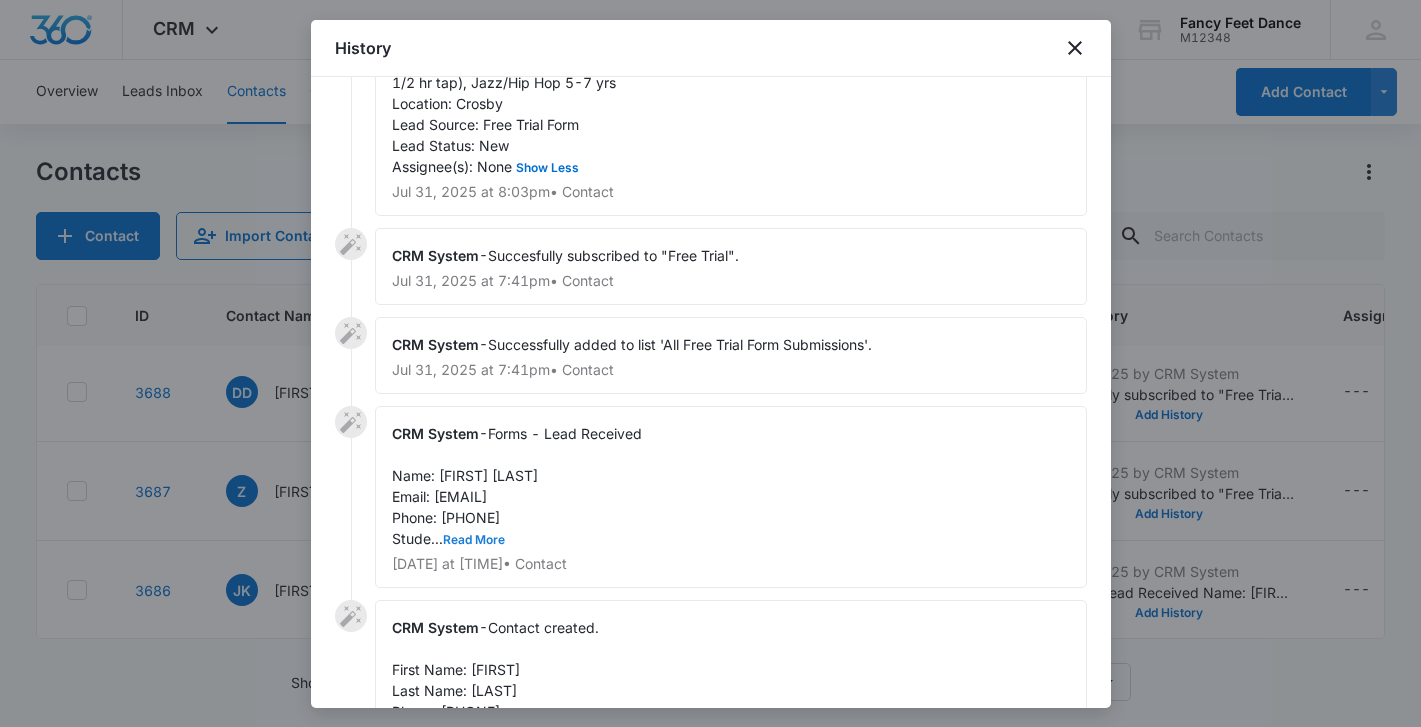 click on "Read More" at bounding box center [474, 540] 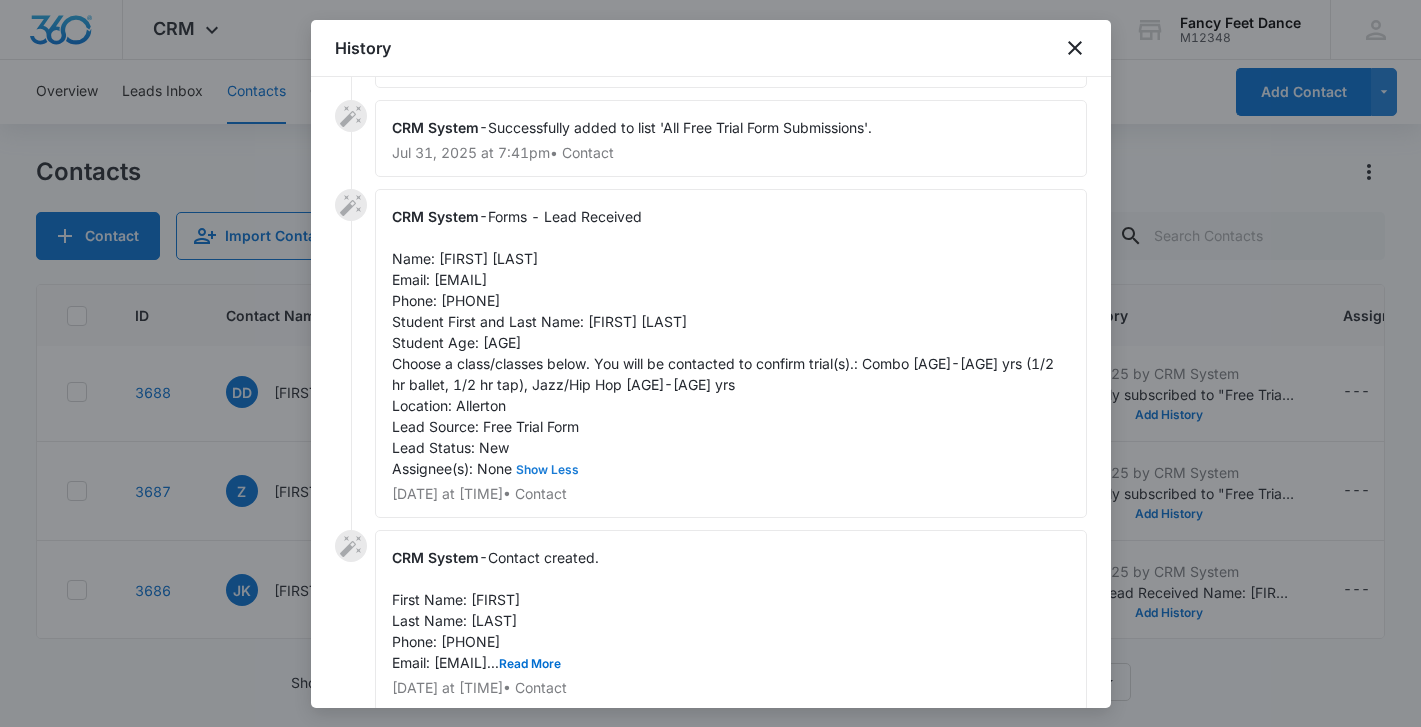 scroll, scrollTop: 440, scrollLeft: 0, axis: vertical 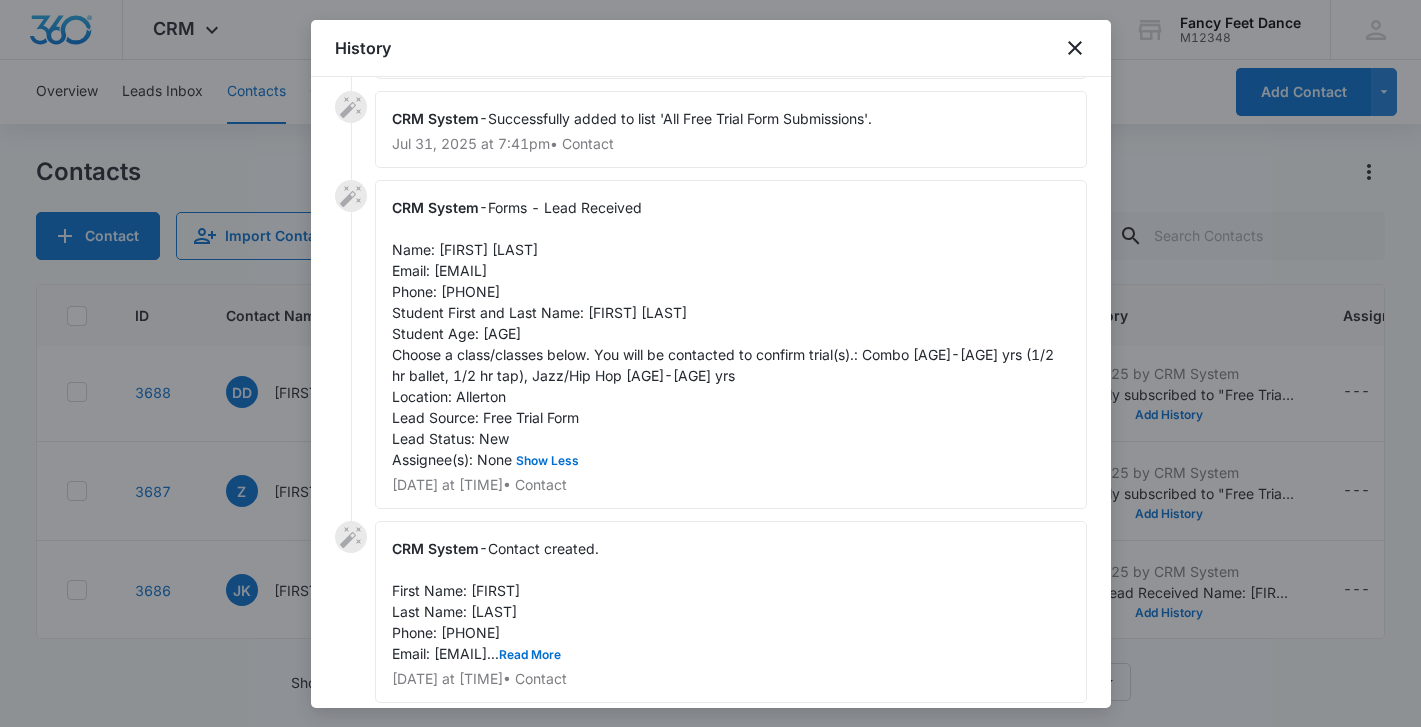 click on "Forms - Lead Received
Name: [FIRST] [LAST]
Email: [EMAIL]
Phone: [PHONE]
Student First and Last Name: [FIRST] [LAST]
Student Age: 5 years
Choose a class/classes below. You will be contacted to confirm trial(s).: Combo 4-6 yrs (1/2 hr ballet, 1/2 hr tap), Jazz/Hip Hop 5-7 yrs
Location: Allerton
Lead Source: Free Trial Form
Lead Status: New
Assignee(s): None Show Less" at bounding box center [725, 333] 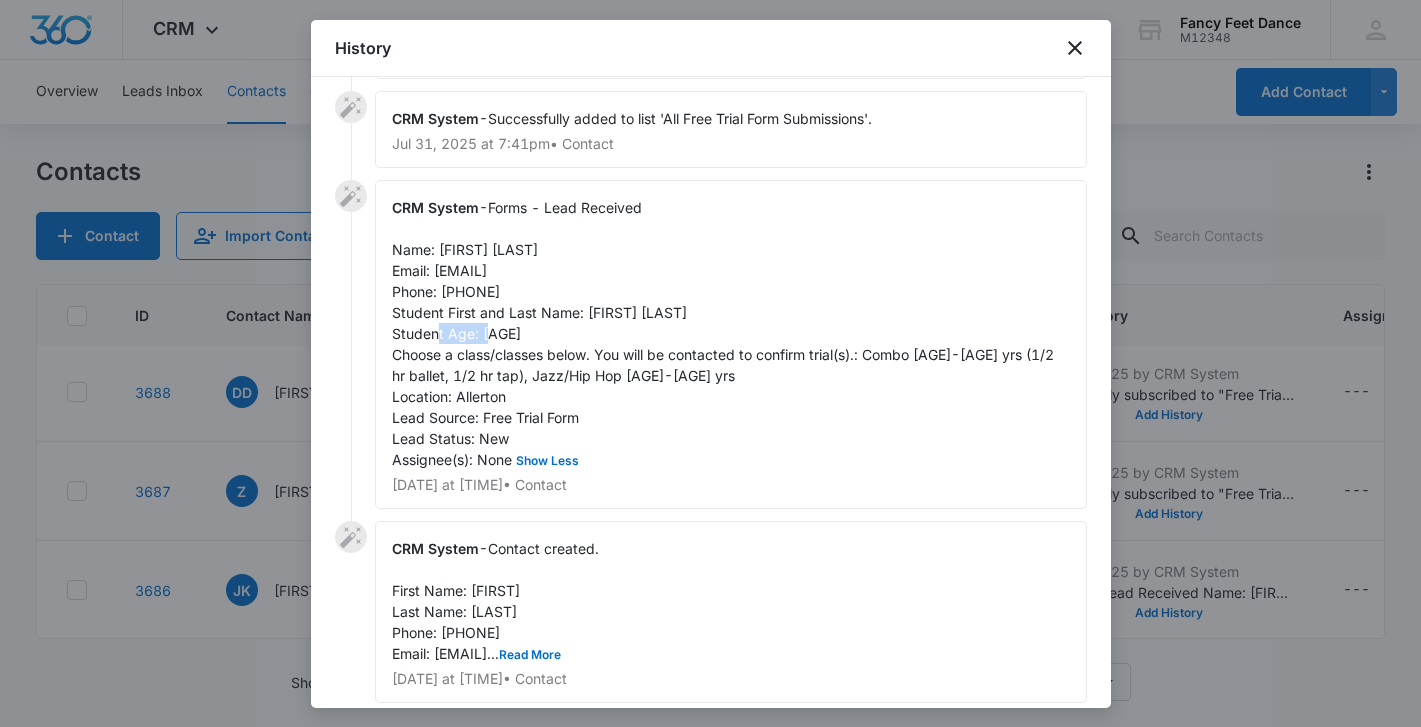 click on "Forms - Lead Received
Name: [FIRST] [LAST]
Email: [EMAIL]
Phone: [PHONE]
Student First and Last Name: [FIRST] [LAST]
Student Age: 5 years
Choose a class/classes below. You will be contacted to confirm trial(s).: Combo 4-6 yrs (1/2 hr ballet, 1/2 hr tap), Jazz/Hip Hop 5-7 yrs
Location: Allerton
Lead Source: Free Trial Form
Lead Status: New
Assignee(s): None Show Less" at bounding box center (725, 333) 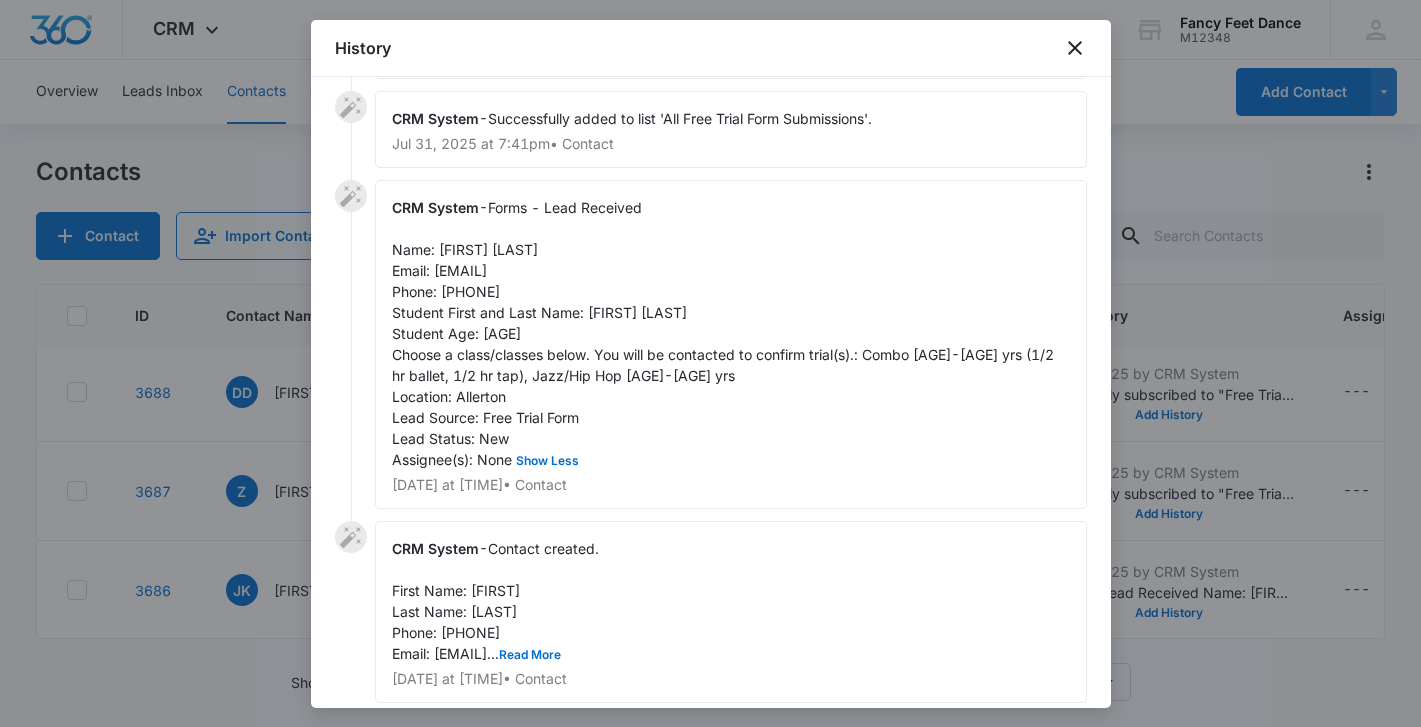 click on "Forms - Lead Received
Name: [FIRST] [LAST]
Email: [EMAIL]
Phone: [PHONE]
Student First and Last Name: [FIRST] [LAST]
Student Age: 5 years
Choose a class/classes below. You will be contacted to confirm trial(s).: Combo 4-6 yrs (1/2 hr ballet, 1/2 hr tap), Jazz/Hip Hop 5-7 yrs
Location: Allerton
Lead Source: Free Trial Form
Lead Status: New
Assignee(s): None Show Less" at bounding box center [725, 333] 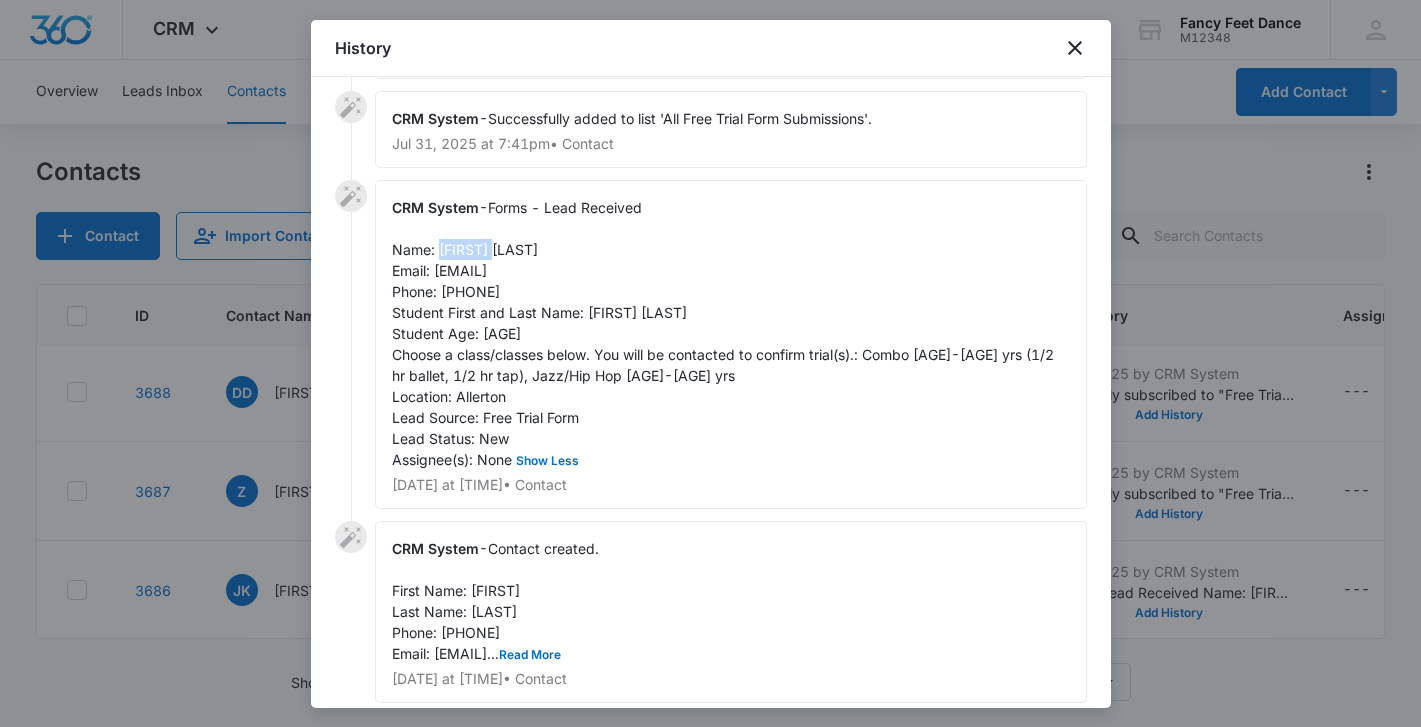 click on "Forms - Lead Received
Name: [FIRST] [LAST]
Email: [EMAIL]
Phone: [PHONE]
Student First and Last Name: [FIRST] [LAST]
Student Age: 5 years
Choose a class/classes below. You will be contacted to confirm trial(s).: Combo 4-6 yrs (1/2 hr ballet, 1/2 hr tap), Jazz/Hip Hop 5-7 yrs
Location: Allerton
Lead Source: Free Trial Form
Lead Status: New
Assignee(s): None Show Less" at bounding box center [725, 333] 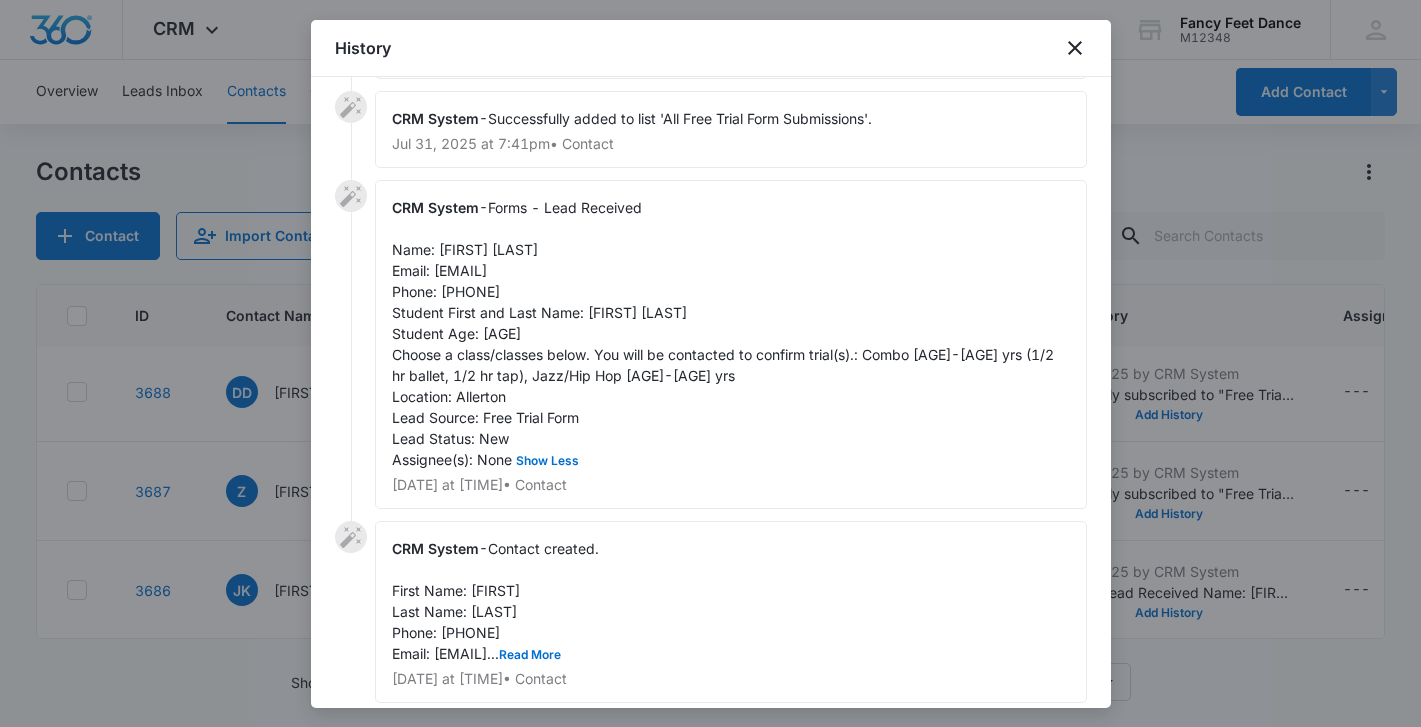 click on "Forms - Lead Received
Name: [FIRST] [LAST]
Email: [EMAIL]
Phone: [PHONE]
Student First and Last Name: [FIRST] [LAST]
Student Age: 5 years
Choose a class/classes below. You will be contacted to confirm trial(s).: Combo 4-6 yrs (1/2 hr ballet, 1/2 hr tap), Jazz/Hip Hop 5-7 yrs
Location: Allerton
Lead Source: Free Trial Form
Lead Status: New
Assignee(s): None Show Less" at bounding box center [725, 333] 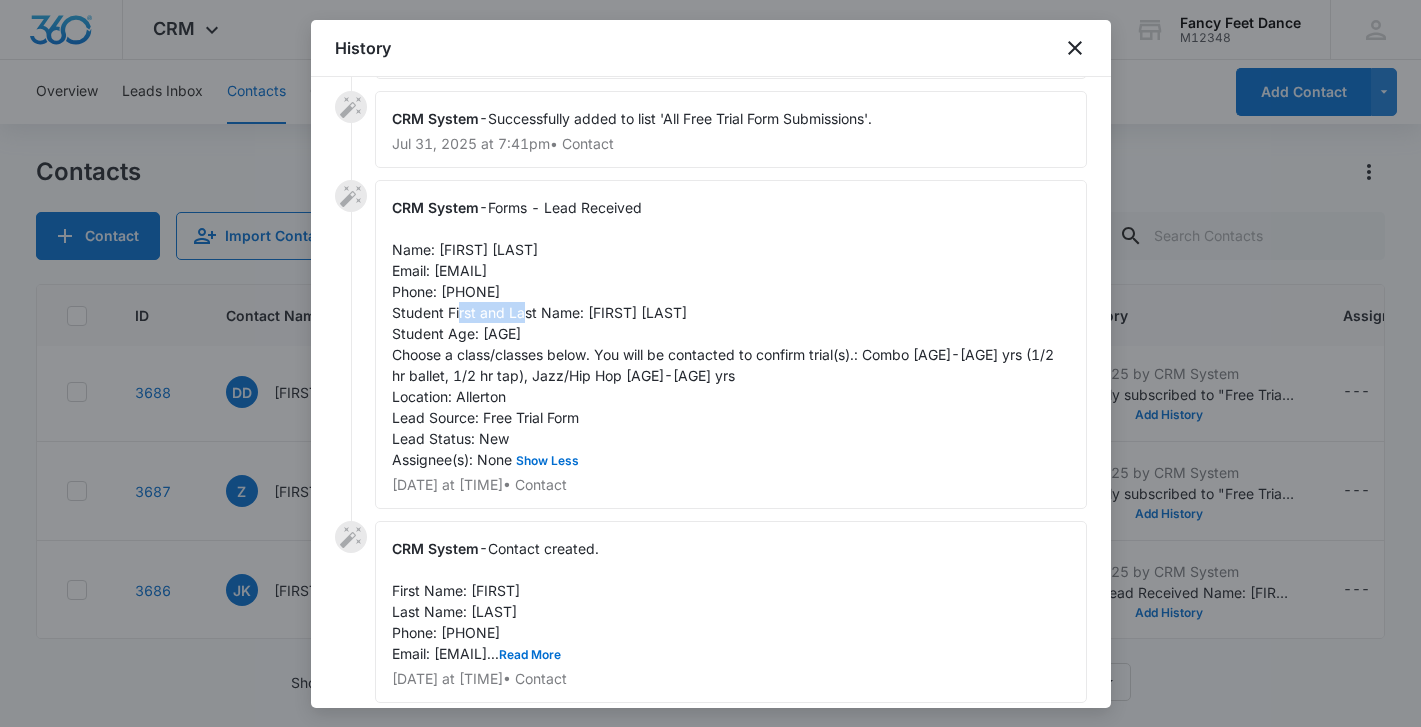 click on "Forms - Lead Received
Name: [FIRST] [LAST]
Email: [EMAIL]
Phone: [PHONE]
Student First and Last Name: [FIRST] [LAST]
Student Age: 5 years
Choose a class/classes below. You will be contacted to confirm trial(s).: Combo 4-6 yrs (1/2 hr ballet, 1/2 hr tap), Jazz/Hip Hop 5-7 yrs
Location: Allerton
Lead Source: Free Trial Form
Lead Status: New
Assignee(s): None Show Less" at bounding box center (725, 333) 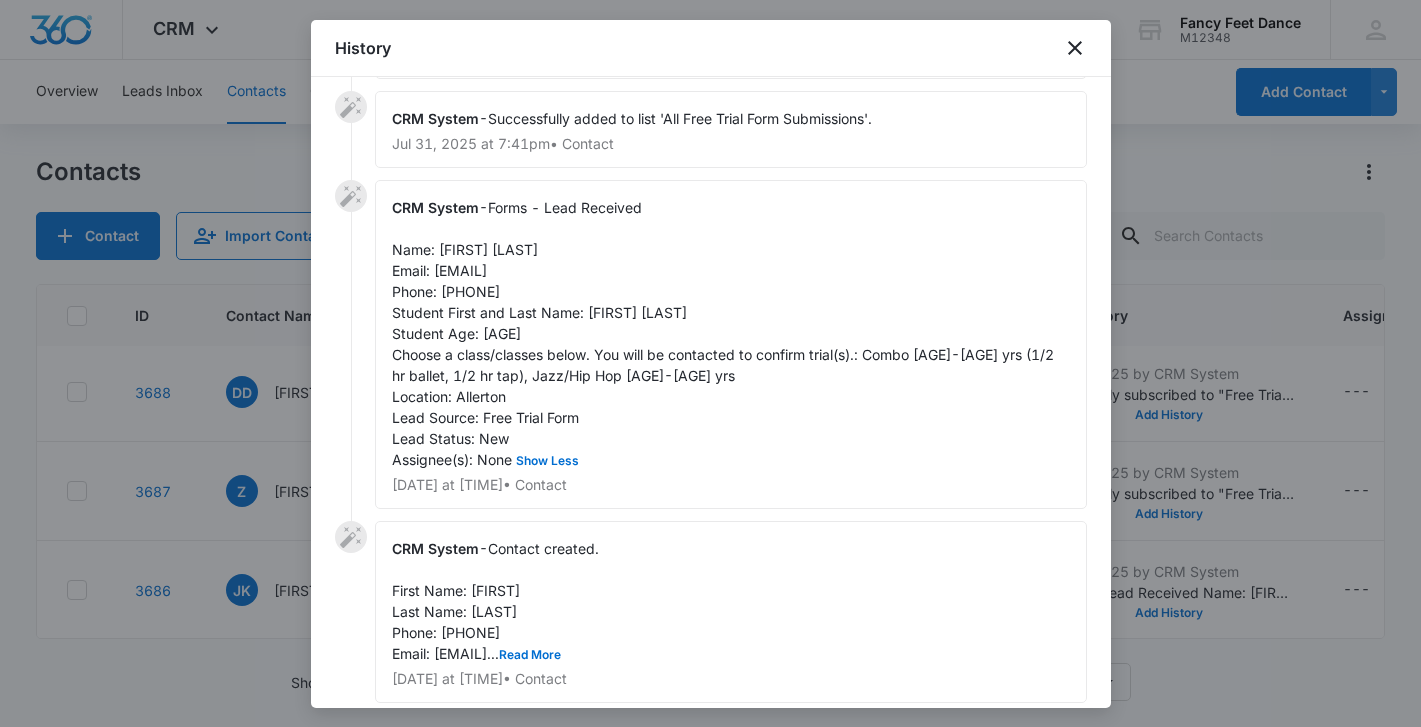 click at bounding box center [710, 363] 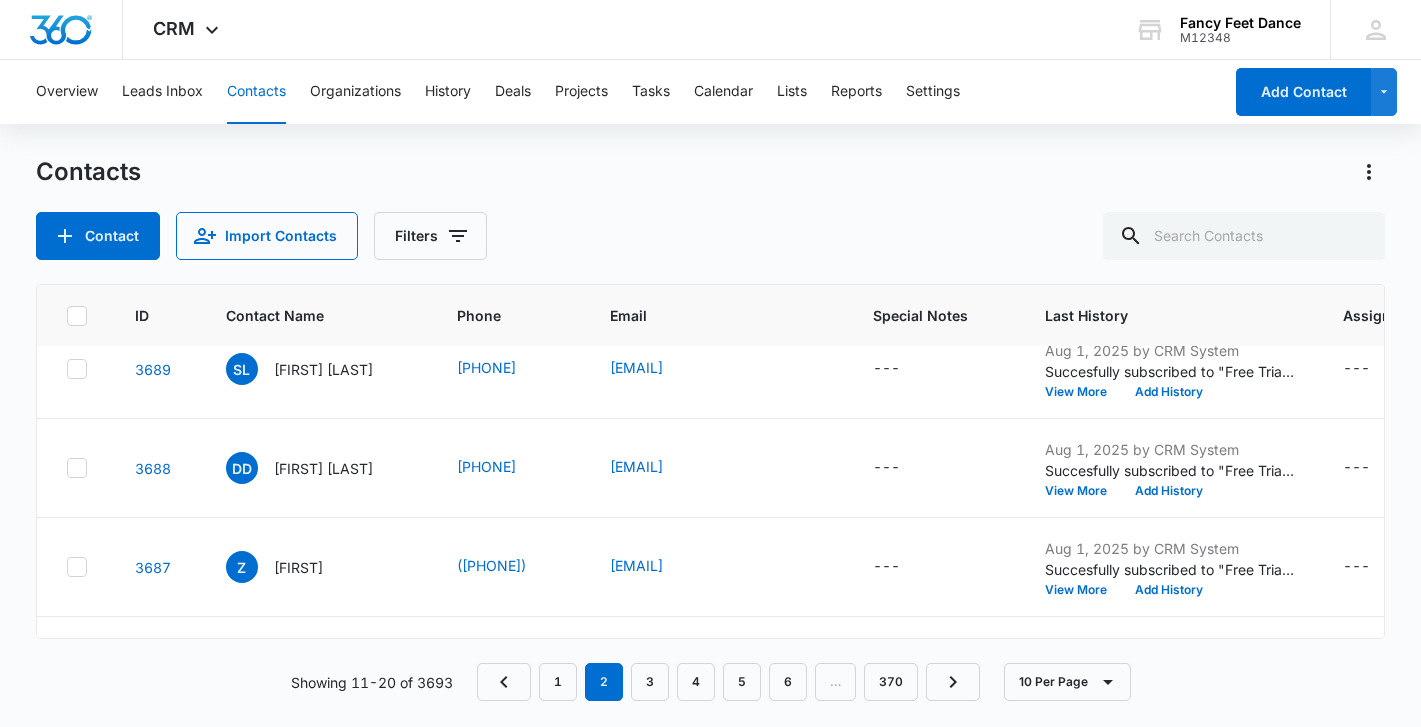 scroll, scrollTop: 220, scrollLeft: 3, axis: both 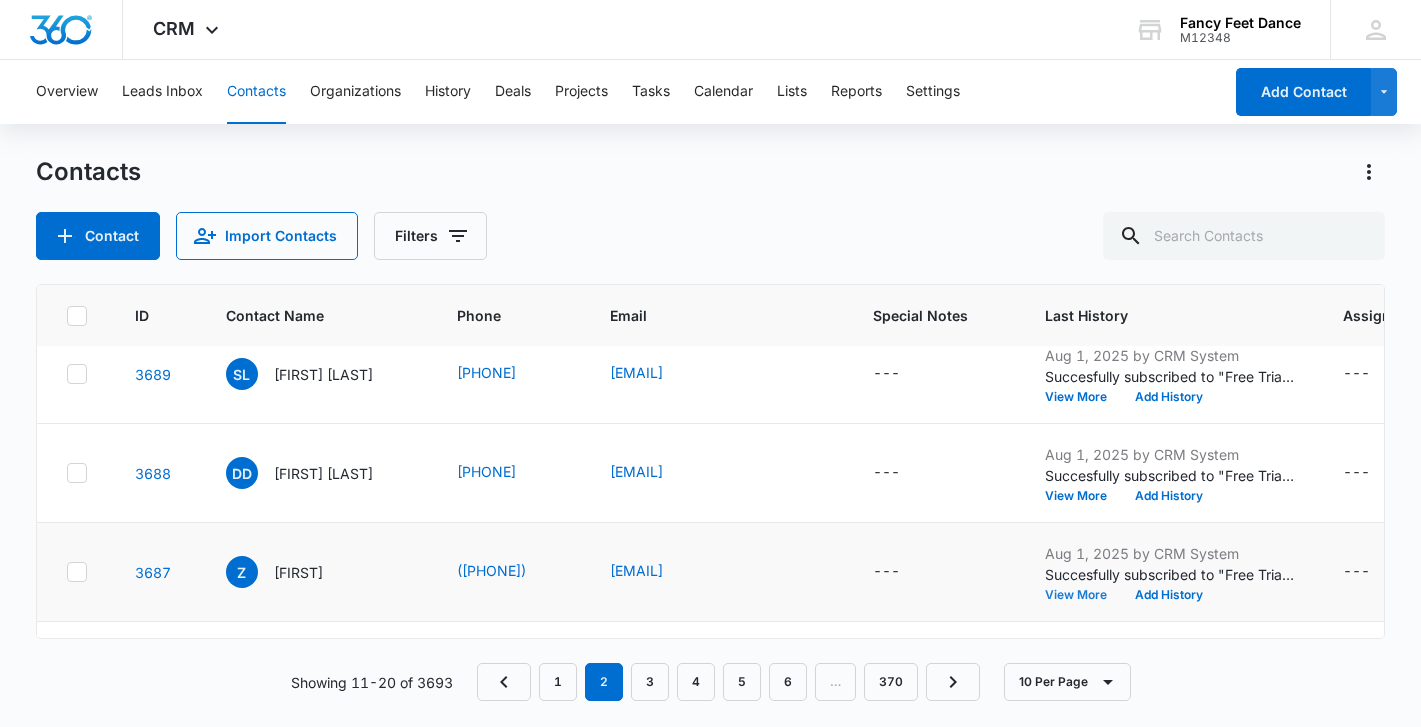 click on "View More" at bounding box center [1083, 595] 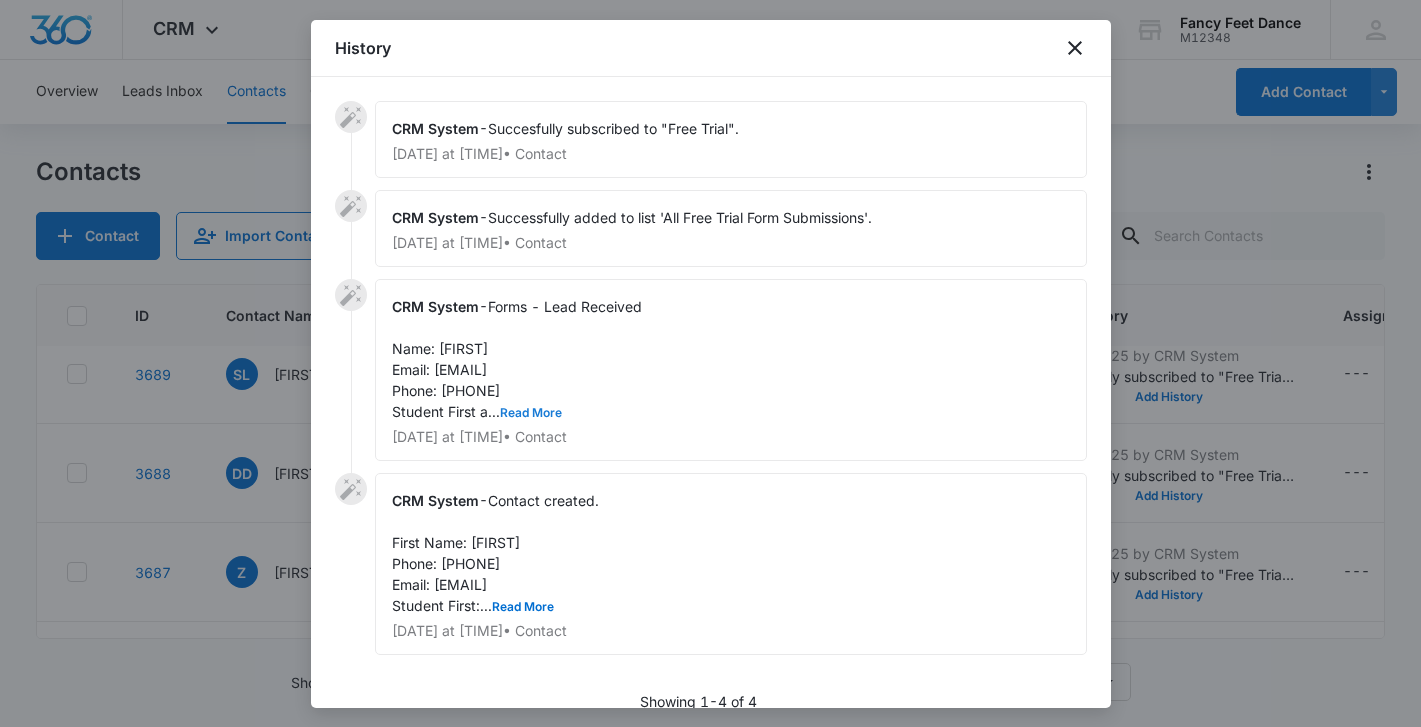click on "Read More" at bounding box center (531, 413) 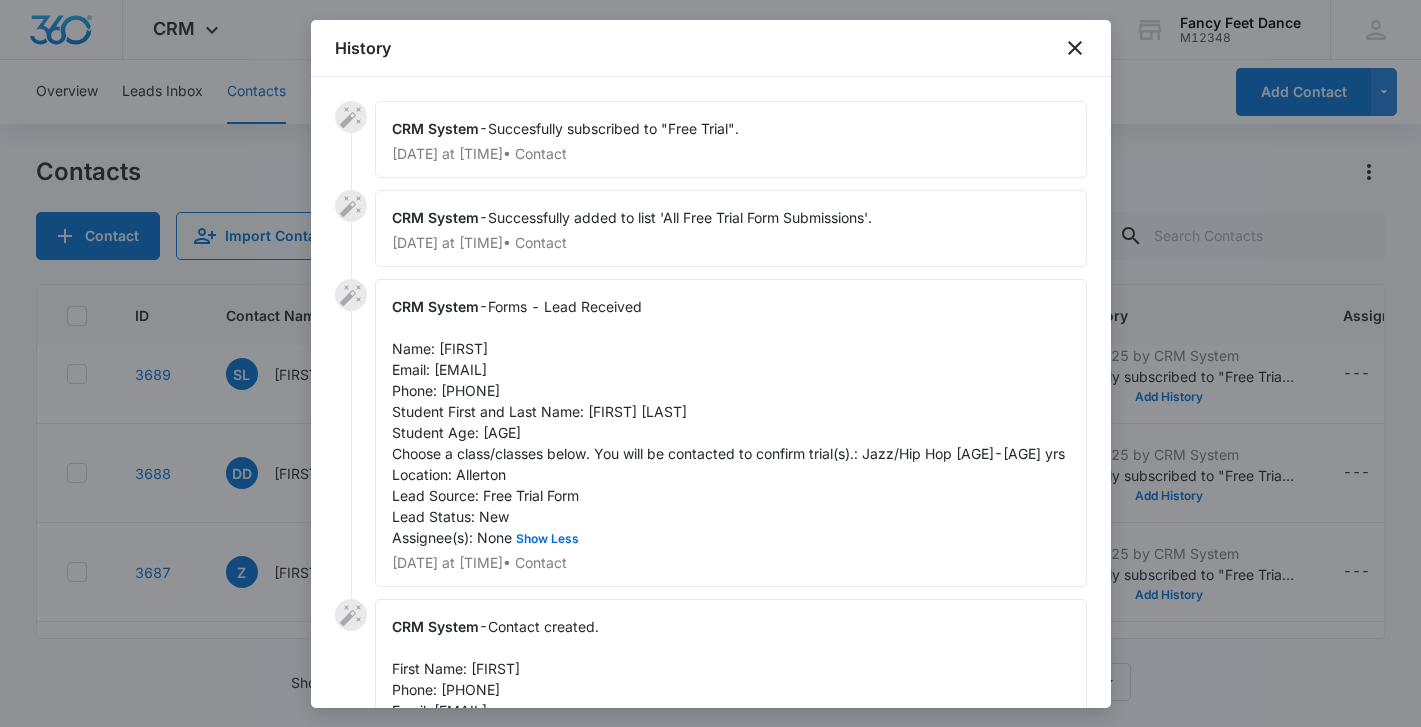 click on "Forms - Lead Received
Name: [FIRST]
Email: [EMAIL]
Phone: [PHONE]
Student First and Last Name: [FIRST] [LAST]
Student Age: 11 years
Choose a class/classes below. You will be contacted to confirm trial(s).: Jazz/Hip Hop 8-12 yrs
Location: [CITY]
Lead Source: Free Trial Form
Lead Status: New
Assignee(s): None Show Less" at bounding box center (728, 422) 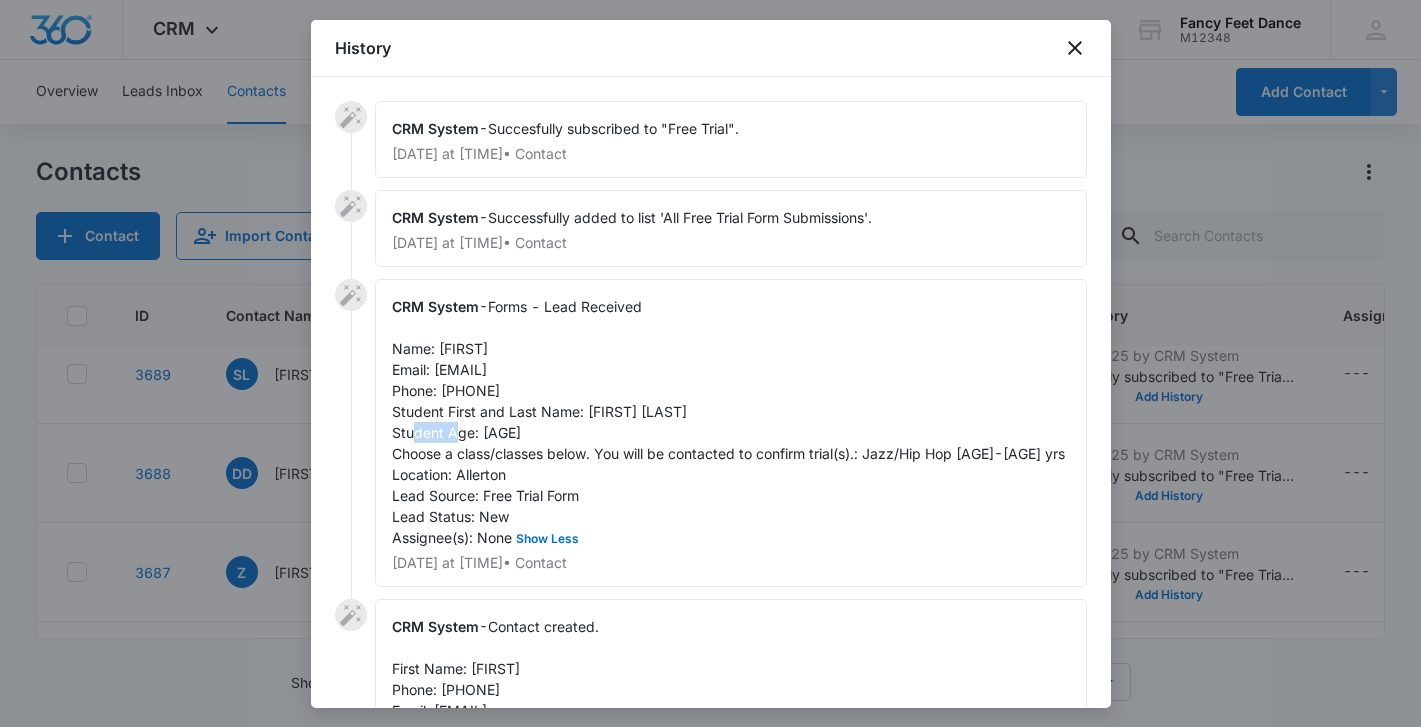 click on "Forms - Lead Received
Name: [FIRST]
Email: [EMAIL]
Phone: [PHONE]
Student First and Last Name: [FIRST] [LAST]
Student Age: 11 years
Choose a class/classes below. You will be contacted to confirm trial(s).: Jazz/Hip Hop 8-12 yrs
Location: [CITY]
Lead Source: Free Trial Form
Lead Status: New
Assignee(s): None Show Less" at bounding box center (728, 422) 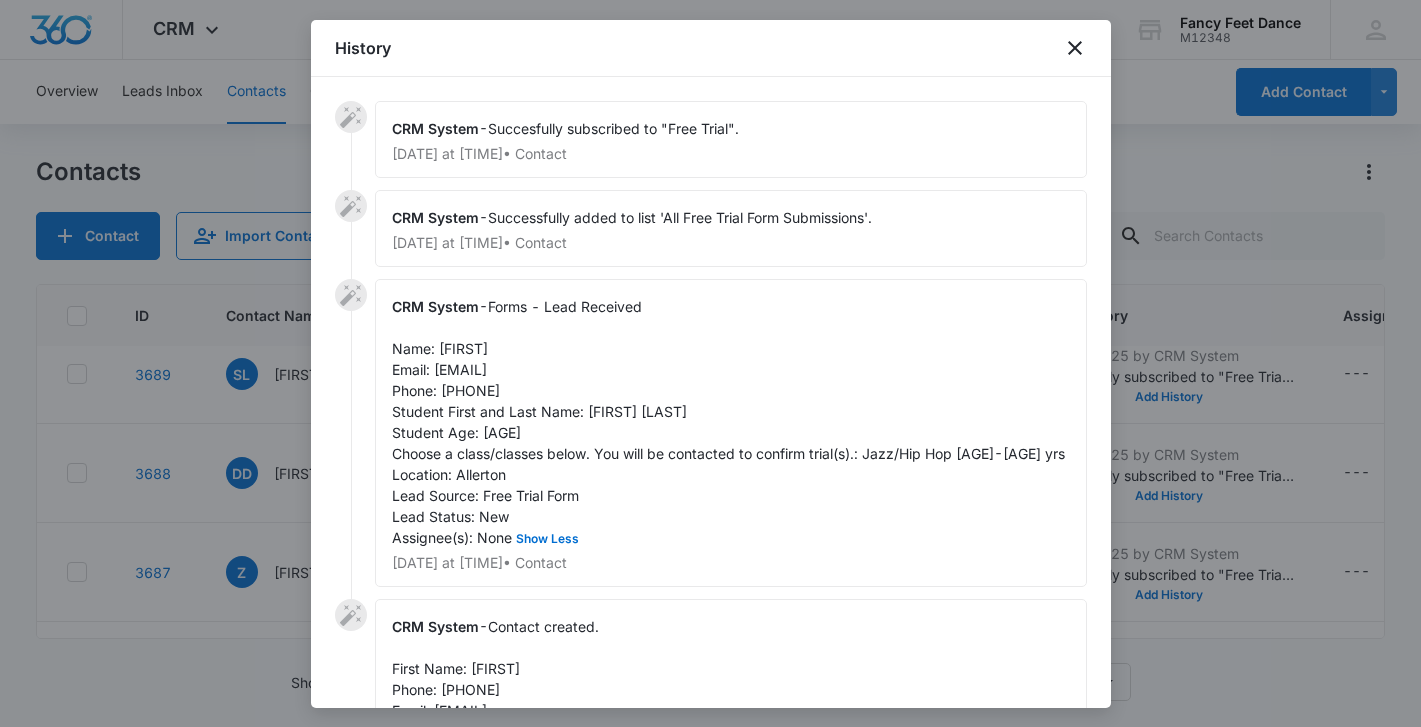 click on "Forms - Lead Received
Name: [FIRST]
Email: [EMAIL]
Phone: [PHONE]
Student First and Last Name: [FIRST] [LAST]
Student Age: 11 years
Choose a class/classes below. You will be contacted to confirm trial(s).: Jazz/Hip Hop 8-12 yrs
Location: [CITY]
Lead Source: Free Trial Form
Lead Status: New
Assignee(s): None Show Less" at bounding box center (728, 422) 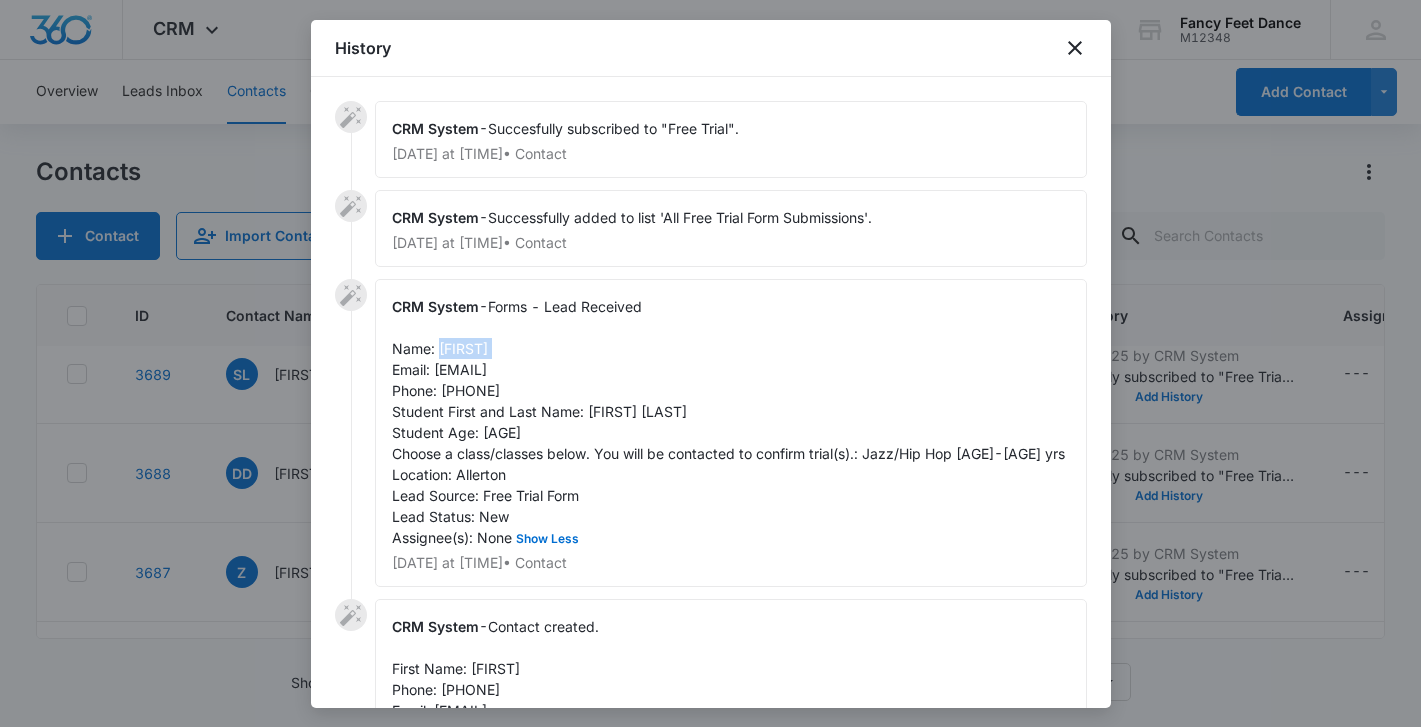 click on "Forms - Lead Received
Name: [FIRST]
Email: [EMAIL]
Phone: [PHONE]
Student First and Last Name: [FIRST] [LAST]
Student Age: 11 years
Choose a class/classes below. You will be contacted to confirm trial(s).: Jazz/Hip Hop 8-12 yrs
Location: [CITY]
Lead Source: Free Trial Form
Lead Status: New
Assignee(s): None Show Less" at bounding box center (728, 422) 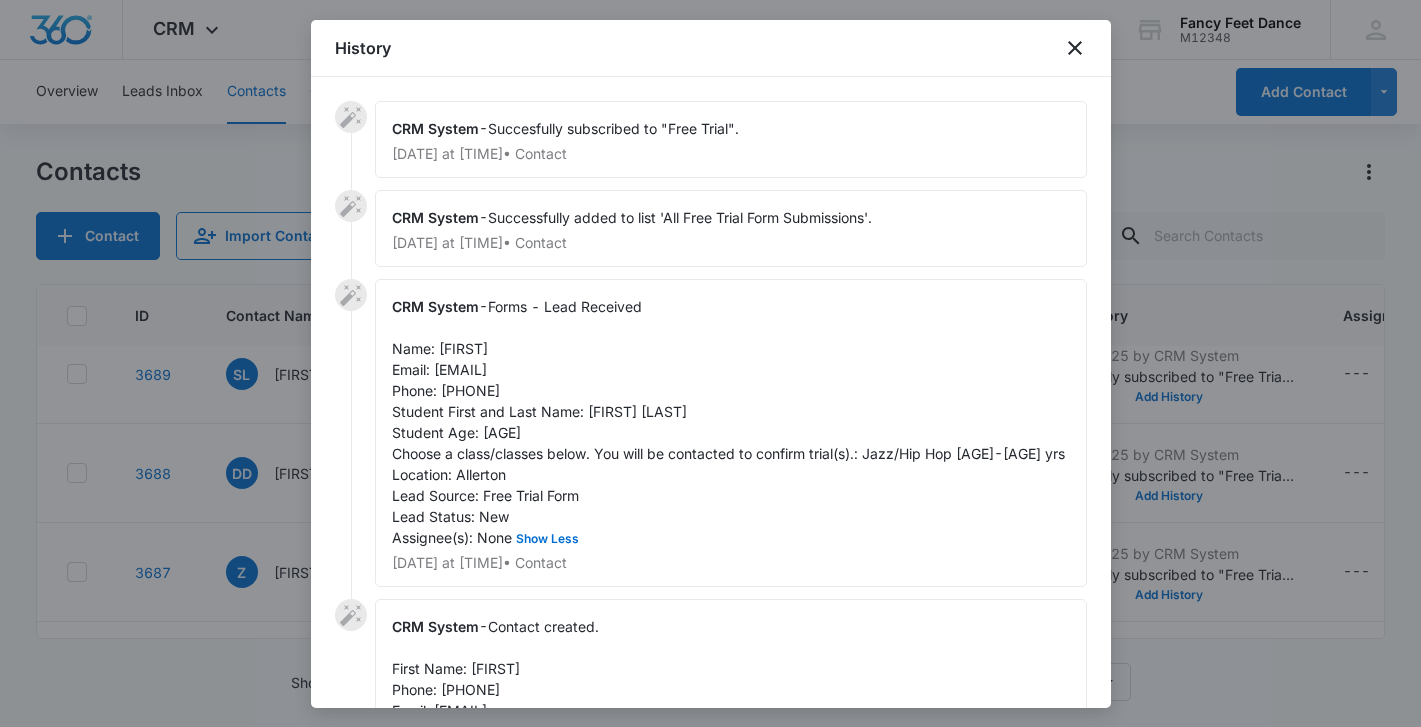 click on "Forms - Lead Received
Name: [FIRST]
Email: [EMAIL]
Phone: [PHONE]
Student First and Last Name: [FIRST] [LAST]
Student Age: 11 years
Choose a class/classes below. You will be contacted to confirm trial(s).: Jazz/Hip Hop 8-12 yrs
Location: [CITY]
Lead Source: Free Trial Form
Lead Status: New
Assignee(s): None Show Less" at bounding box center [728, 422] 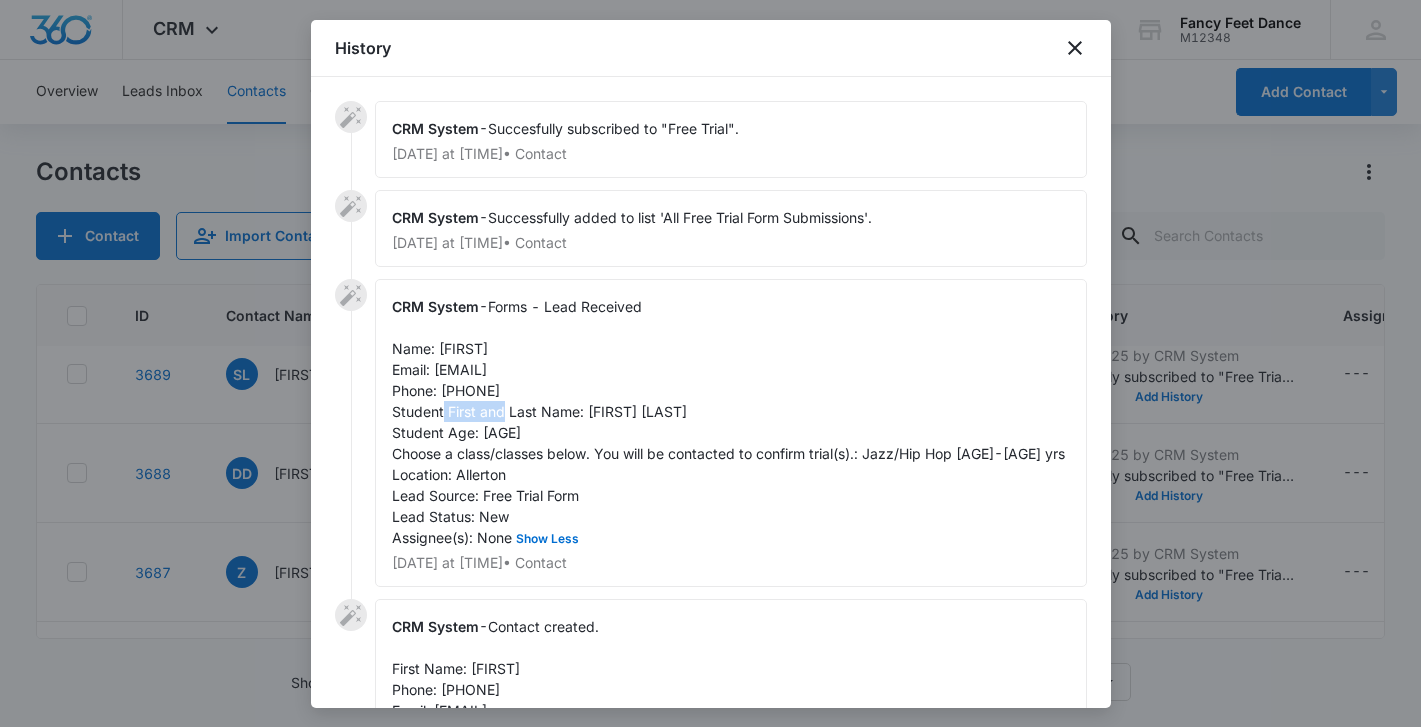 click on "Forms - Lead Received
Name: [FIRST]
Email: [EMAIL]
Phone: [PHONE]
Student First and Last Name: [FIRST] [LAST]
Student Age: 11 years
Choose a class/classes below. You will be contacted to confirm trial(s).: Jazz/Hip Hop 8-12 yrs
Location: [CITY]
Lead Source: Free Trial Form
Lead Status: New
Assignee(s): None Show Less" at bounding box center [728, 422] 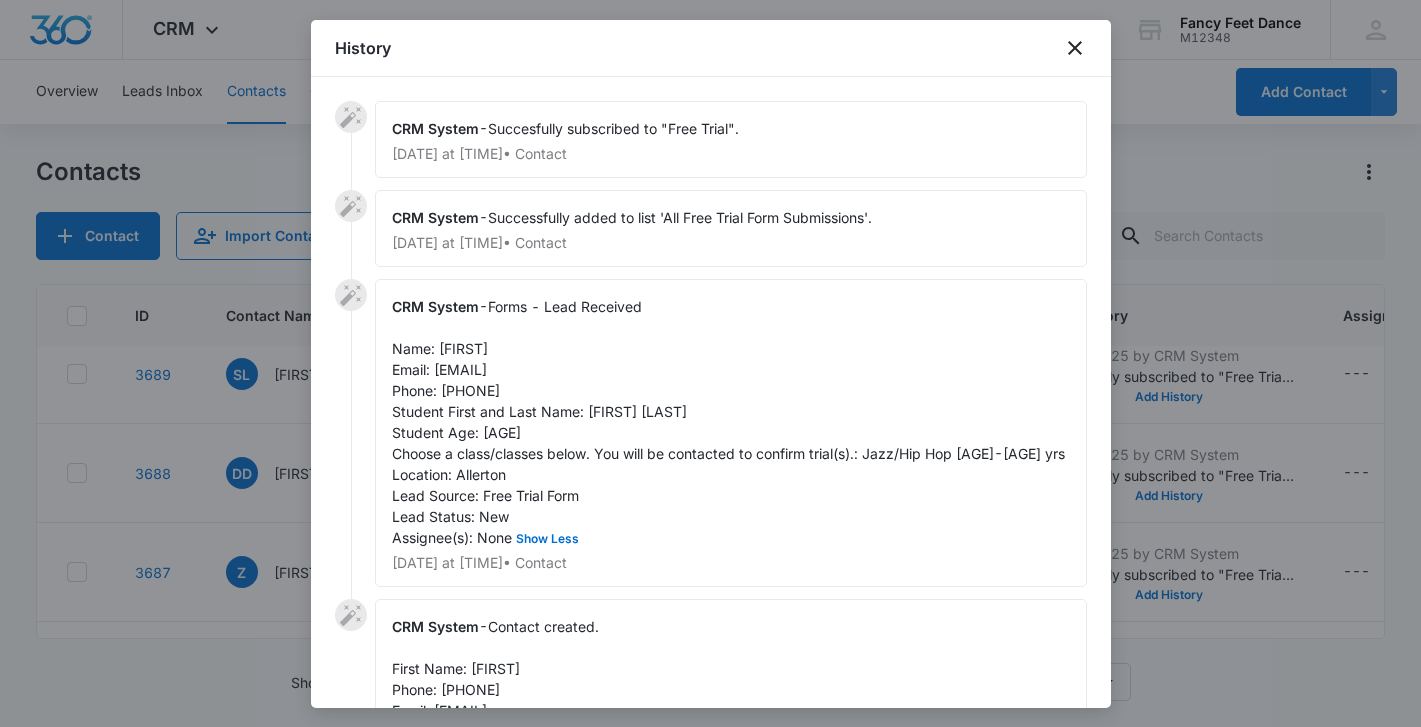 click at bounding box center [710, 363] 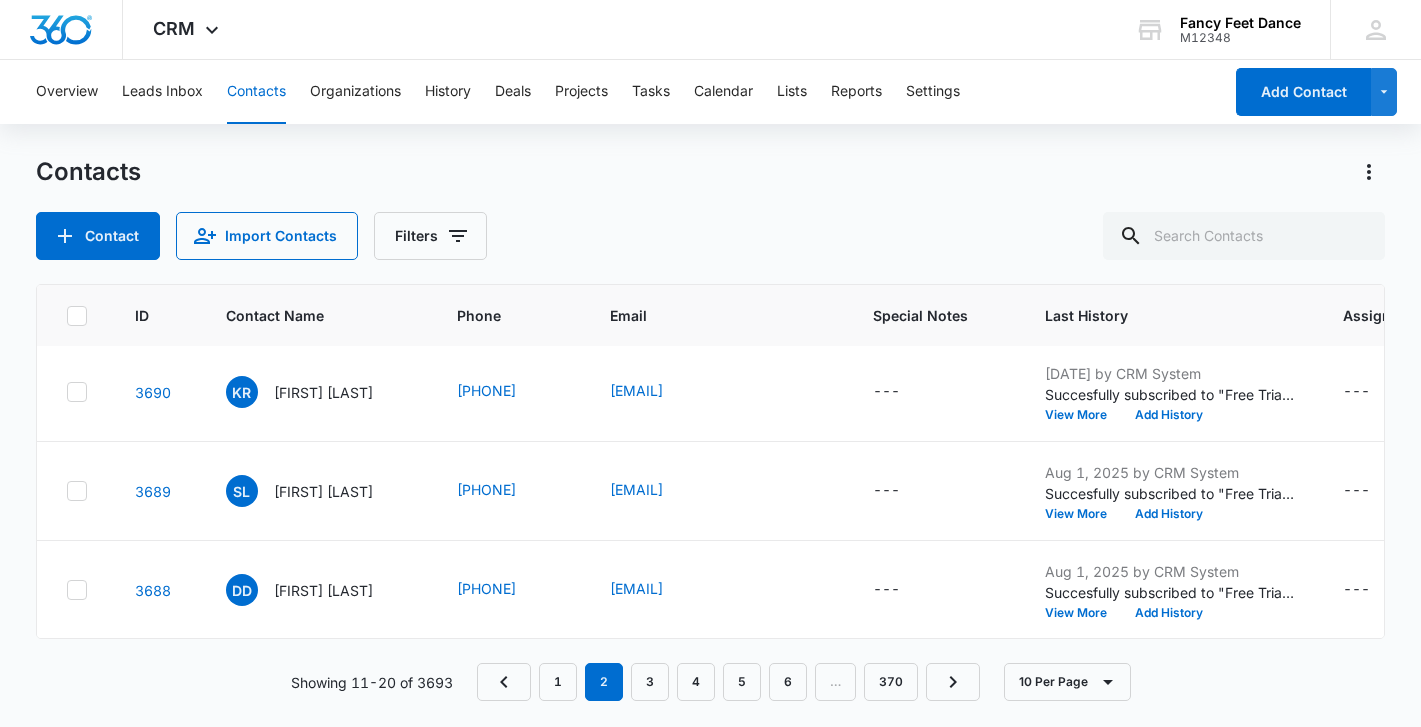 scroll, scrollTop: 96, scrollLeft: 3, axis: both 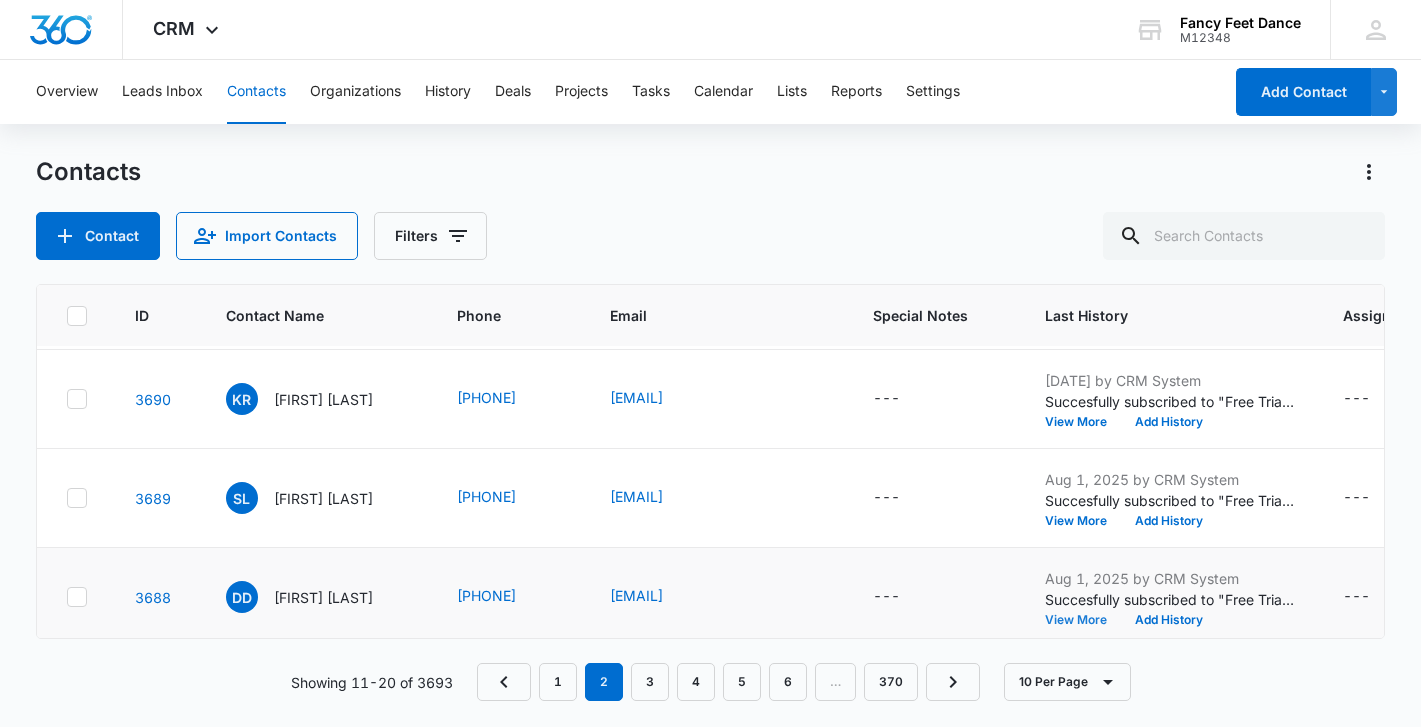 click on "View More" at bounding box center [1083, 620] 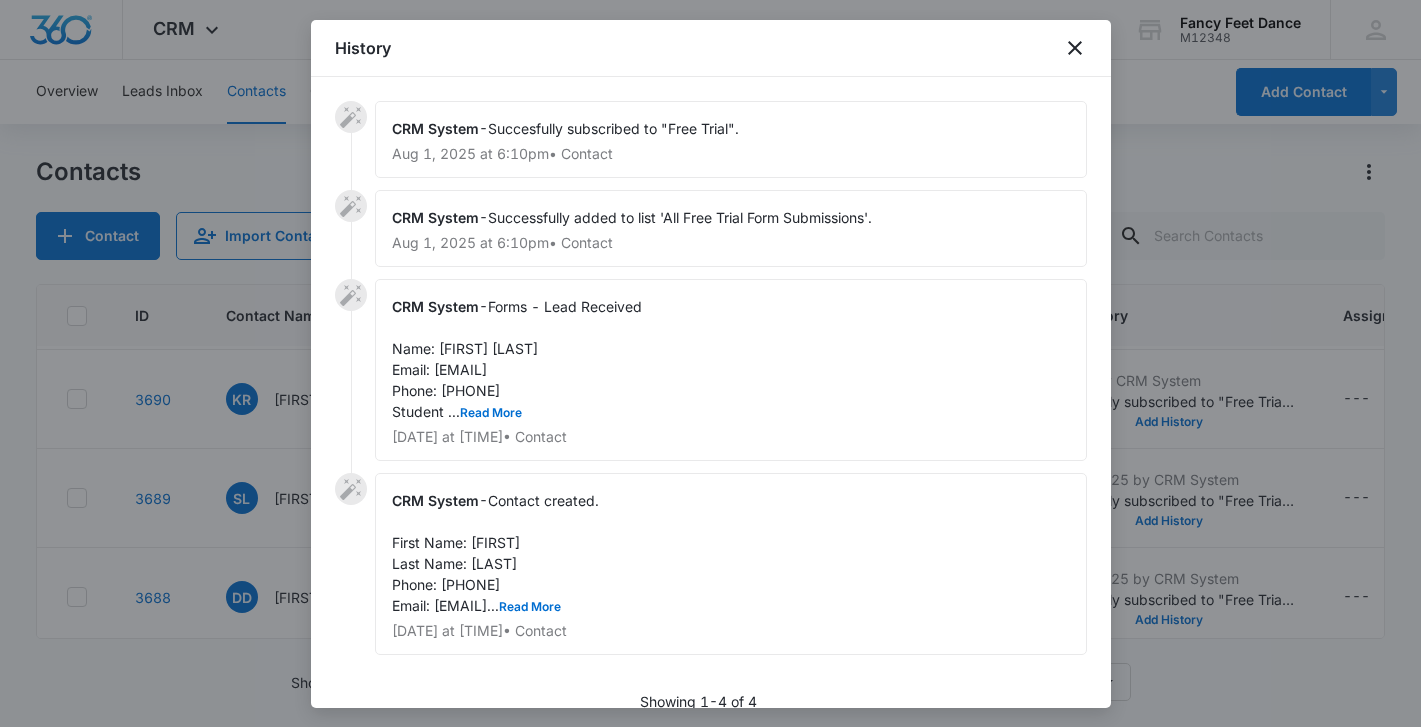 click on "Forms - Lead Received
Name: [FIRST] [LAST]
Email: [EMAIL]
Phone: [PHONE]
Student ... Read More" at bounding box center [517, 359] 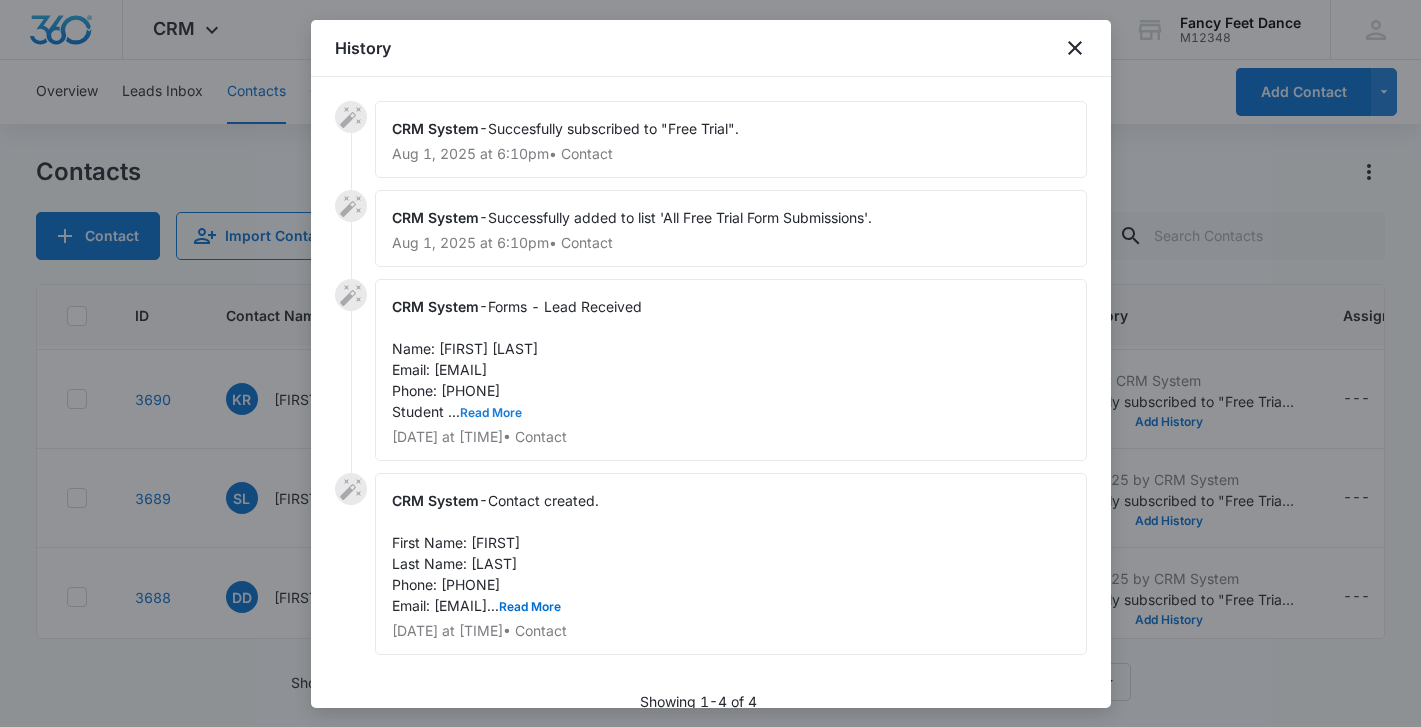 click on "Read More" at bounding box center [491, 413] 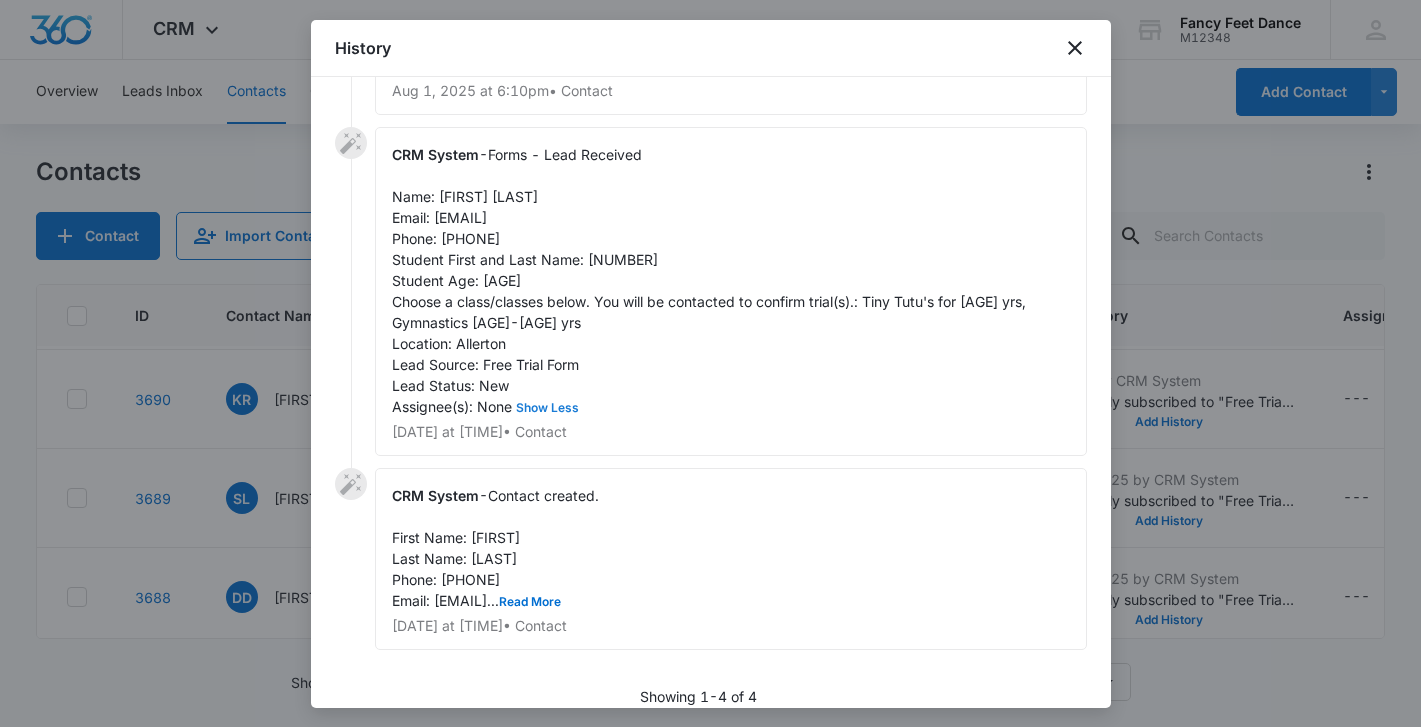 scroll, scrollTop: 158, scrollLeft: 0, axis: vertical 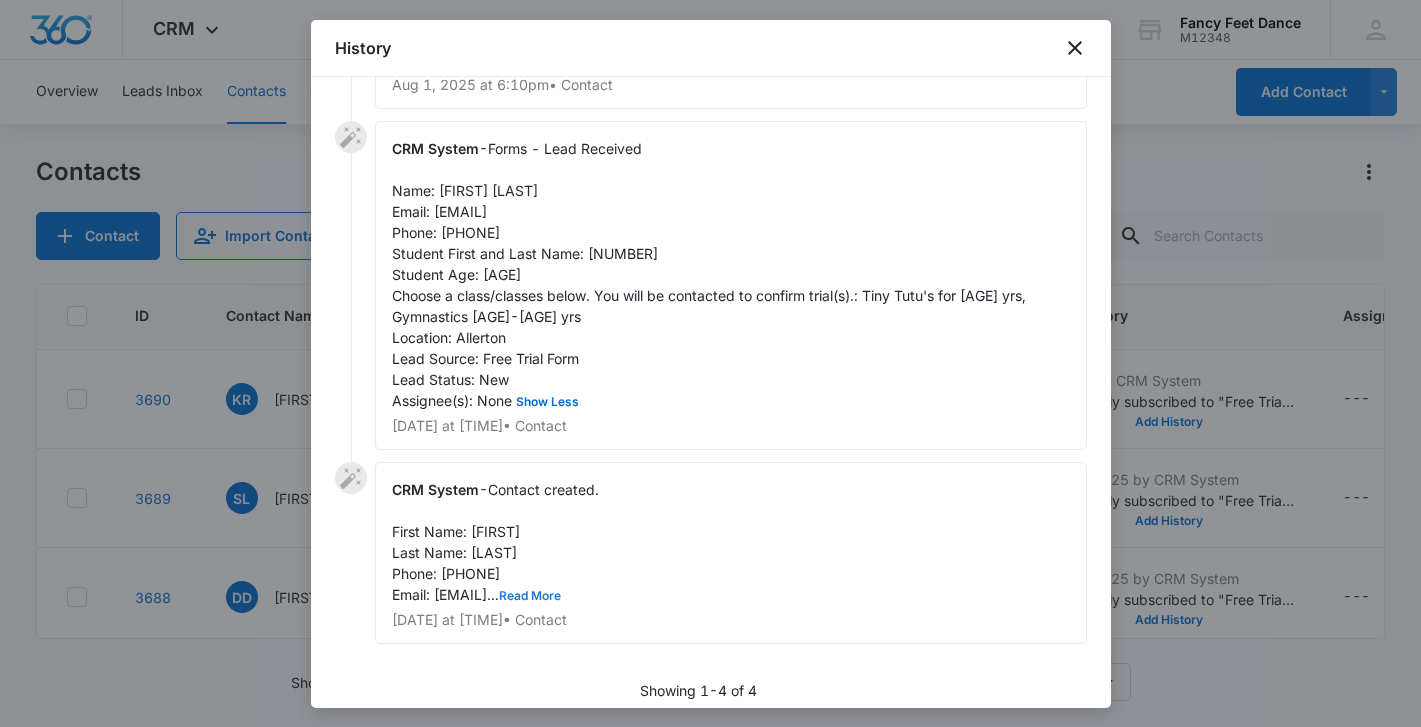 click on "Read More" at bounding box center (530, 596) 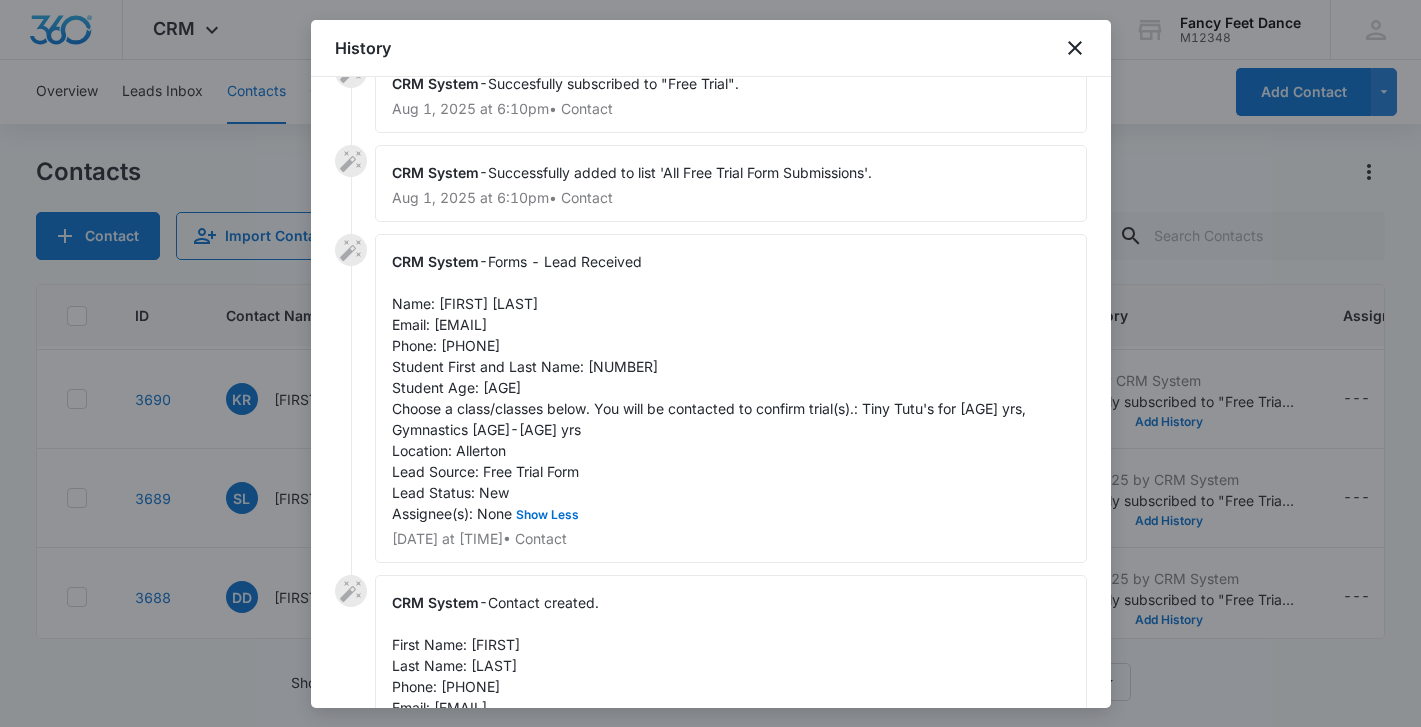 scroll, scrollTop: 45, scrollLeft: 0, axis: vertical 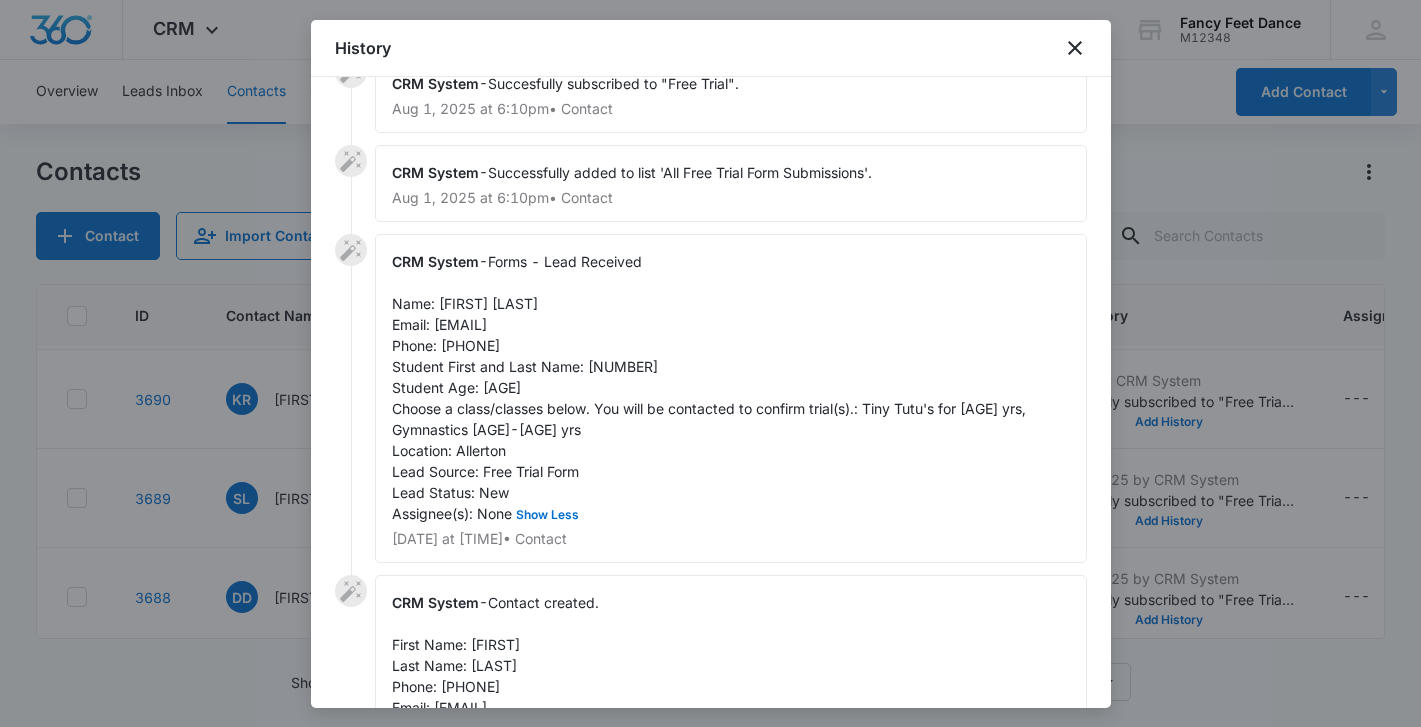 click on "Forms - Lead Received
Name: [FIRST] [LAST]
Email: [EMAIL]
Phone: [PHONE]
Student First and Last Name: 088638
Student Age: 3 years
Choose a class/classes below. You will be contacted to confirm trial(s).: Tiny Tutu's for 3 yrs, Gymnastics 3-6 yrs
Location: Allerton
Lead Source: Free Trial Form
Lead Status: New
Assignee(s): None Show Less" at bounding box center (711, 387) 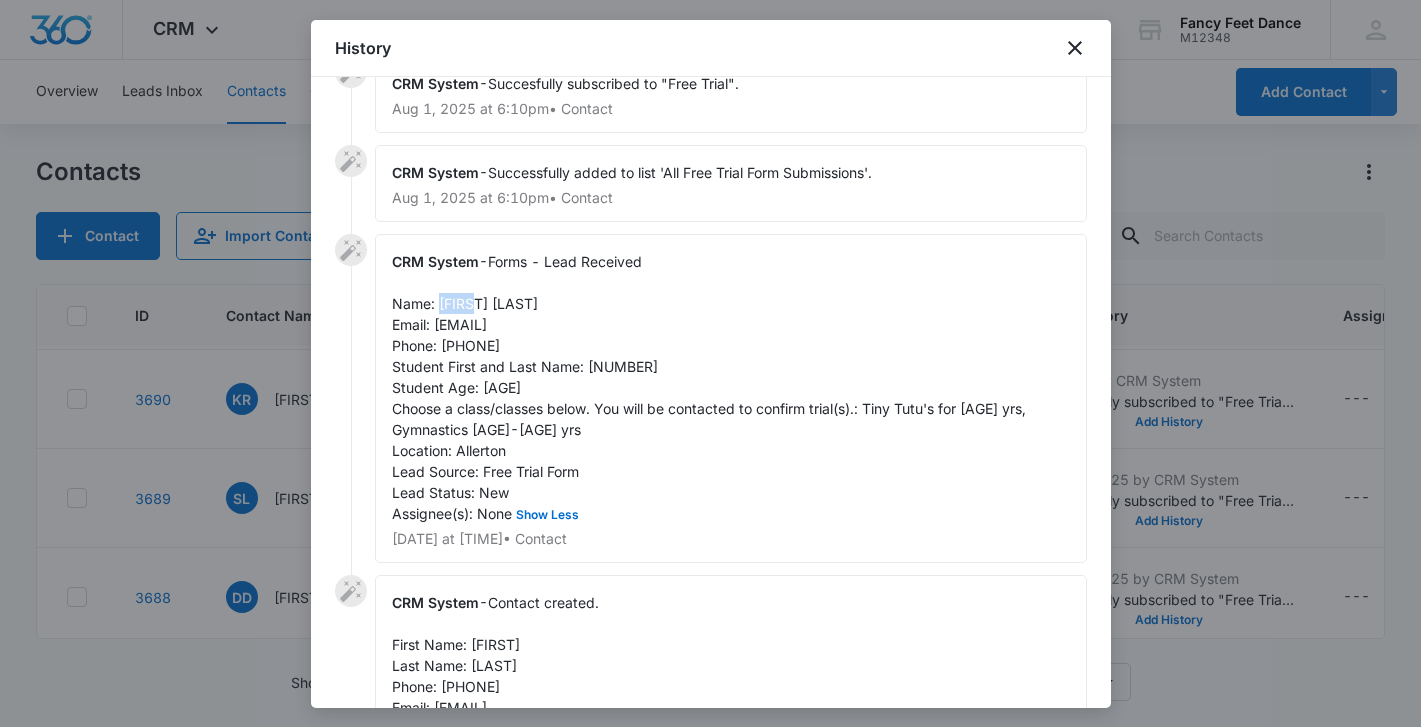 click on "Forms - Lead Received
Name: [FIRST] [LAST]
Email: [EMAIL]
Phone: [PHONE]
Student First and Last Name: 088638
Student Age: 3 years
Choose a class/classes below. You will be contacted to confirm trial(s).: Tiny Tutu's for 3 yrs, Gymnastics 3-6 yrs
Location: Allerton
Lead Source: Free Trial Form
Lead Status: New
Assignee(s): None Show Less" at bounding box center [711, 387] 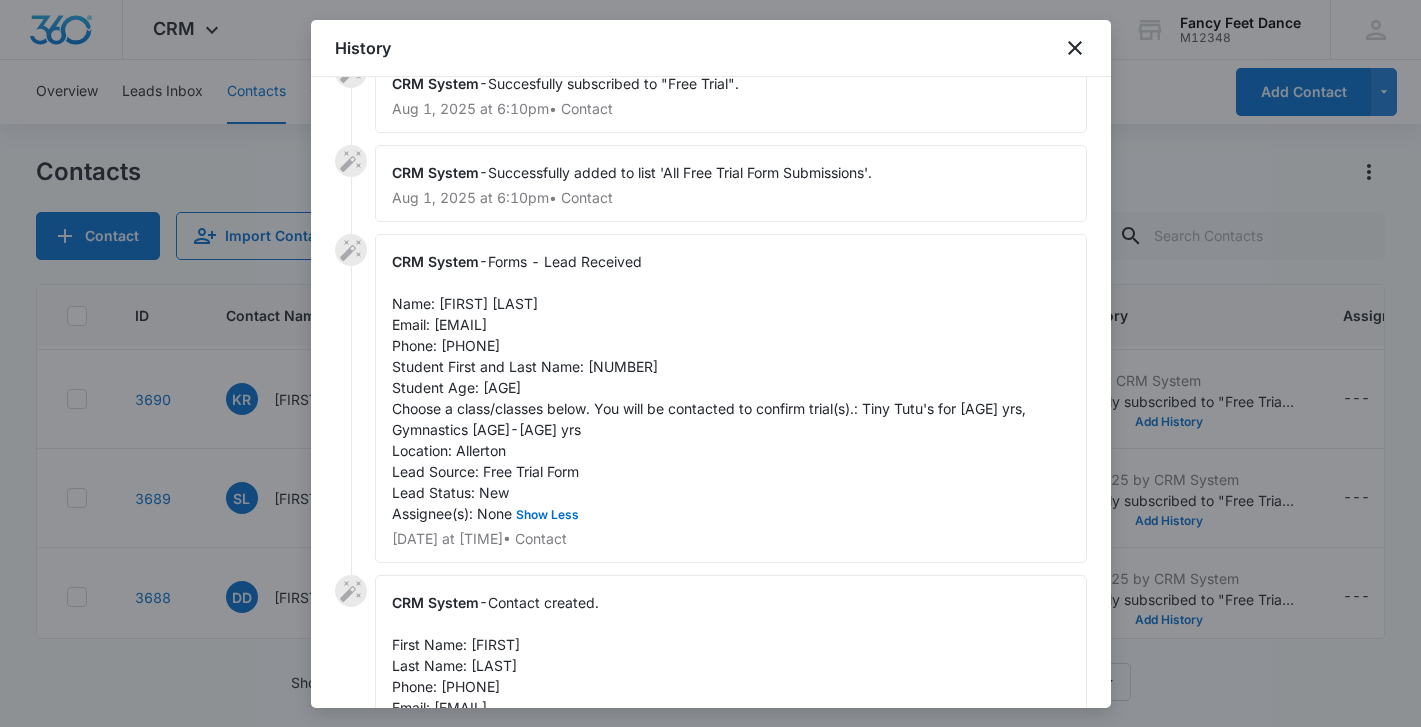 click on "Forms - Lead Received
Name: [FIRST] [LAST]
Email: [EMAIL]
Phone: [PHONE]
Student First and Last Name: 088638
Student Age: 3 years
Choose a class/classes below. You will be contacted to confirm trial(s).: Tiny Tutu's for 3 yrs, Gymnastics 3-6 yrs
Location: Allerton
Lead Source: Free Trial Form
Lead Status: New
Assignee(s): None Show Less" at bounding box center (711, 387) 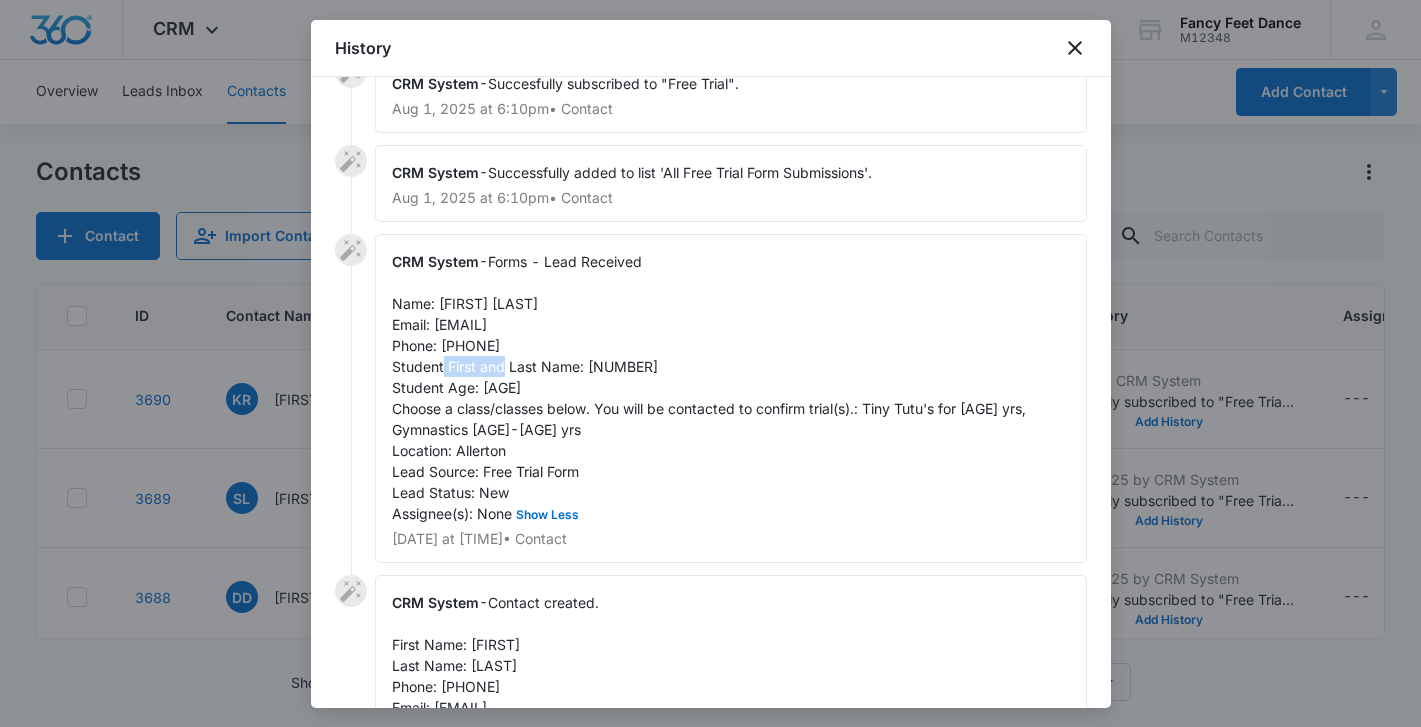 click on "Forms - Lead Received
Name: [FIRST] [LAST]
Email: [EMAIL]
Phone: [PHONE]
Student First and Last Name: 088638
Student Age: 3 years
Choose a class/classes below. You will be contacted to confirm trial(s).: Tiny Tutu's for 3 yrs, Gymnastics 3-6 yrs
Location: Allerton
Lead Source: Free Trial Form
Lead Status: New
Assignee(s): None Show Less" at bounding box center [711, 387] 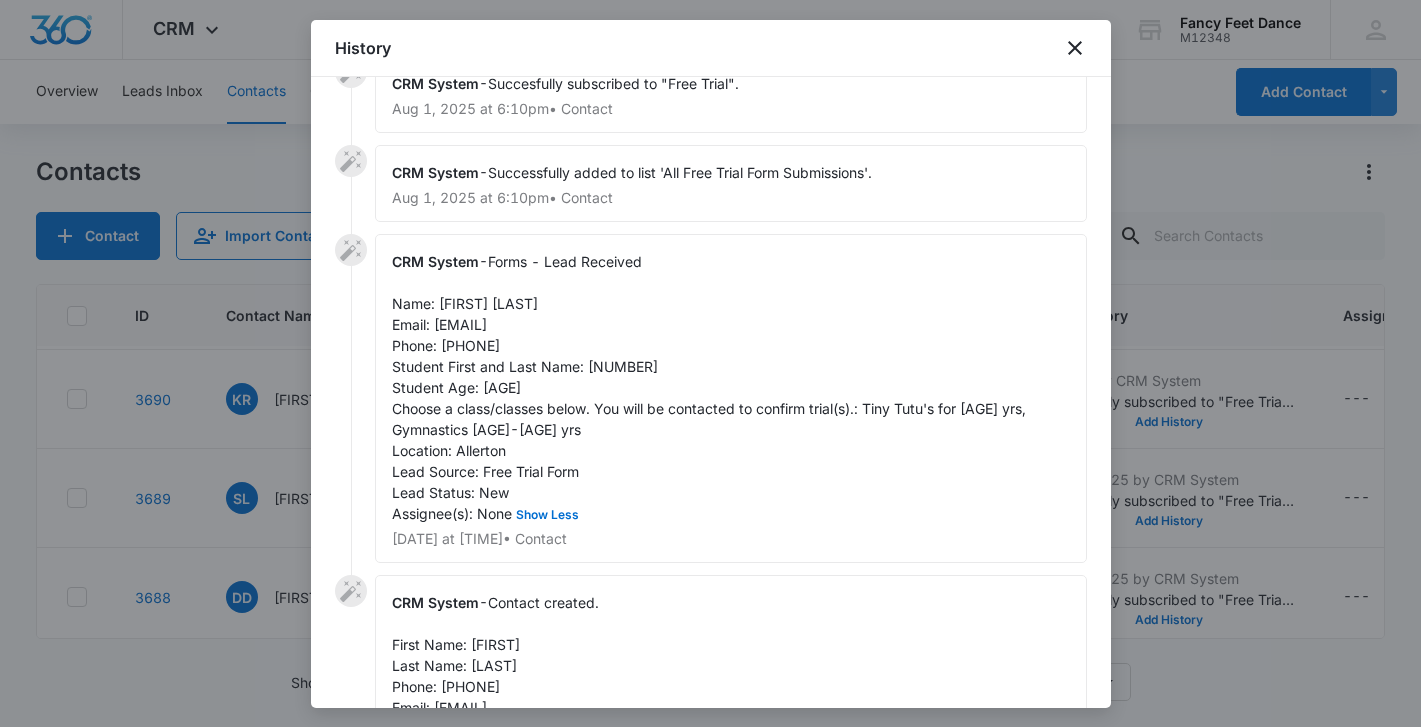 click at bounding box center [710, 363] 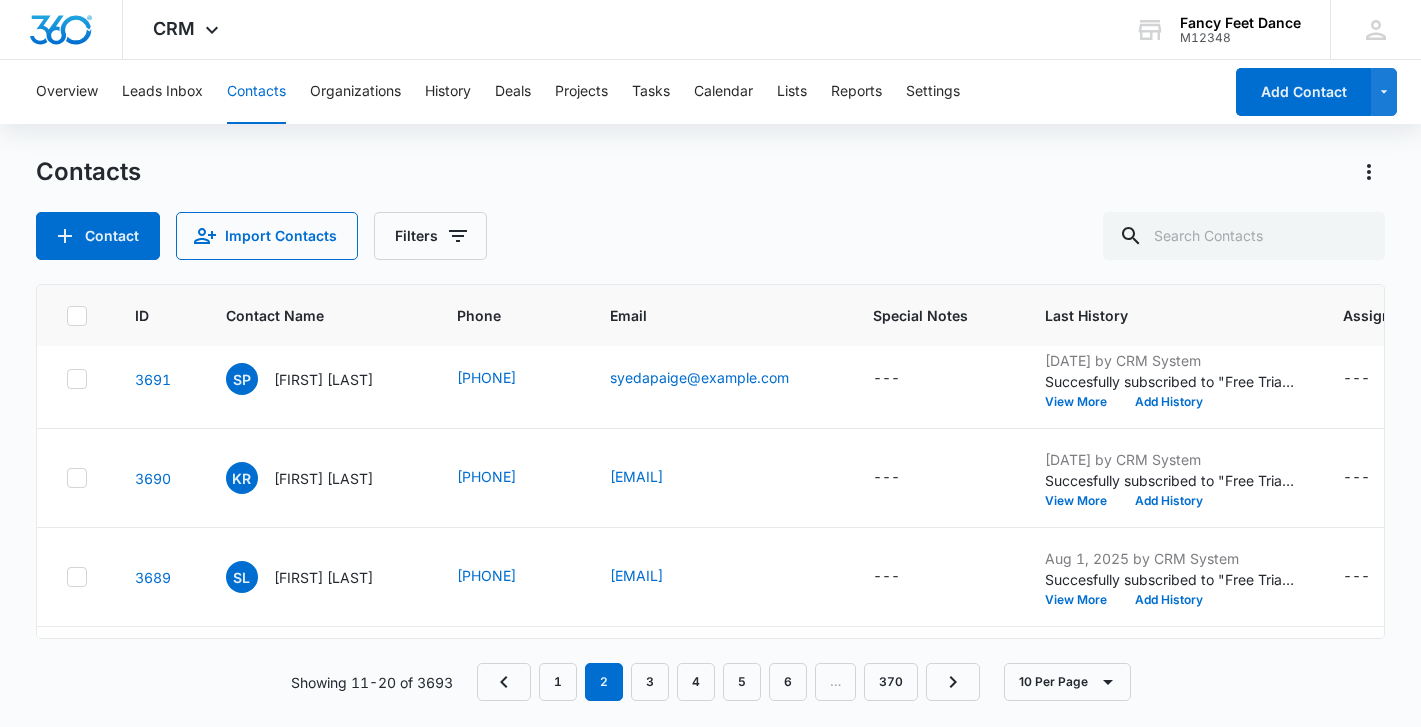 scroll, scrollTop: 9, scrollLeft: 3, axis: both 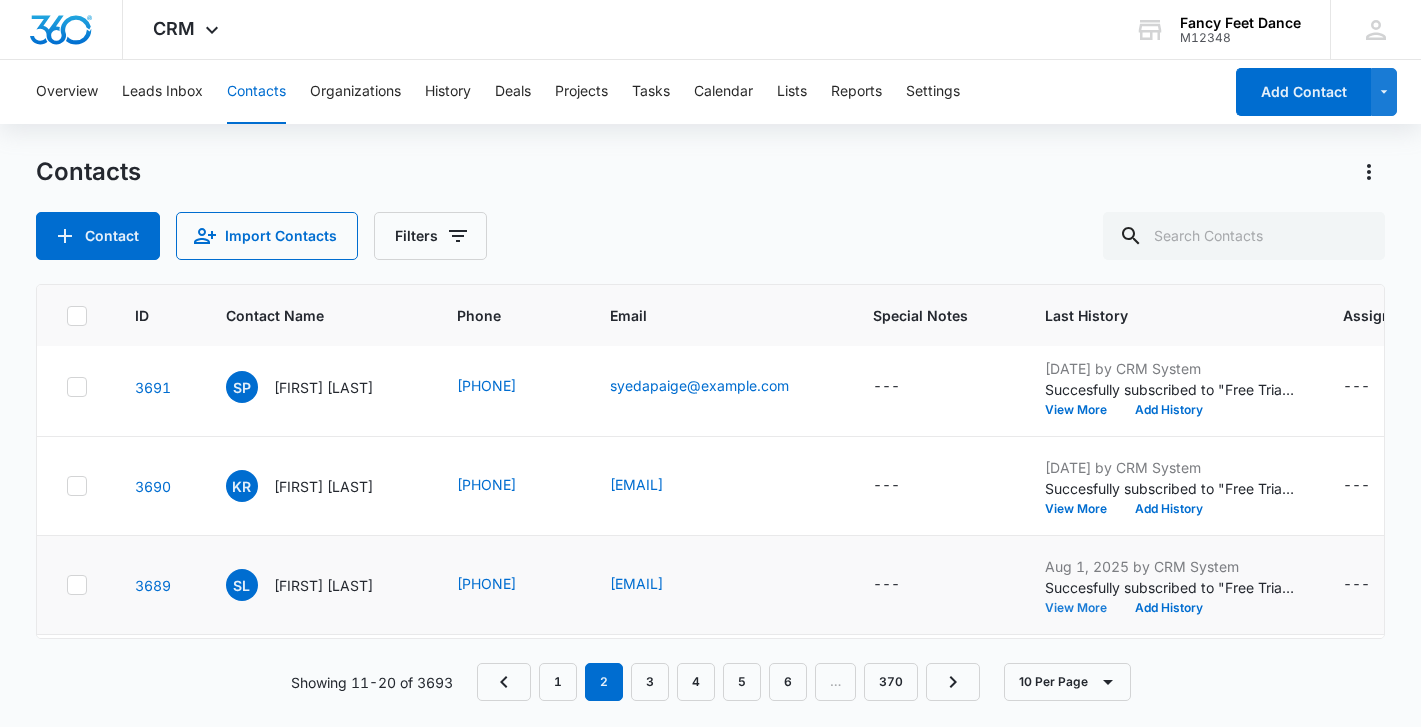 click on "View More" at bounding box center [1083, 608] 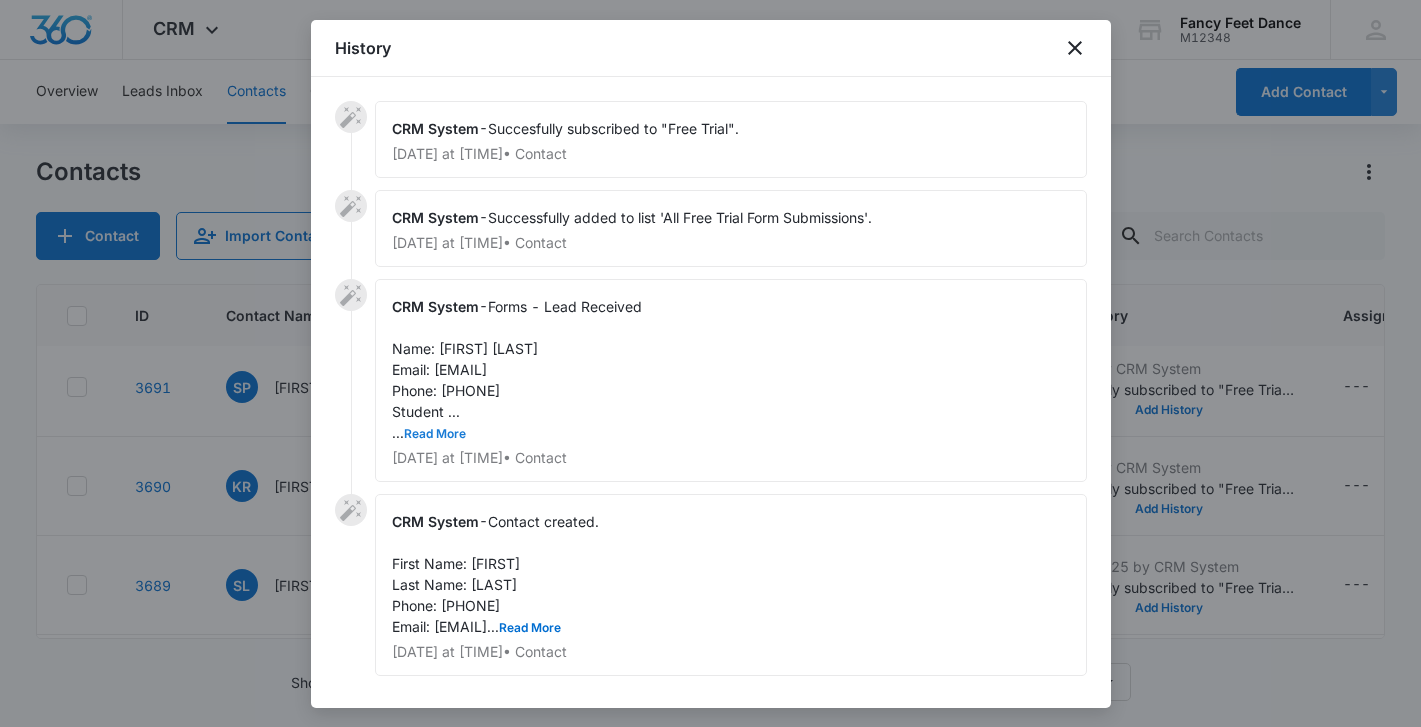 click on "Read More" at bounding box center [435, 434] 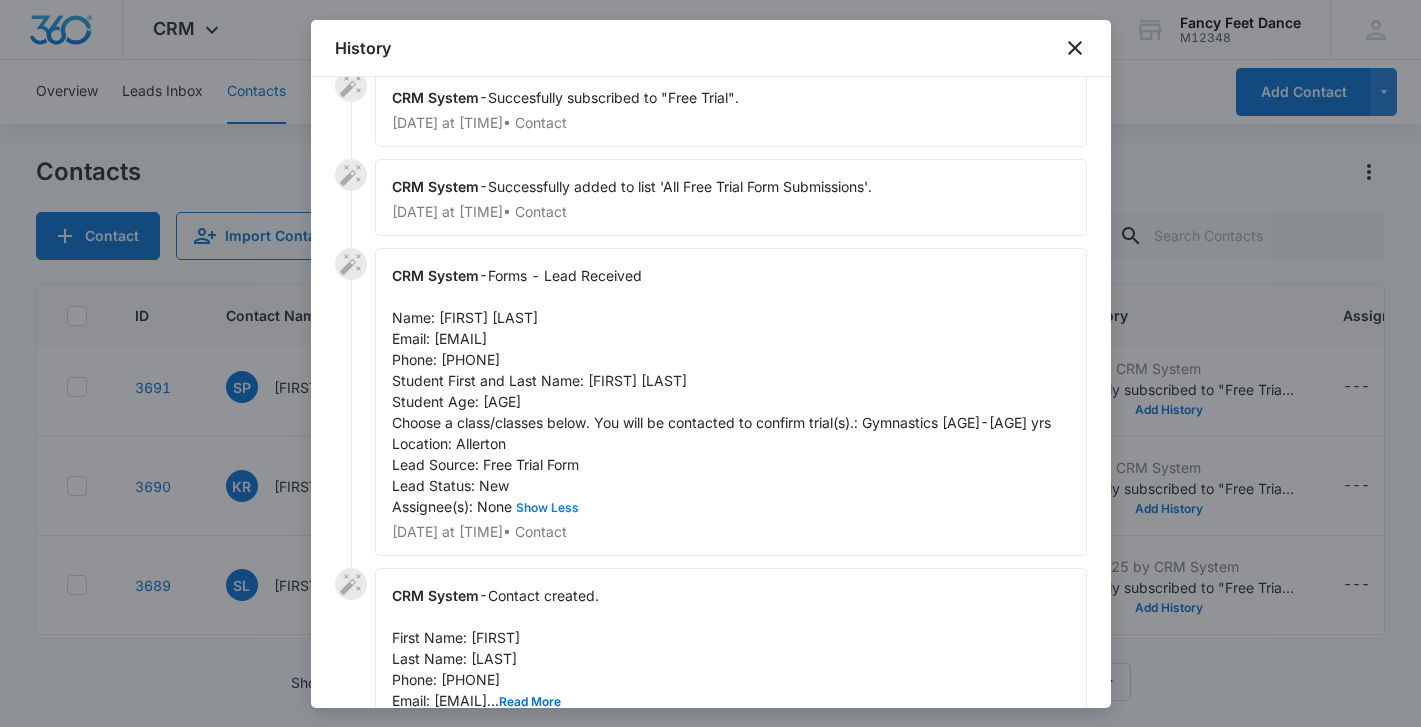 scroll, scrollTop: 62, scrollLeft: 0, axis: vertical 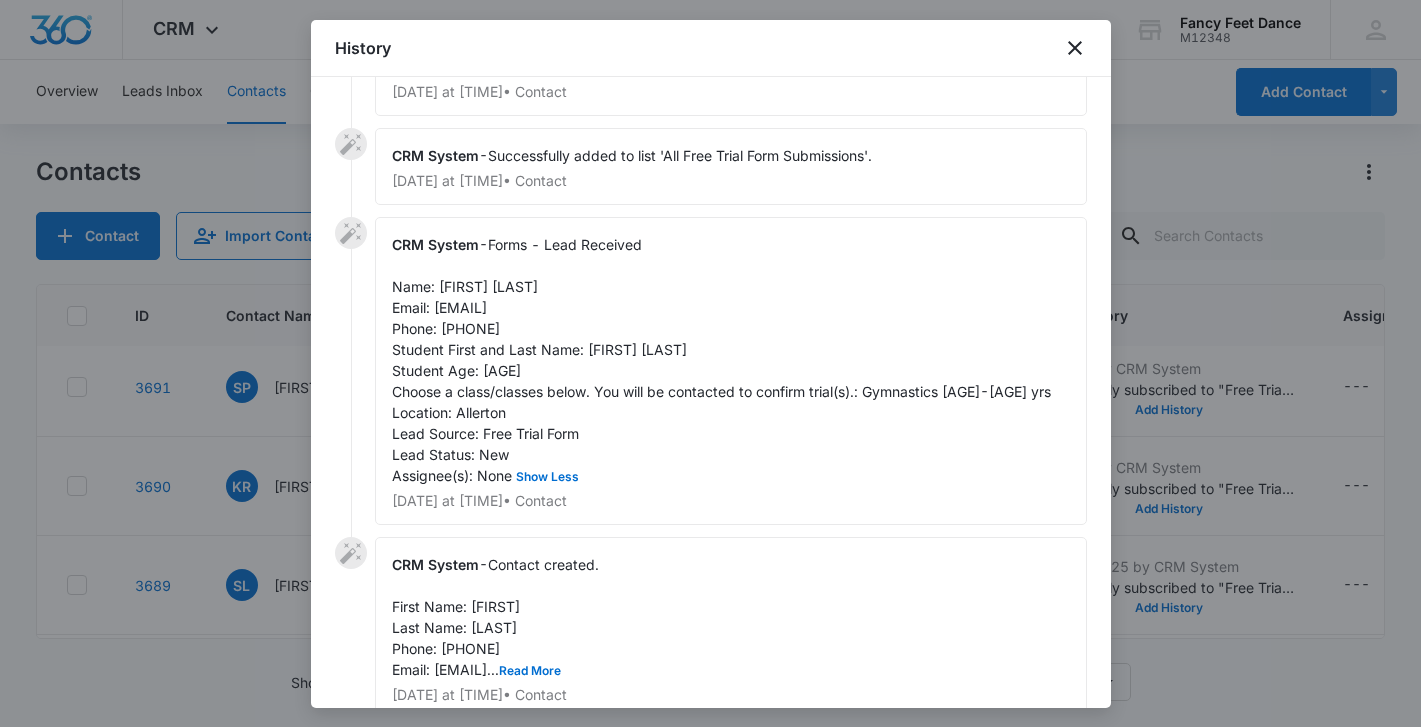 click on "Forms - Lead Received
Name: [FIRST] [LAST]
Email: [EMAIL]
Phone: [PHONE]
Student First and Last Name: [FIRST] [LAST]
Student Age: 3 years
Choose a class/classes below. You will be contacted to confirm trial(s).: Gymnastics 3-6 yrs
Location: Allerton
Lead Source: Free Trial Form
Lead Status: New
Assignee(s): None Show Less" at bounding box center [721, 360] 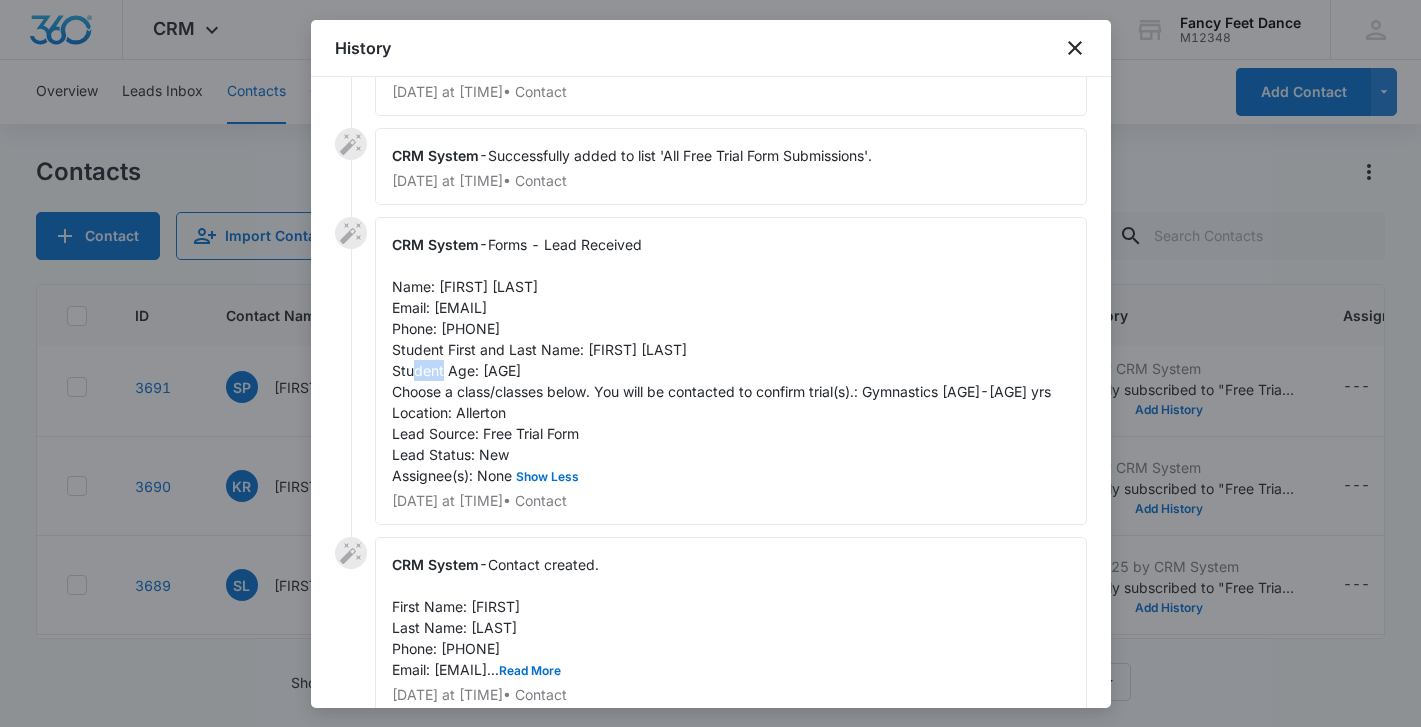 click on "Forms - Lead Received
Name: [FIRST] [LAST]
Email: [EMAIL]
Phone: [PHONE]
Student First and Last Name: [FIRST] [LAST]
Student Age: 3 years
Choose a class/classes below. You will be contacted to confirm trial(s).: Gymnastics 3-6 yrs
Location: Allerton
Lead Source: Free Trial Form
Lead Status: New
Assignee(s): None Show Less" at bounding box center (721, 360) 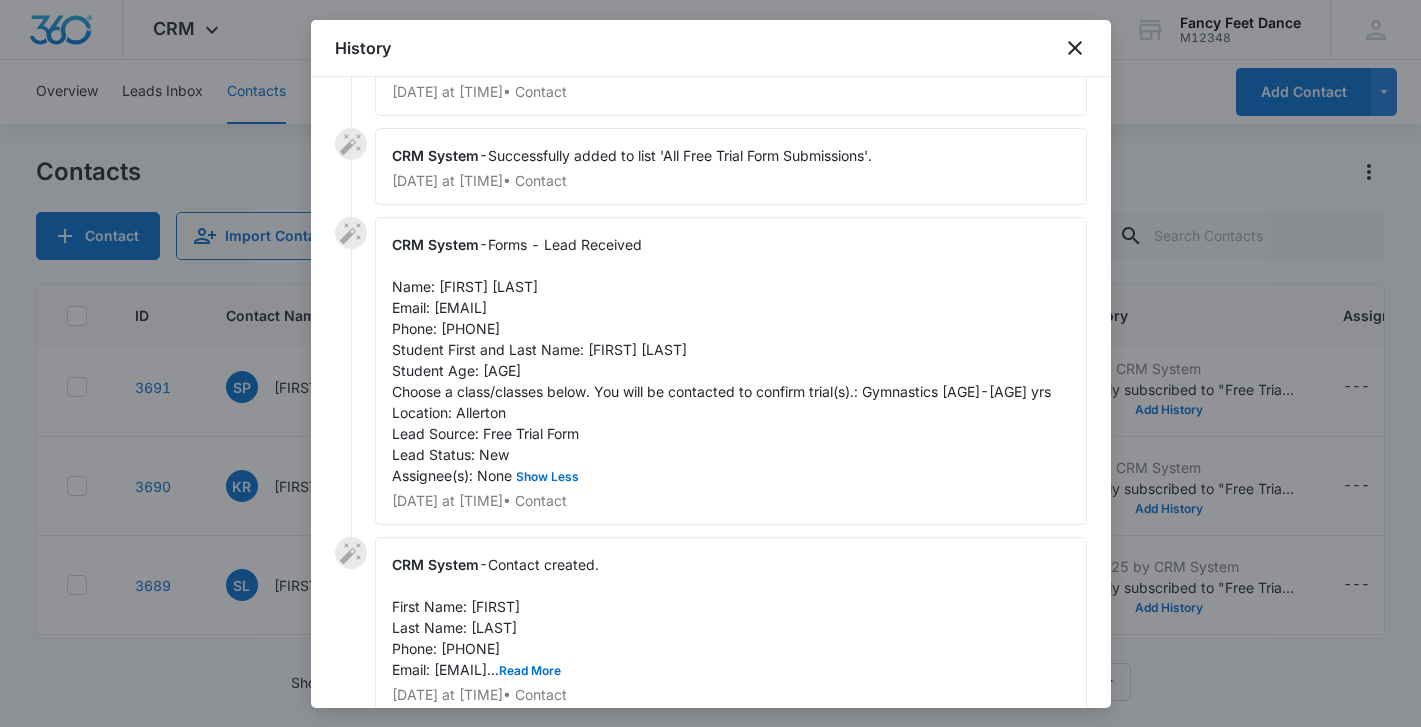 click on "Forms - Lead Received
Name: [FIRST] [LAST]
Email: [EMAIL]
Phone: [PHONE]
Student First and Last Name: [FIRST] [LAST]
Student Age: 3 years
Choose a class/classes below. You will be contacted to confirm trial(s).: Gymnastics 3-6 yrs
Location: Allerton
Lead Source: Free Trial Form
Lead Status: New
Assignee(s): None Show Less" at bounding box center [721, 360] 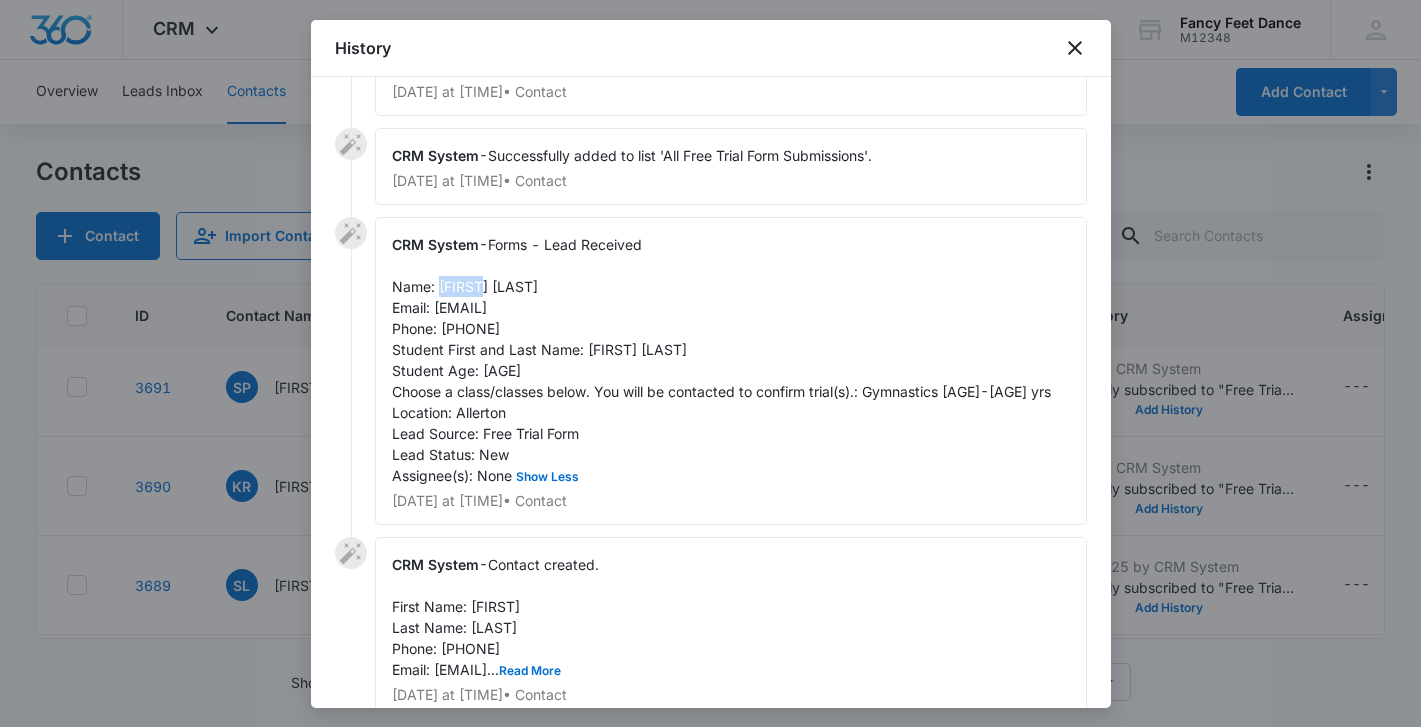 click on "Forms - Lead Received
Name: [FIRST] [LAST]
Email: [EMAIL]
Phone: [PHONE]
Student First and Last Name: [FIRST] [LAST]
Student Age: 3 years
Choose a class/classes below. You will be contacted to confirm trial(s).: Gymnastics 3-6 yrs
Location: Allerton
Lead Source: Free Trial Form
Lead Status: New
Assignee(s): None Show Less" at bounding box center (721, 360) 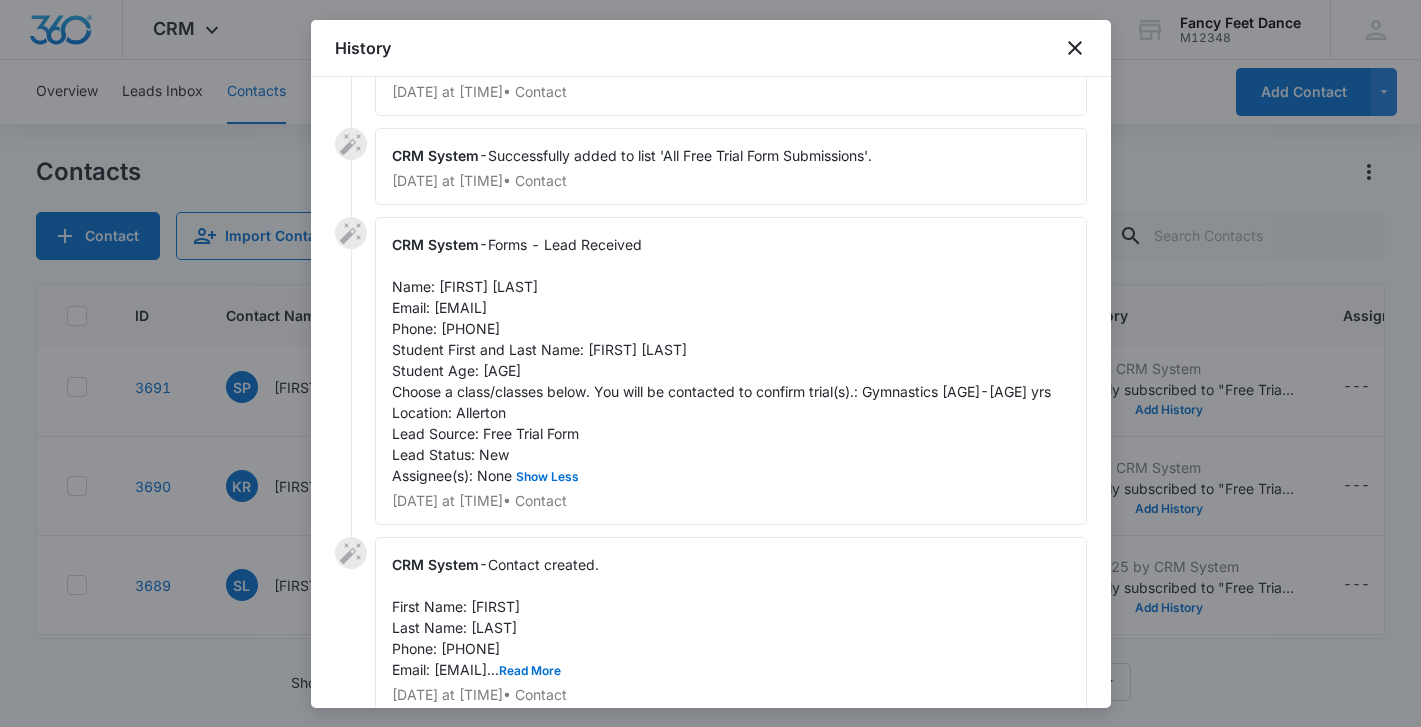 click on "Forms - Lead Received
Name: [FIRST] [LAST]
Email: [EMAIL]
Phone: [PHONE]
Student First and Last Name: [FIRST] [LAST]
Student Age: 3 years
Choose a class/classes below. You will be contacted to confirm trial(s).: Gymnastics 3-6 yrs
Location: Allerton
Lead Source: Free Trial Form
Lead Status: New
Assignee(s): None Show Less" at bounding box center (721, 360) 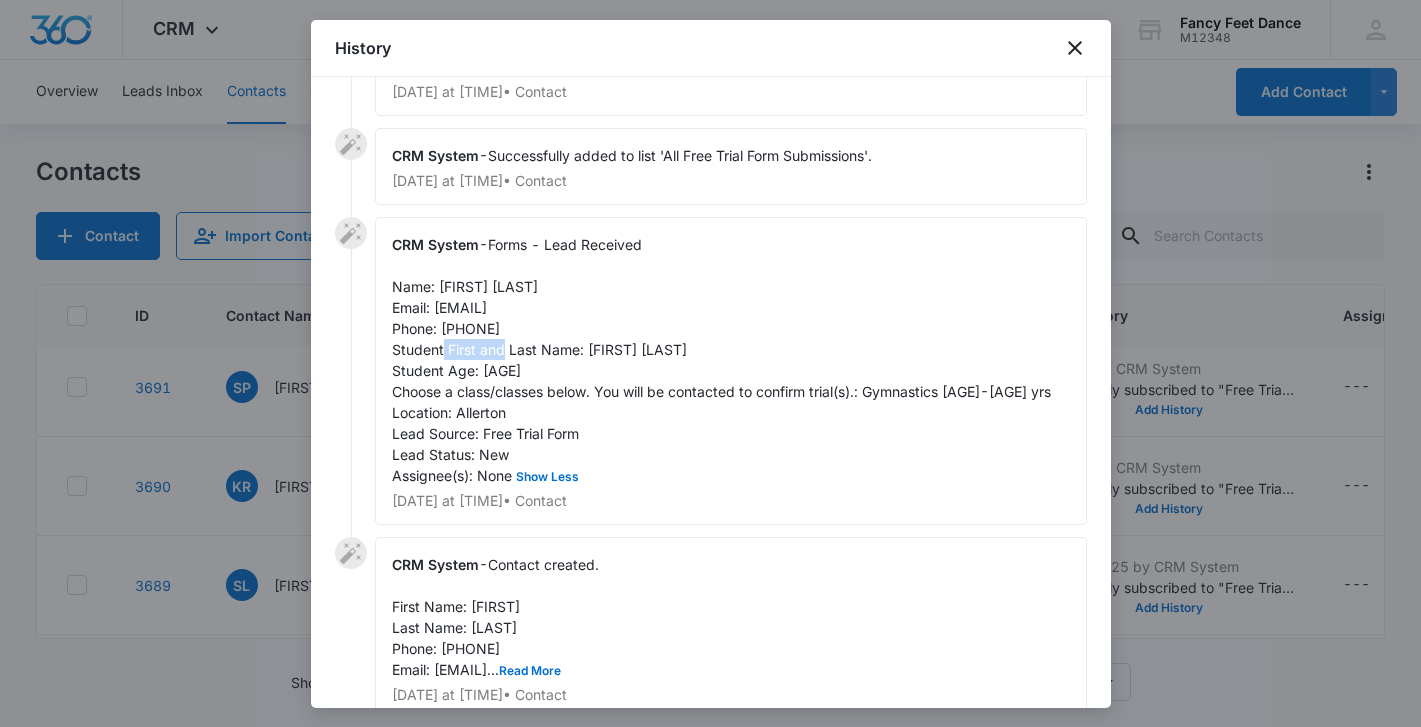 click on "Forms - Lead Received
Name: [FIRST] [LAST]
Email: [EMAIL]
Phone: [PHONE]
Student First and Last Name: [FIRST] [LAST]
Student Age: 3 years
Choose a class/classes below. You will be contacted to confirm trial(s).: Gymnastics 3-6 yrs
Location: Allerton
Lead Source: Free Trial Form
Lead Status: New
Assignee(s): None Show Less" at bounding box center (721, 360) 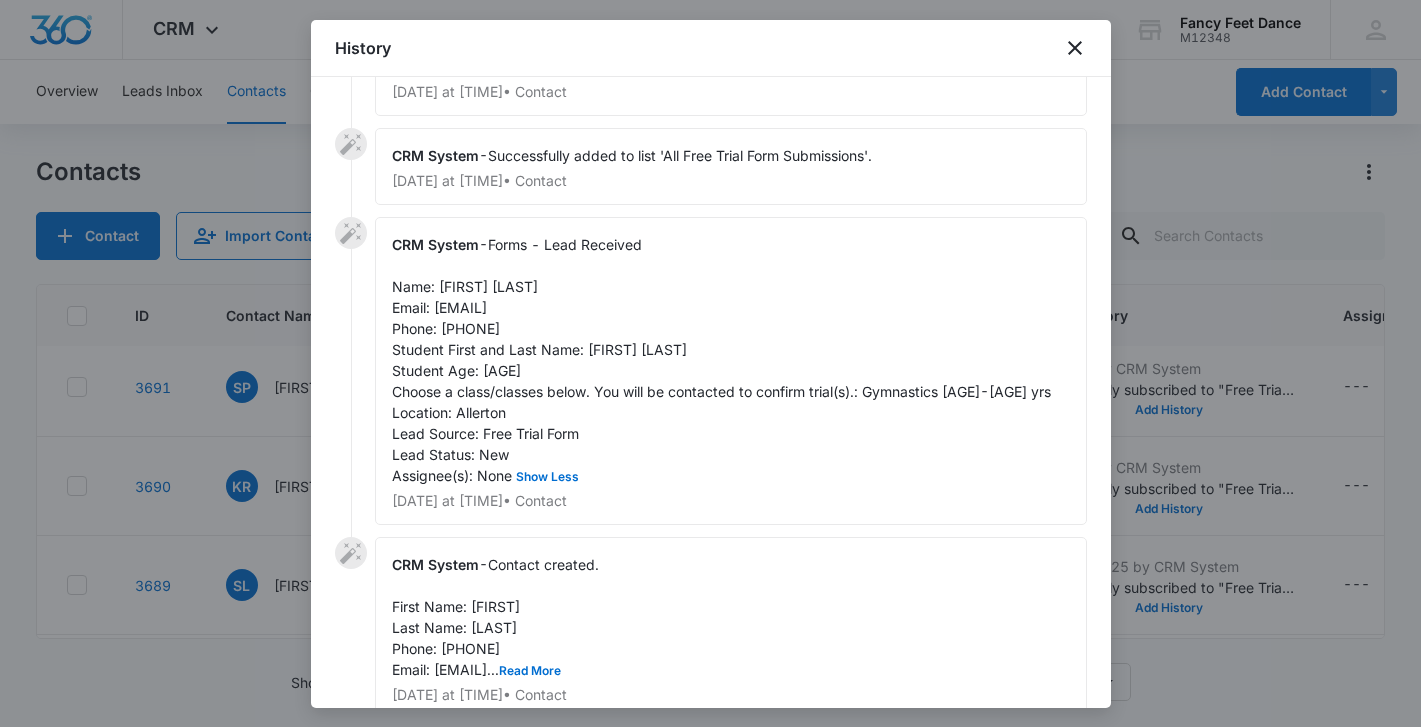 click at bounding box center [710, 363] 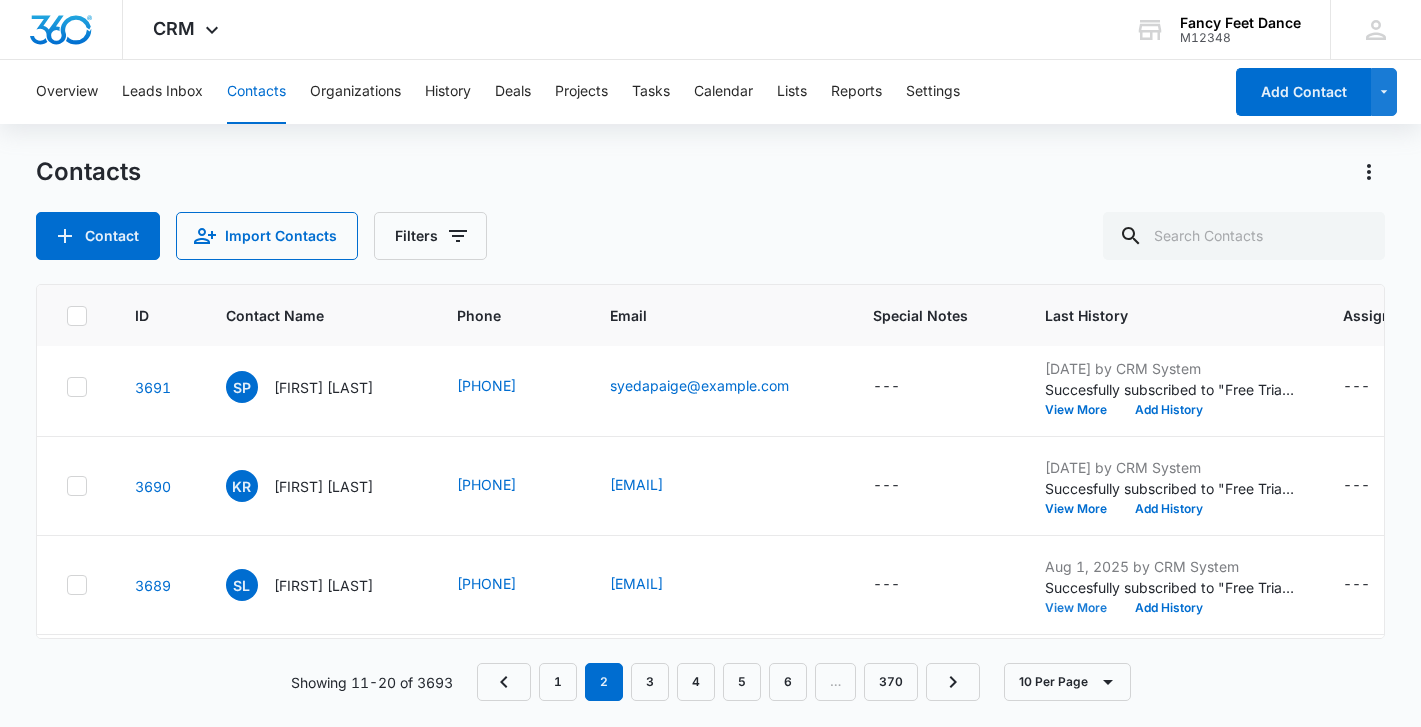 scroll, scrollTop: 0, scrollLeft: 3, axis: horizontal 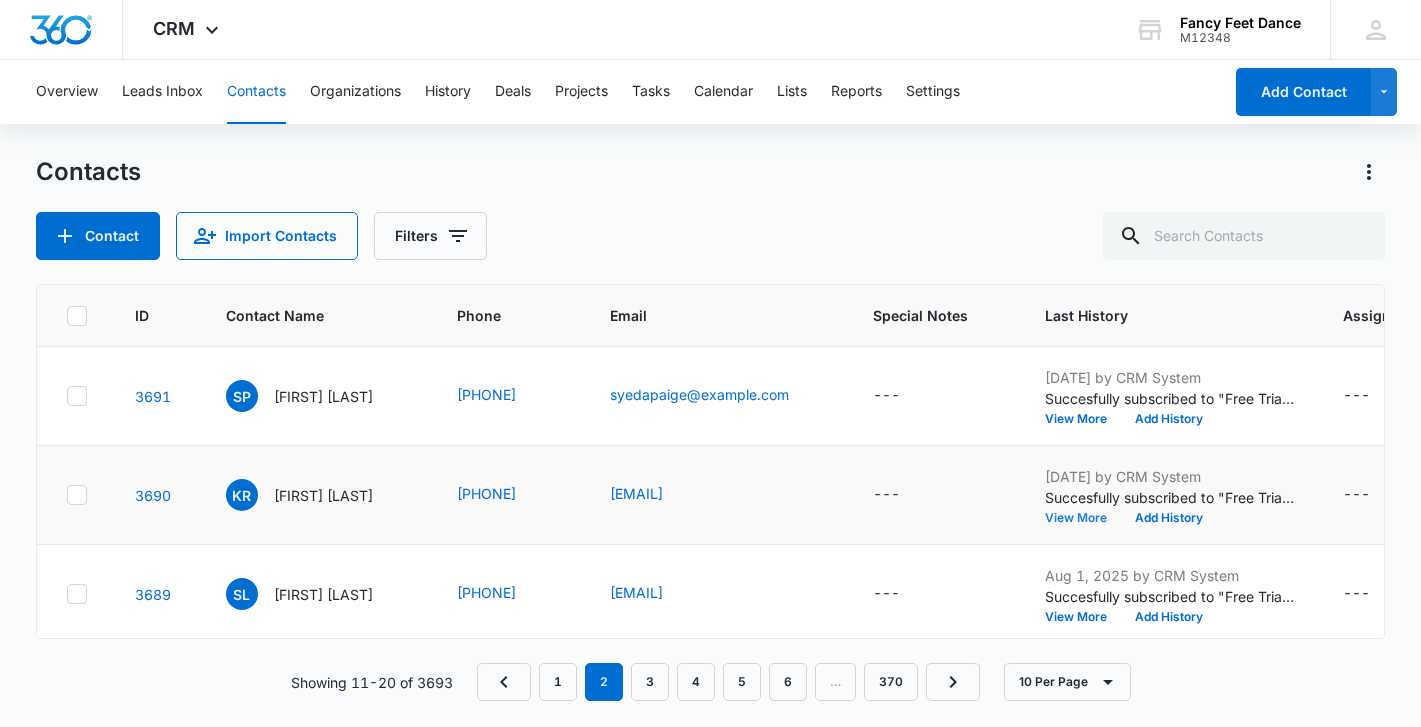 click on "View More" at bounding box center [1083, 518] 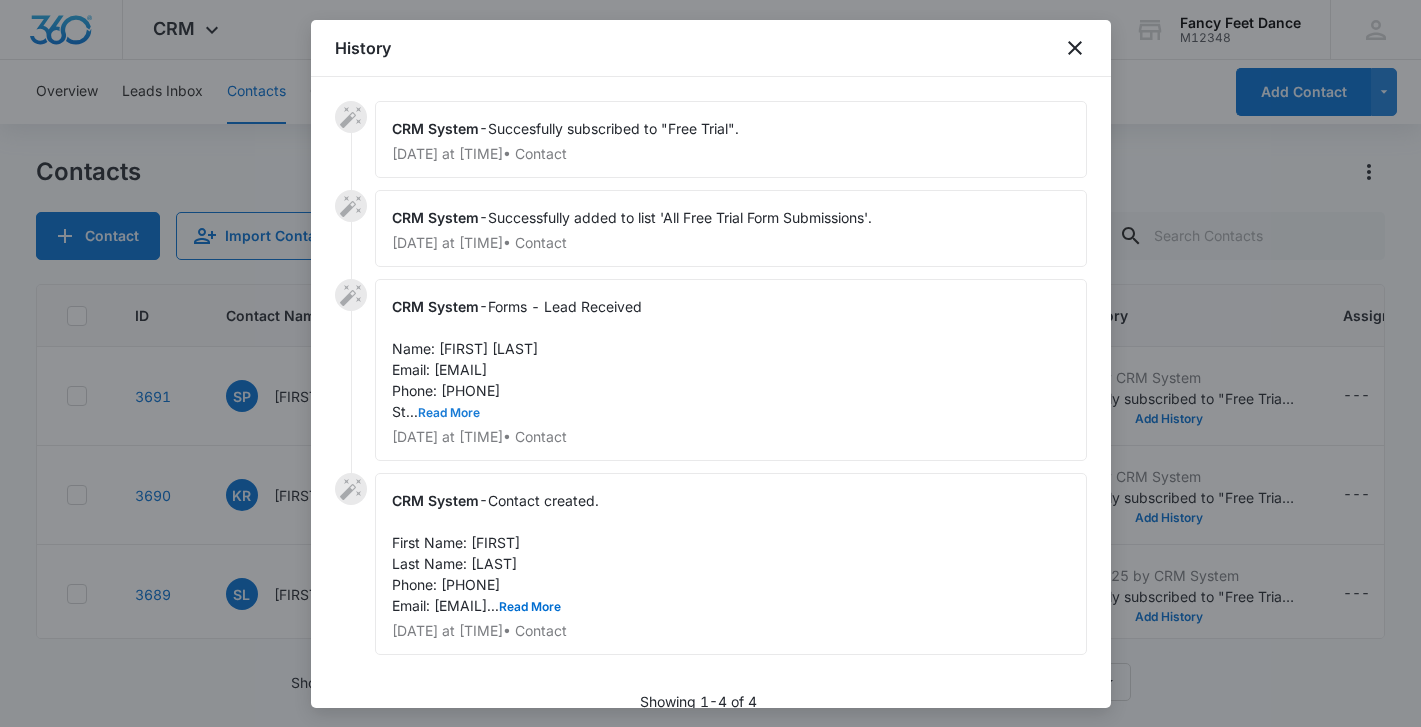 click on "Read More" at bounding box center [449, 413] 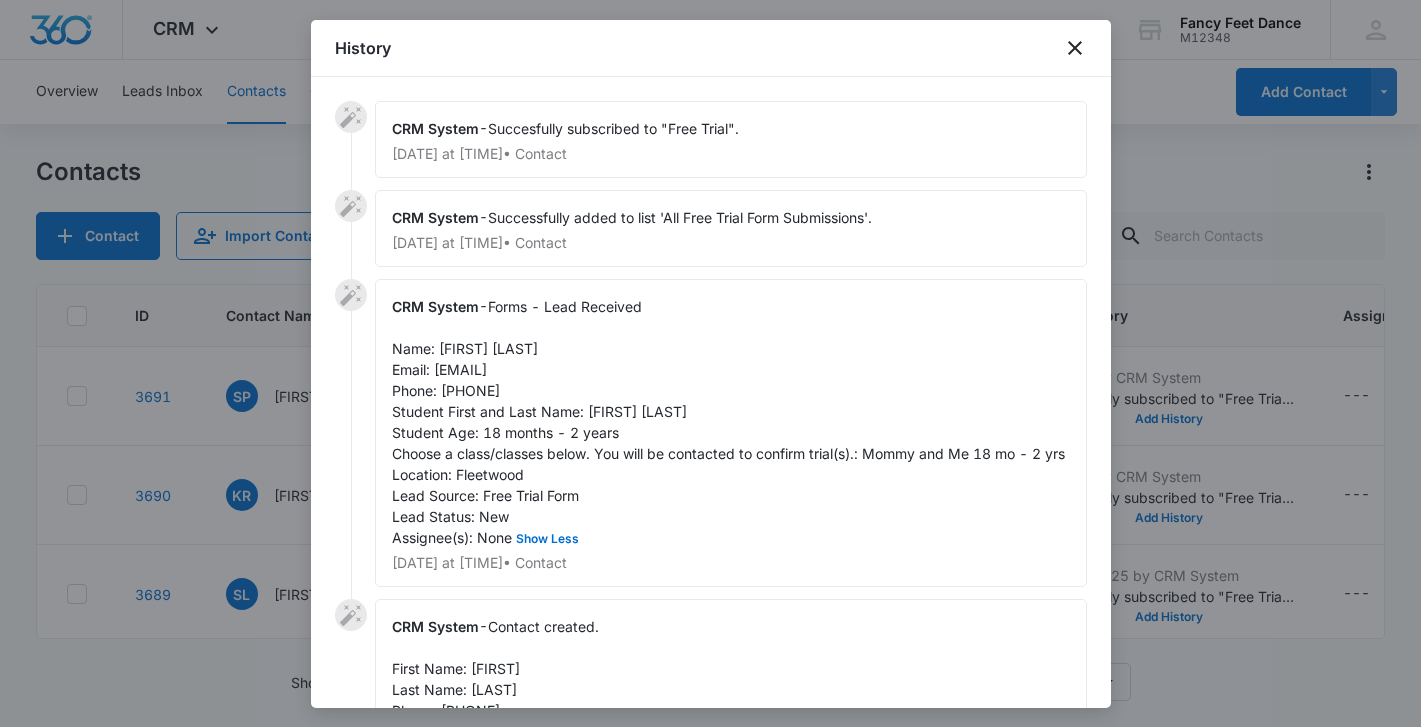 click on "Forms - Lead Received
Name: [FIRST] [LAST]
Email: [EMAIL]
Phone: [PHONE]
Student First and Last Name: [FIRST] [LAST]
Student Age: [AGE]
Choose a class/classes below. You will be contacted to confirm trial(s).: Mommy and Me [AGE]
Location: Fleetwood
Lead Source: Free Trial Form
Lead Status: New
Assignee(s): None Show Less" at bounding box center [728, 422] 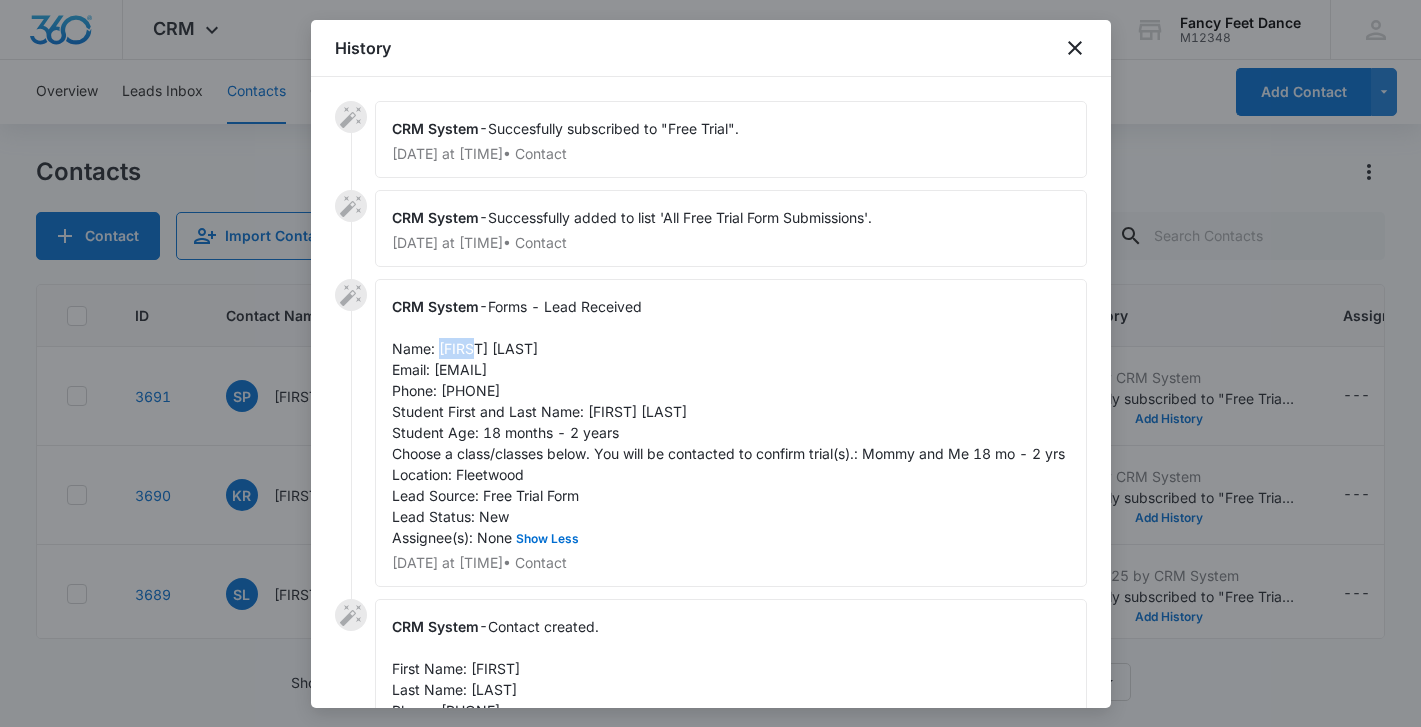 click on "Forms - Lead Received
Name: [FIRST] [LAST]
Email: [EMAIL]
Phone: [PHONE]
Student First and Last Name: [FIRST] [LAST]
Student Age: [AGE]
Choose a class/classes below. You will be contacted to confirm trial(s).: Mommy and Me [AGE]
Location: Fleetwood
Lead Source: Free Trial Form
Lead Status: New
Assignee(s): None Show Less" at bounding box center (728, 422) 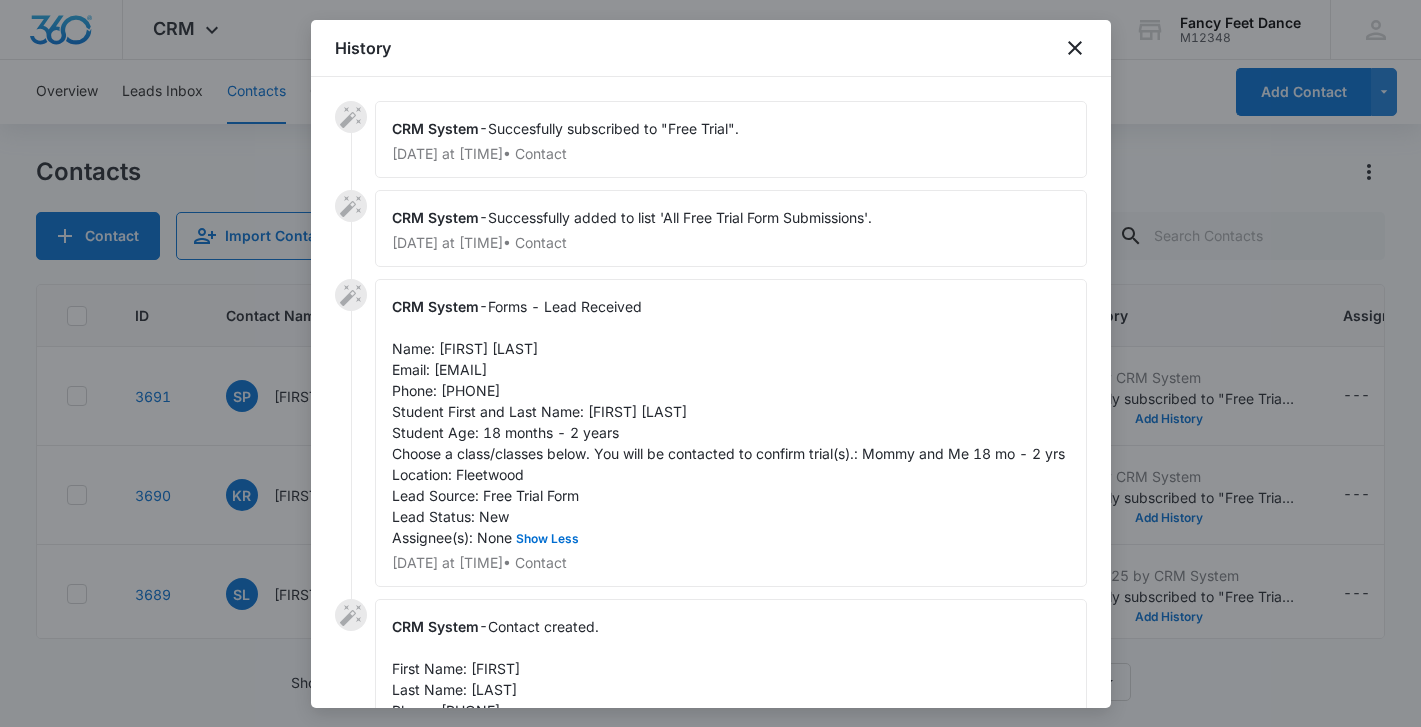 click on "Forms - Lead Received
Name: [FIRST] [LAST]
Email: [EMAIL]
Phone: [PHONE]
Student First and Last Name: [FIRST] [LAST]
Student Age: [AGE]
Choose a class/classes below. You will be contacted to confirm trial(s).: Mommy and Me [AGE]
Location: Fleetwood
Lead Source: Free Trial Form
Lead Status: New
Assignee(s): None Show Less" at bounding box center (728, 422) 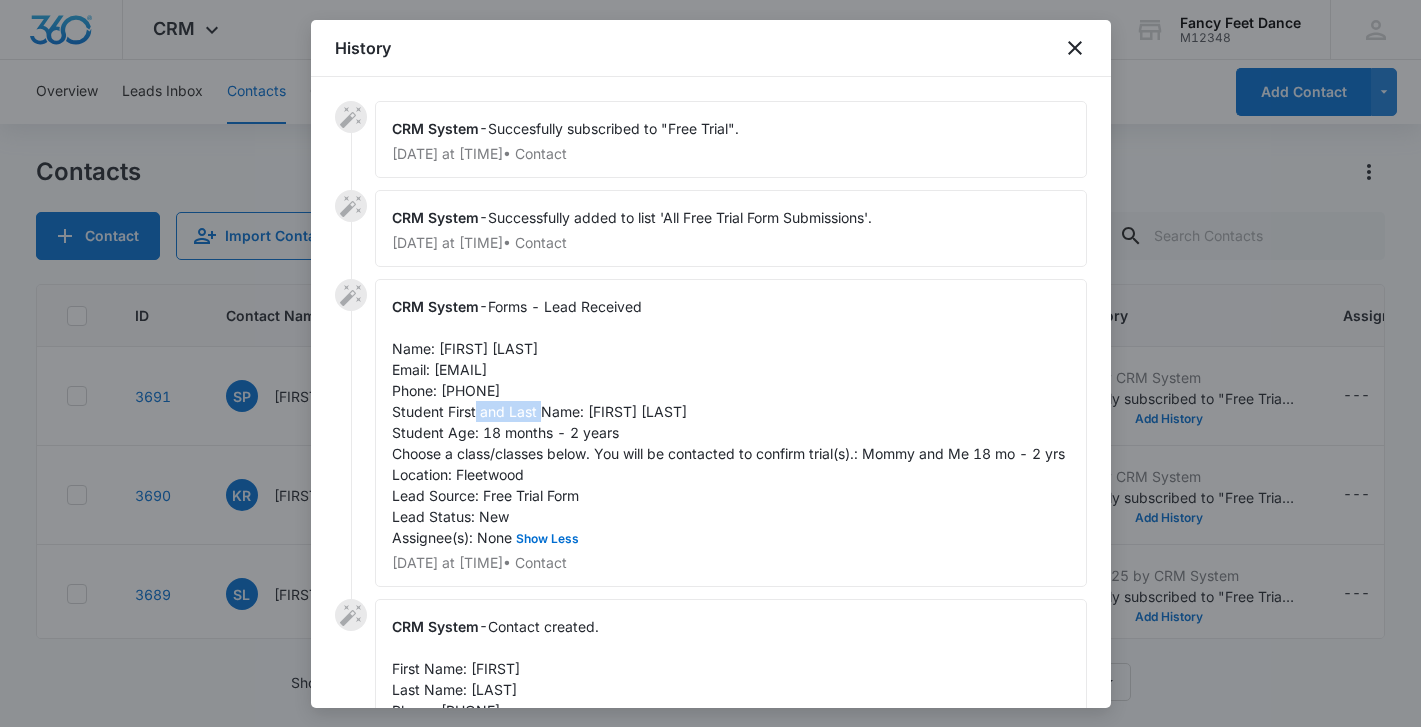 click on "Forms - Lead Received
Name: [FIRST] [LAST]
Email: [EMAIL]
Phone: [PHONE]
Student First and Last Name: [FIRST] [LAST]
Student Age: [AGE]
Choose a class/classes below. You will be contacted to confirm trial(s).: Mommy and Me [AGE]
Location: Fleetwood
Lead Source: Free Trial Form
Lead Status: New
Assignee(s): None Show Less" at bounding box center (728, 422) 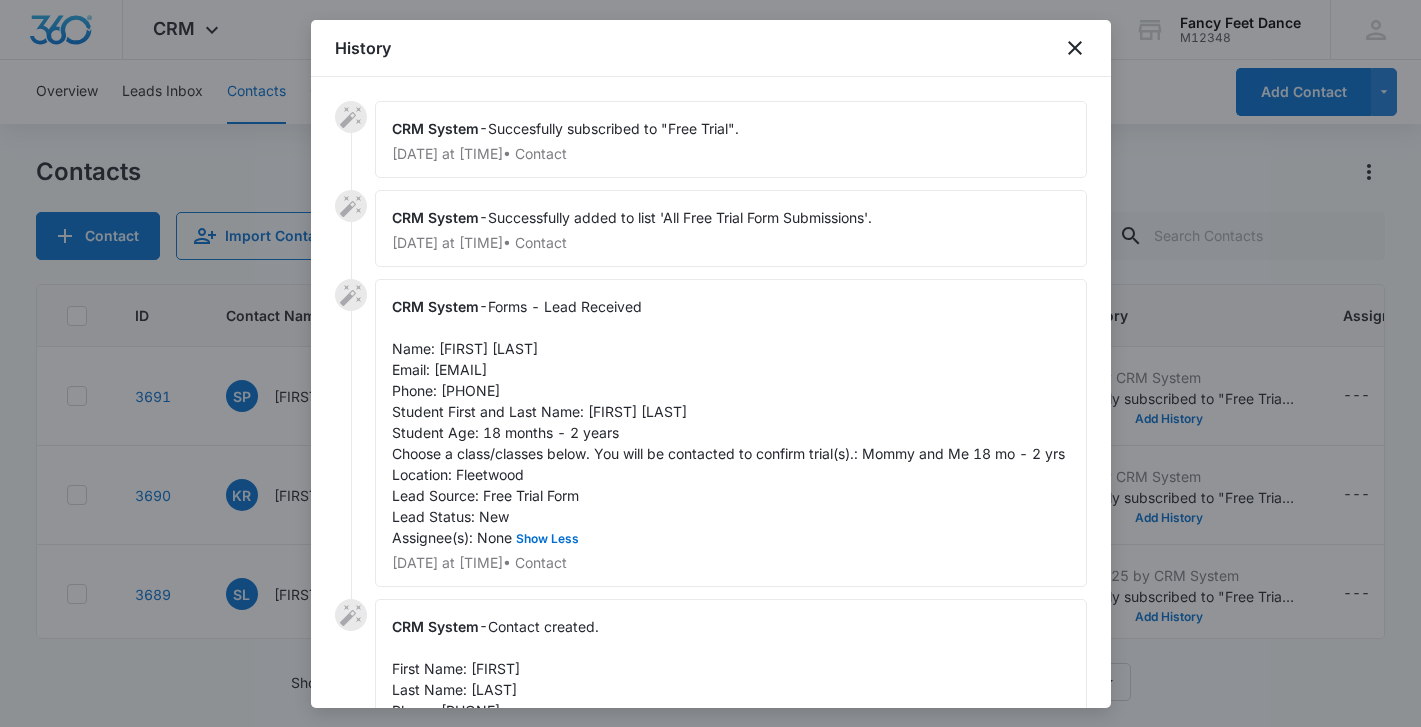 click at bounding box center [710, 363] 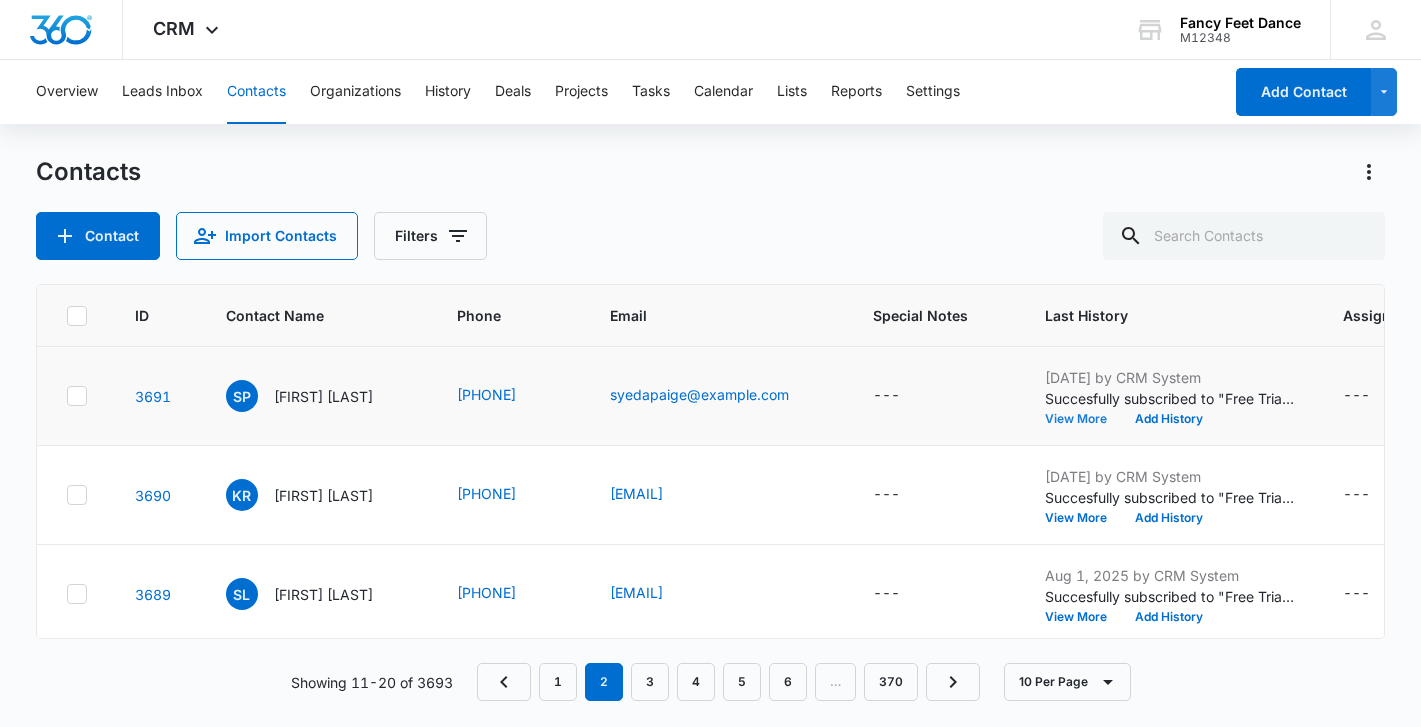 click on "View More" at bounding box center [1083, 419] 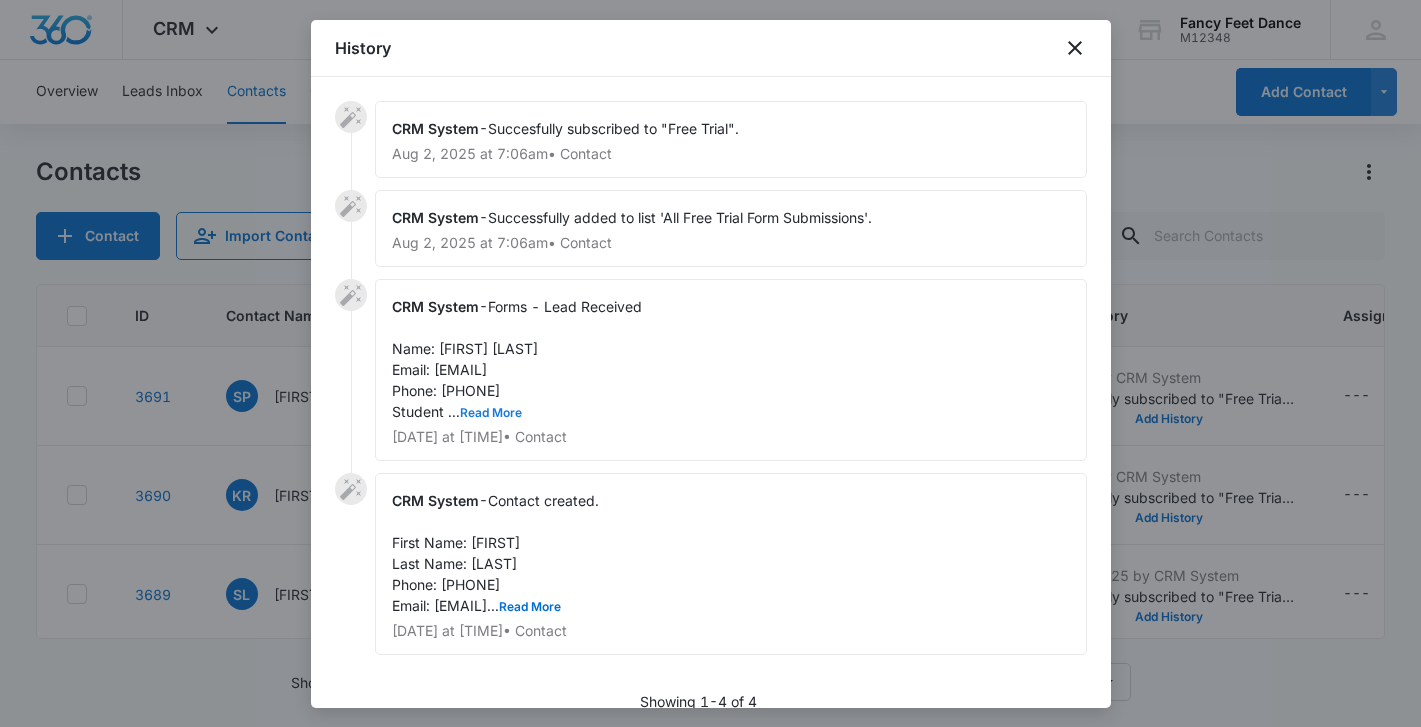 click on "Read More" at bounding box center [491, 413] 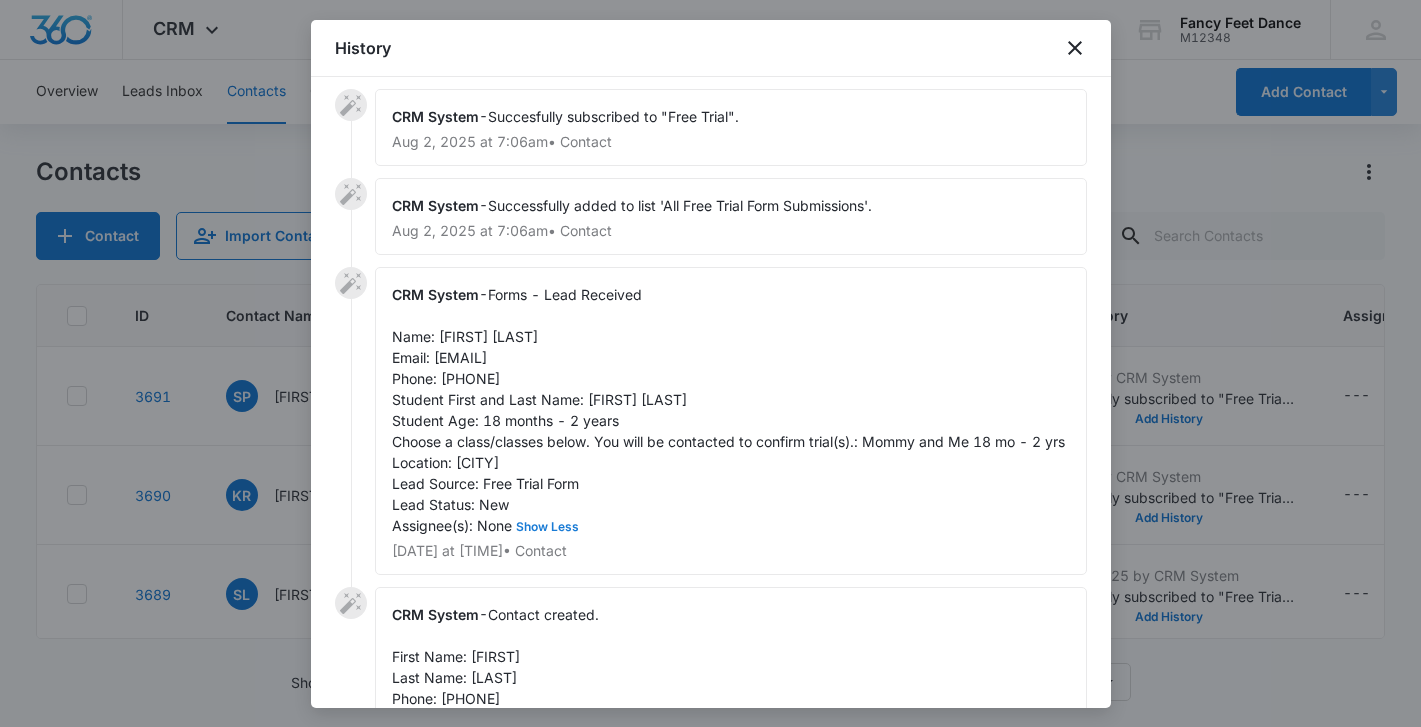 scroll, scrollTop: 19, scrollLeft: 0, axis: vertical 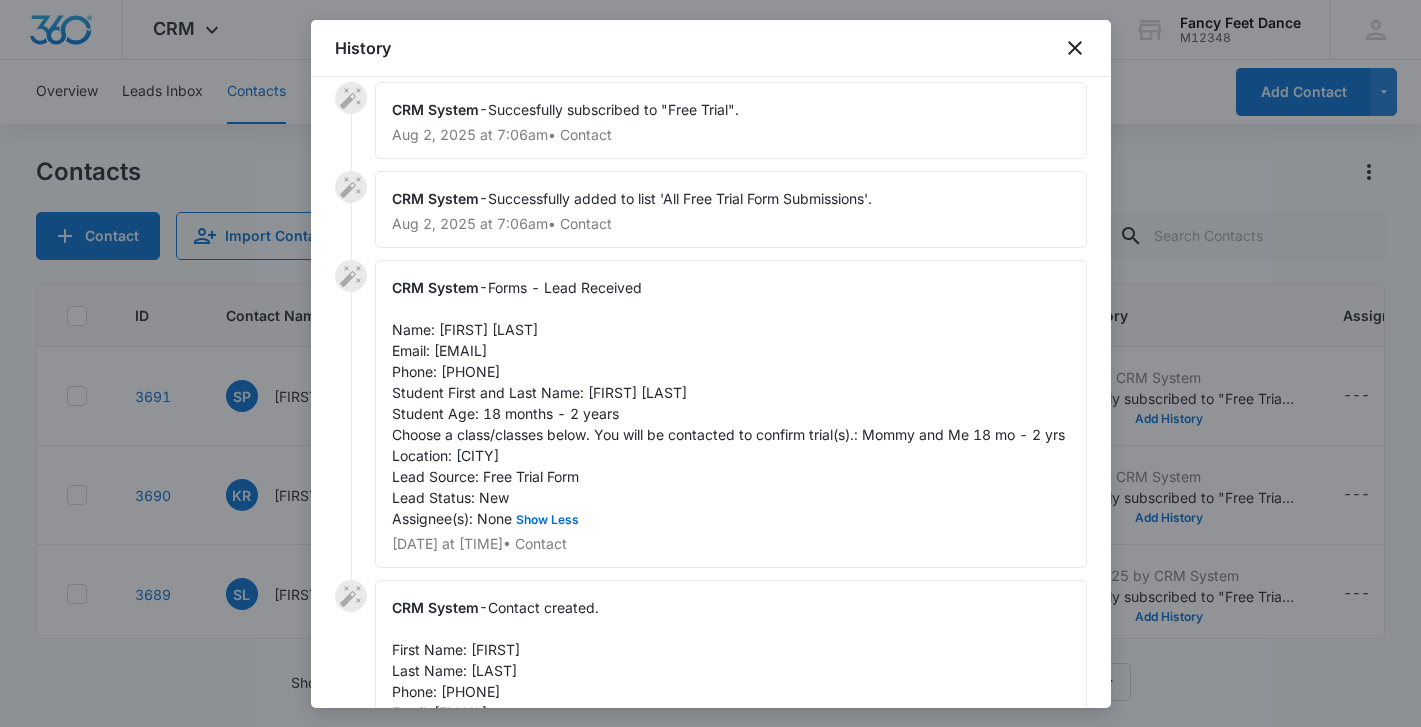 click on "Forms - Lead Received
Name: [FIRST] [LAST]
Email: [EMAIL]
Phone: [PHONE]
Student First and Last Name: [FIRST] [LAST]
Student Age: 18 months - 2 years
Choose a class/classes below. You will be contacted to confirm trial(s).: Mommy and Me 18 mo - 2 yrs
Location: [CITY]
Lead Source: Free Trial Form
Lead Status: New
Assignee(s): None Show Less" at bounding box center (728, 403) 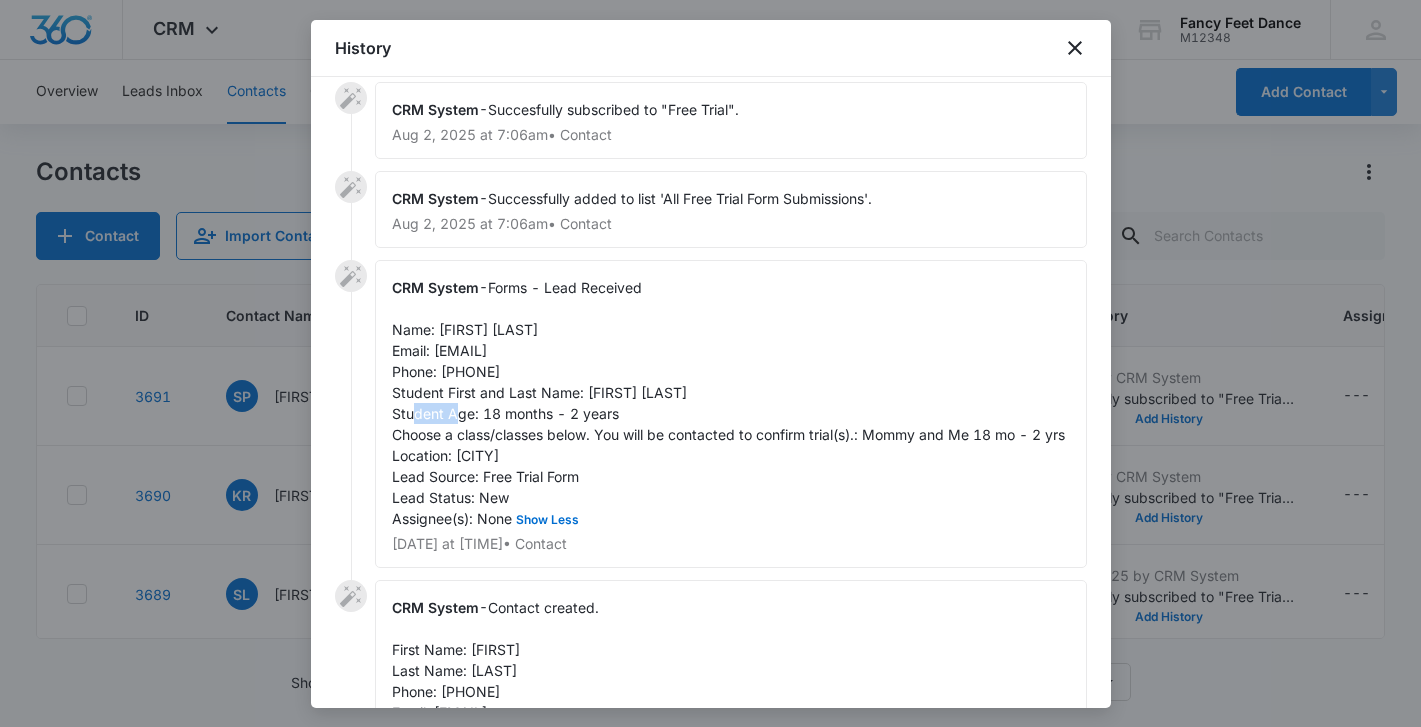click on "Forms - Lead Received
Name: [FIRST] [LAST]
Email: [EMAIL]
Phone: [PHONE]
Student First and Last Name: [FIRST] [LAST]
Student Age: 18 months - 2 years
Choose a class/classes below. You will be contacted to confirm trial(s).: Mommy and Me 18 mo - 2 yrs
Location: [CITY]
Lead Source: Free Trial Form
Lead Status: New
Assignee(s): None Show Less" at bounding box center [728, 403] 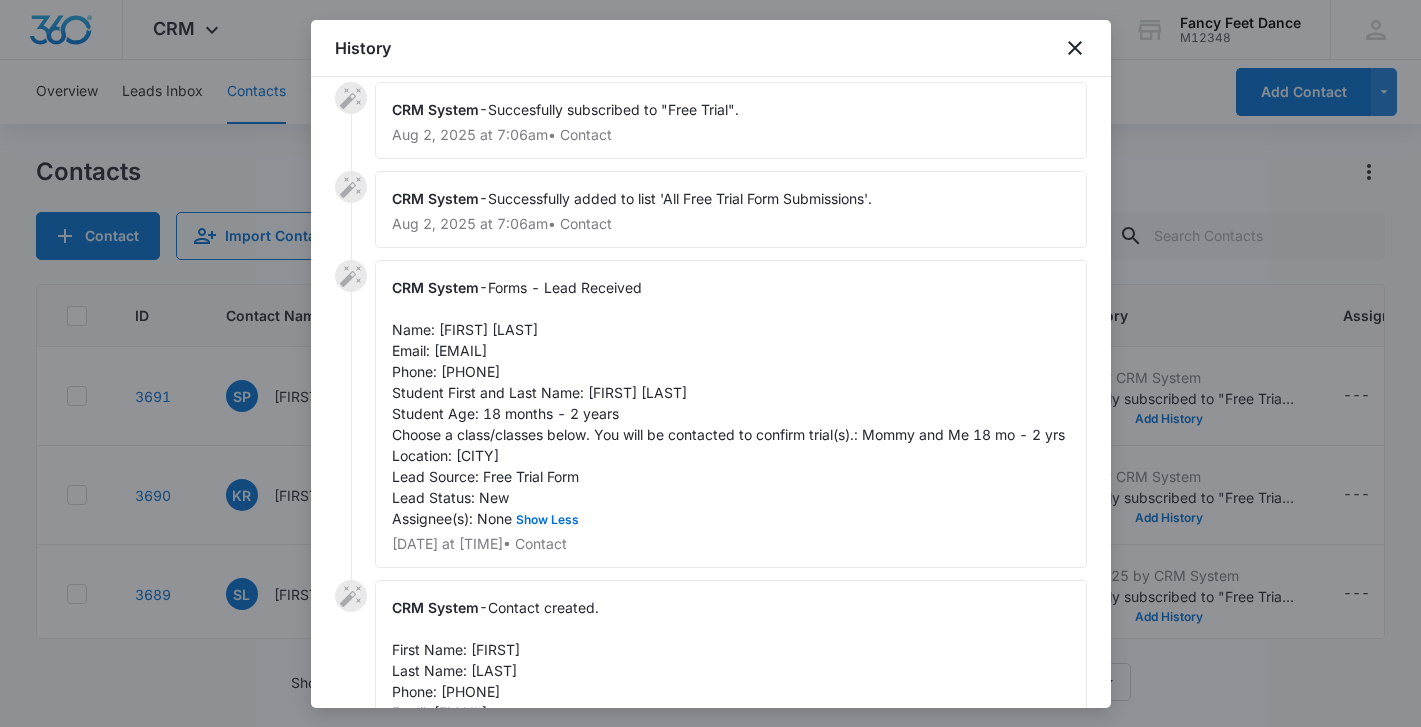 click on "Forms - Lead Received
Name: [FIRST] [LAST]
Email: [EMAIL]
Phone: [PHONE]
Student First and Last Name: [FIRST] [LAST]
Student Age: 18 months - 2 years
Choose a class/classes below. You will be contacted to confirm trial(s).: Mommy and Me 18 mo - 2 yrs
Location: [CITY]
Lead Source: Free Trial Form
Lead Status: New
Assignee(s): None Show Less" at bounding box center (728, 403) 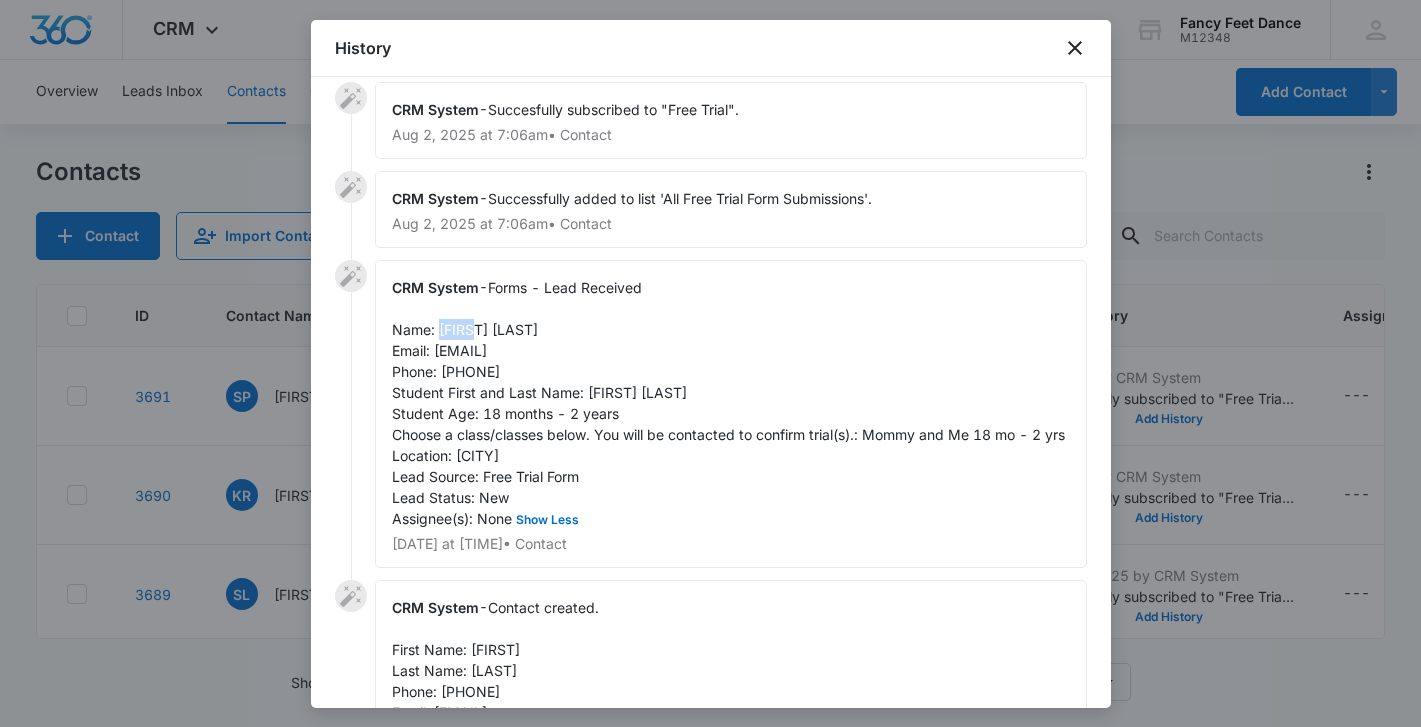 click on "Forms - Lead Received
Name: [FIRST] [LAST]
Email: [EMAIL]
Phone: [PHONE]
Student First and Last Name: [FIRST] [LAST]
Student Age: 18 months - 2 years
Choose a class/classes below. You will be contacted to confirm trial(s).: Mommy and Me 18 mo - 2 yrs
Location: [CITY]
Lead Source: Free Trial Form
Lead Status: New
Assignee(s): None Show Less" at bounding box center [728, 403] 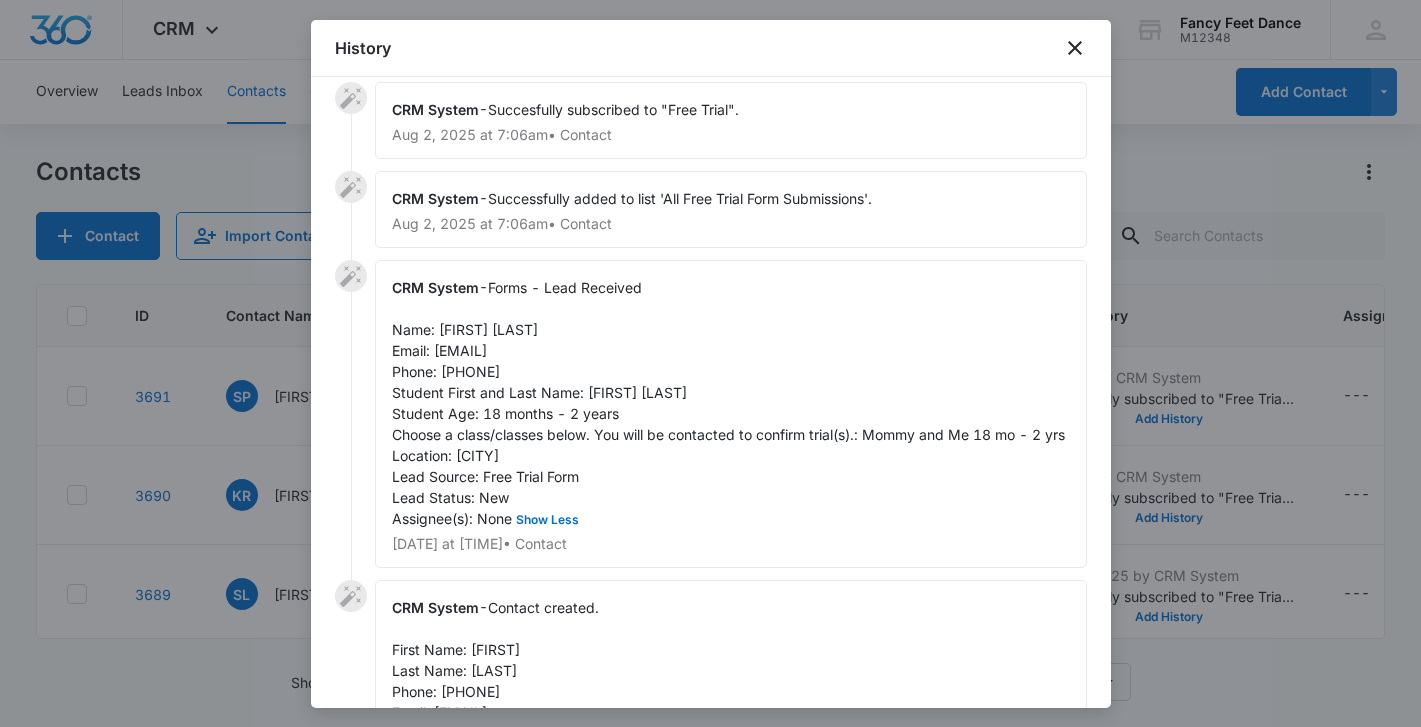 click on "Forms - Lead Received
Name: [FIRST] [LAST]
Email: [EMAIL]
Phone: [PHONE]
Student First and Last Name: [FIRST] [LAST]
Student Age: 18 months - 2 years
Choose a class/classes below. You will be contacted to confirm trial(s).: Mommy and Me 18 mo - 2 yrs
Location: [CITY]
Lead Source: Free Trial Form
Lead Status: New
Assignee(s): None Show Less" at bounding box center (728, 403) 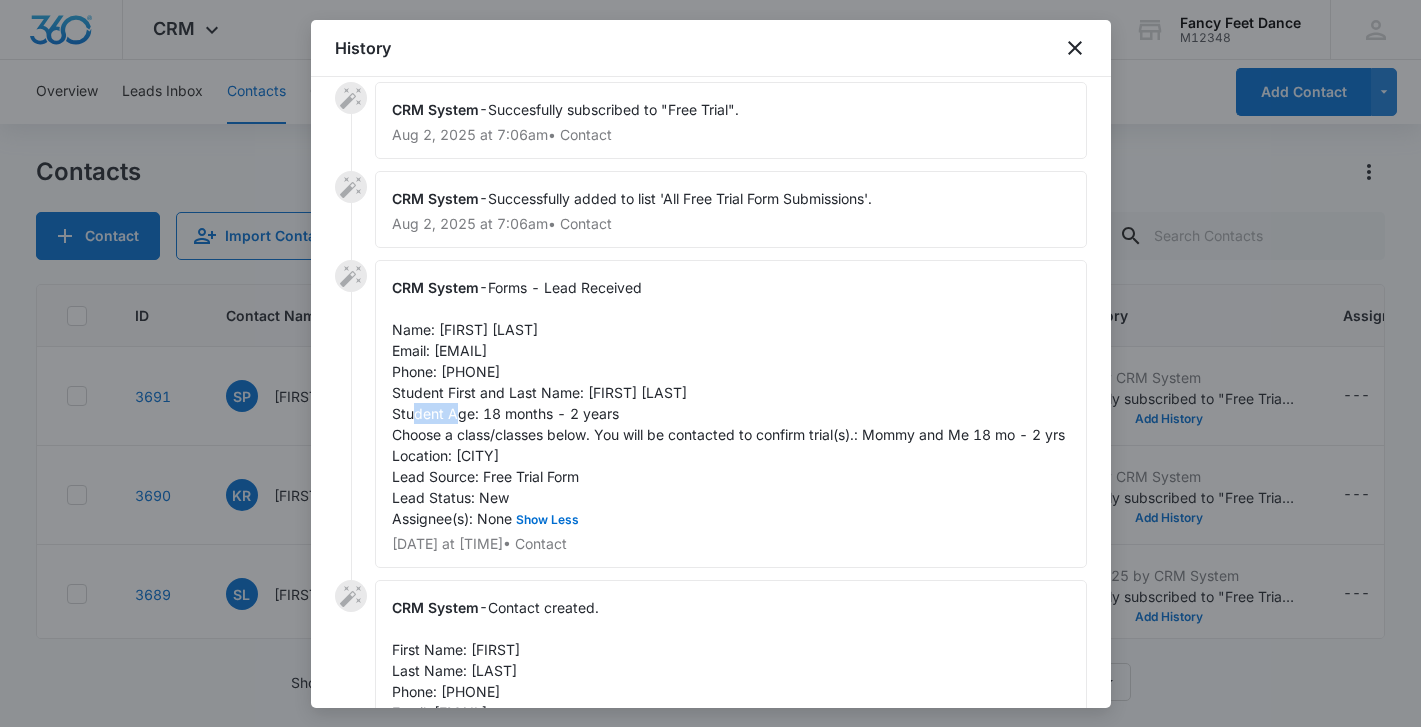 click on "Forms - Lead Received
Name: [FIRST] [LAST]
Email: [EMAIL]
Phone: [PHONE]
Student First and Last Name: [FIRST] [LAST]
Student Age: 18 months - 2 years
Choose a class/classes below. You will be contacted to confirm trial(s).: Mommy and Me 18 mo - 2 yrs
Location: [CITY]
Lead Source: Free Trial Form
Lead Status: New
Assignee(s): None Show Less" at bounding box center [728, 403] 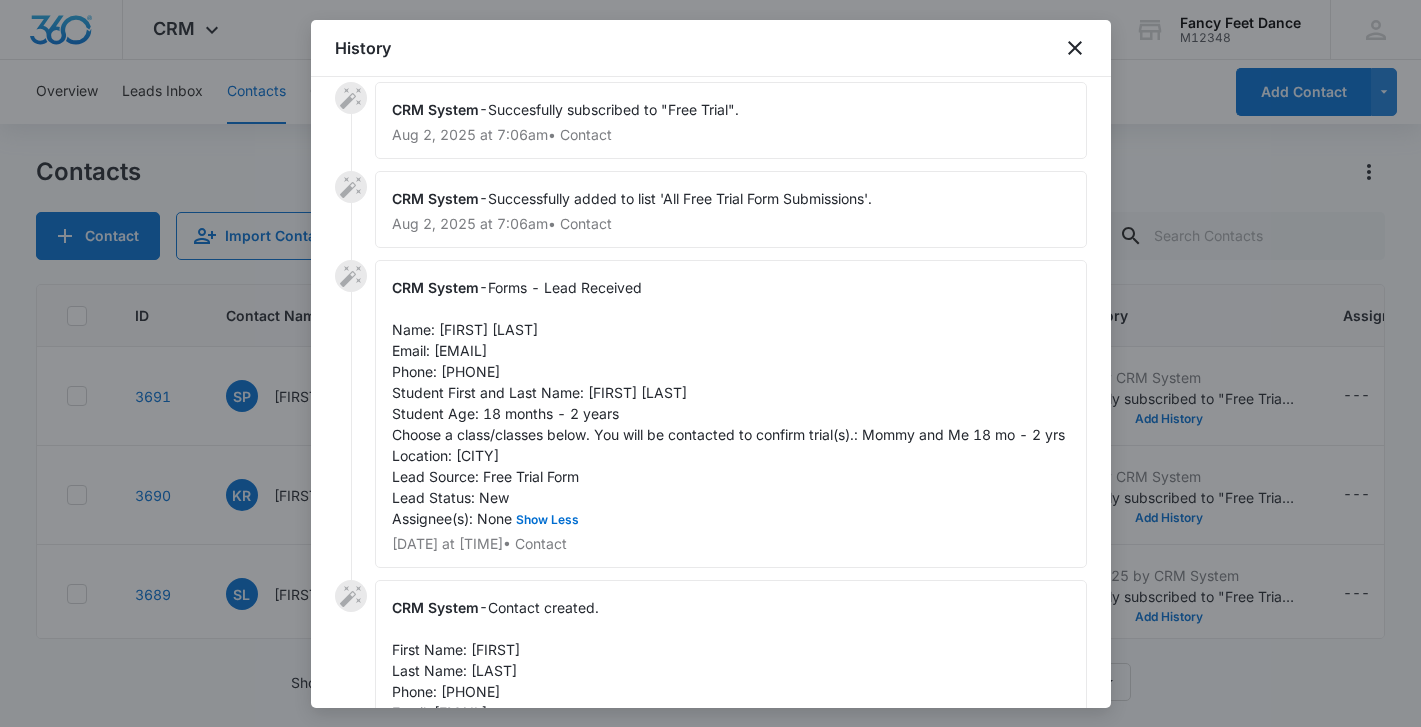 click on "Forms - Lead Received
Name: [FIRST] [LAST]
Email: [EMAIL]
Phone: [PHONE]
Student First and Last Name: [FIRST] [LAST]
Student Age: 18 months - 2 years
Choose a class/classes below. You will be contacted to confirm trial(s).: Mommy and Me 18 mo - 2 yrs
Location: [CITY]
Lead Source: Free Trial Form
Lead Status: New
Assignee(s): None Show Less" at bounding box center [728, 403] 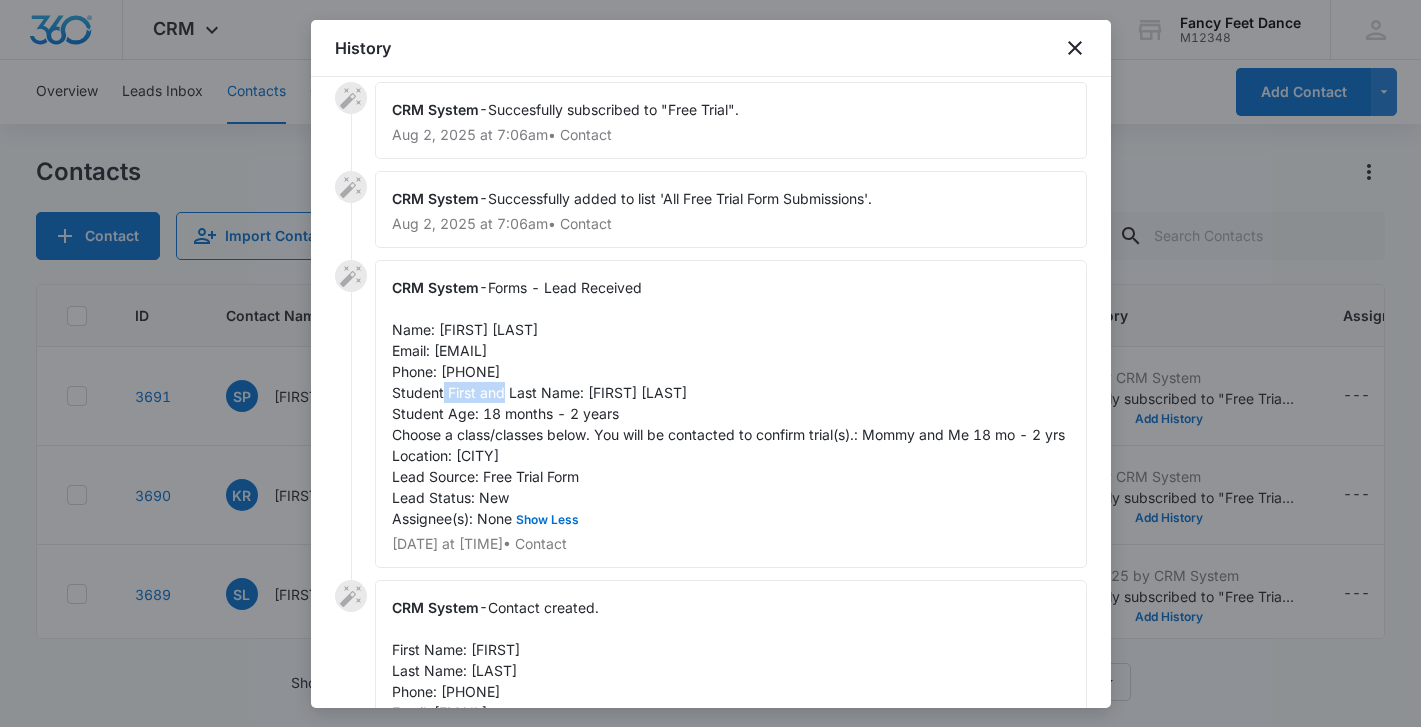 click on "Forms - Lead Received
Name: [FIRST] [LAST]
Email: [EMAIL]
Phone: [PHONE]
Student First and Last Name: [FIRST] [LAST]
Student Age: 18 months - 2 years
Choose a class/classes below. You will be contacted to confirm trial(s).: Mommy and Me 18 mo - 2 yrs
Location: [CITY]
Lead Source: Free Trial Form
Lead Status: New
Assignee(s): None Show Less" at bounding box center (728, 403) 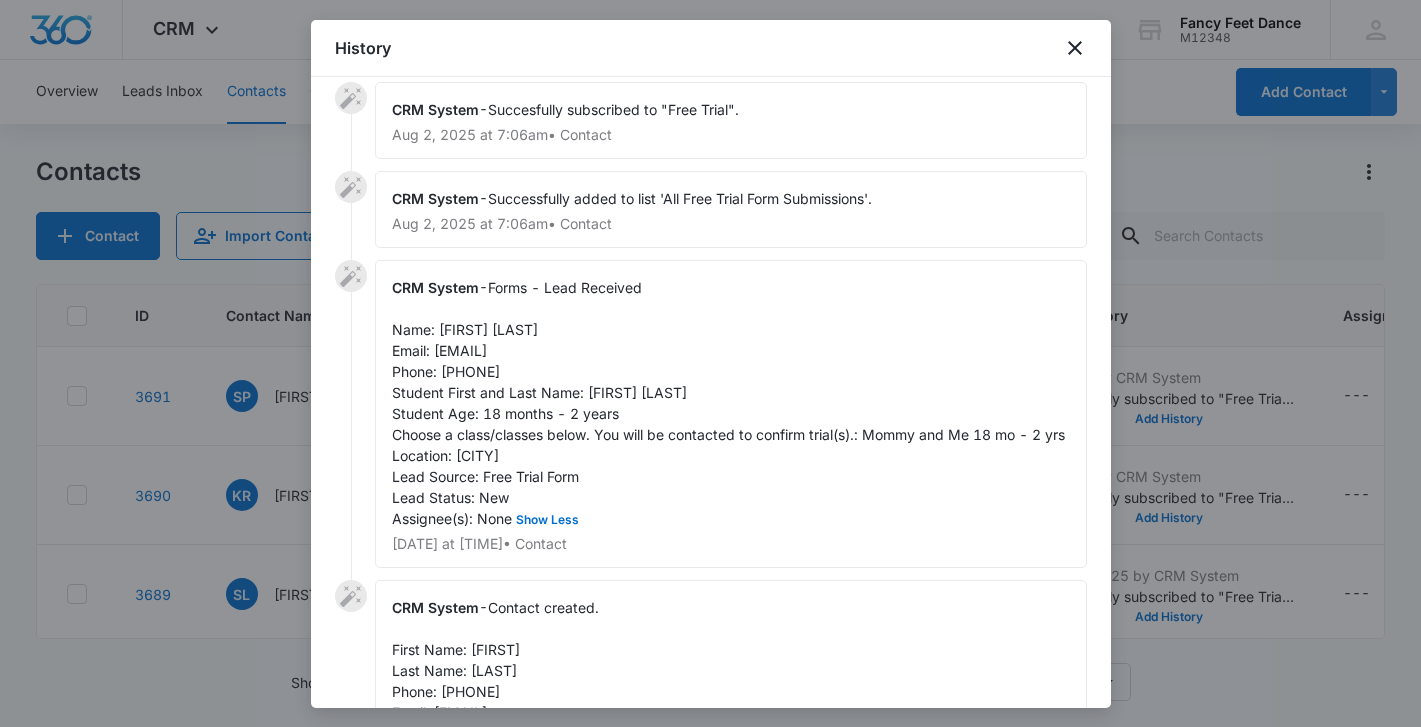 click on "CRM System  -  Succesfully subscribed to "Free Trial". [DATE] at [TIME]  • Contact CRM System  -  Successfully added to list 'All Free Trial Form Submissions'. [DATE] at [TIME]  • Contact CRM System  -  Forms - Lead Received
Name: [FIRST] [LAST]
Email: [EMAIL]
Phone: [PHONE]
Student First and Last Name: [FIRST] [LAST]
Student Age: [AGE]
Choose a class/classes below. You will be contacted to confirm trial(s).: Mommy and Me [AGE]
Location: Crosby
Lead Source: Free Trial Form
Lead Status: New
Assignee(s): None Show Less [DATE] at [TIME]  • Contact CRM System  -  Contact created.
First Name: [FIRST]
Last Name: [LAST]
Phone: [PHONE]
Email: [EMAIL]
Student First: ... Read More [DATE] at [TIME]  • Contact Showing   1-4   of   4" at bounding box center [711, 392] 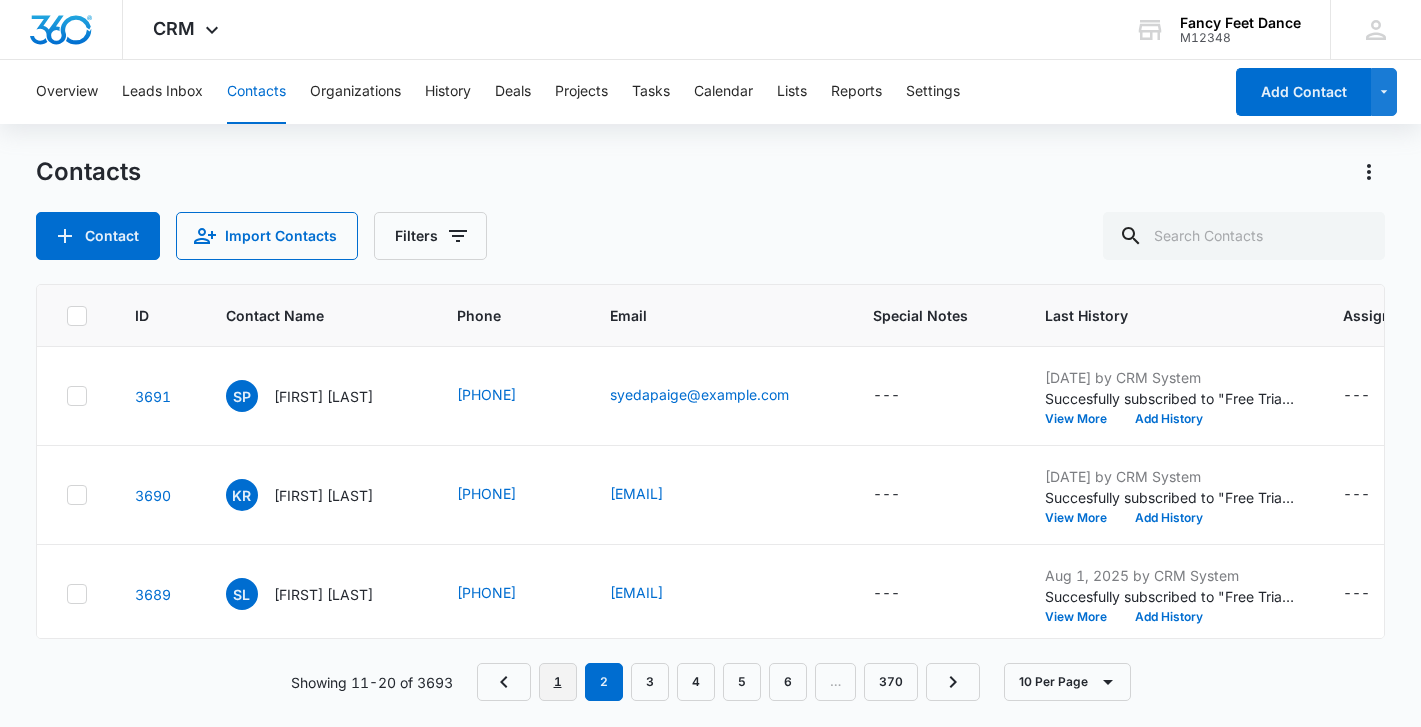 click on "1" at bounding box center (558, 682) 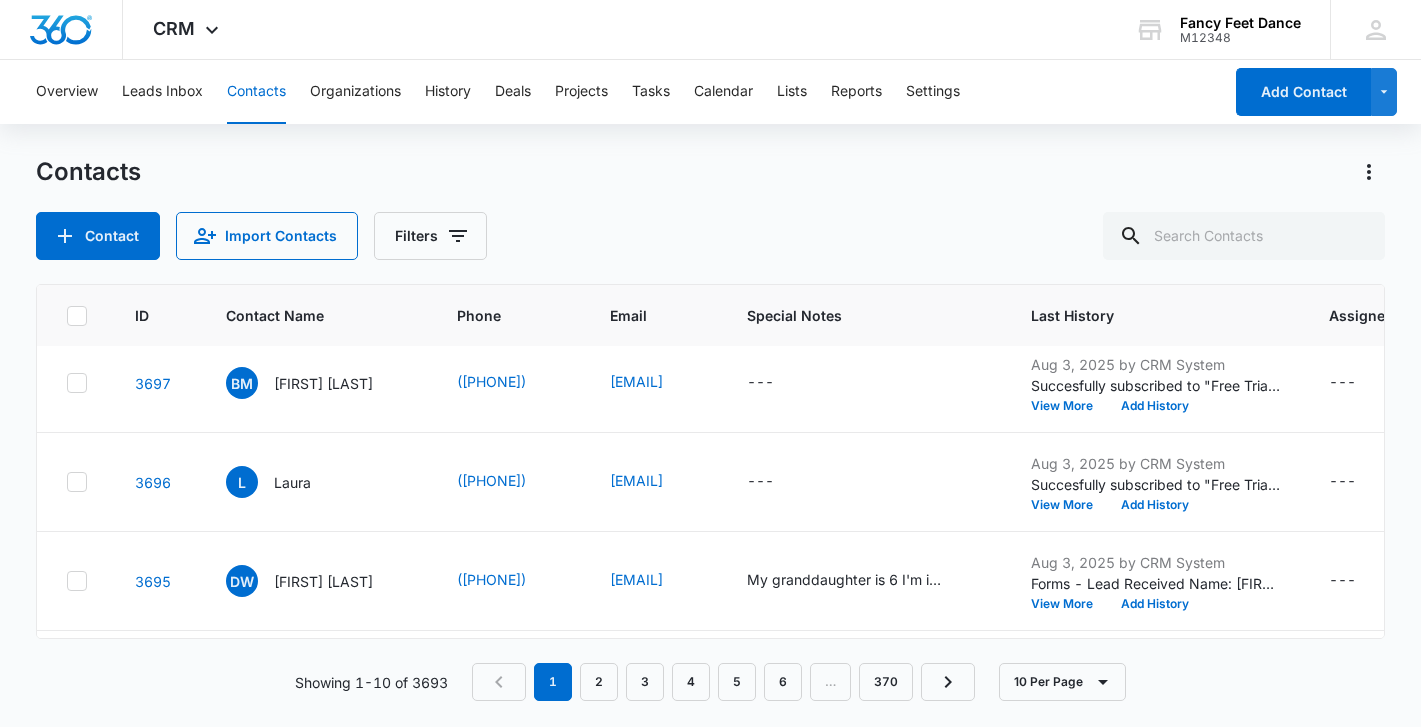 scroll, scrollTop: 698, scrollLeft: 3, axis: both 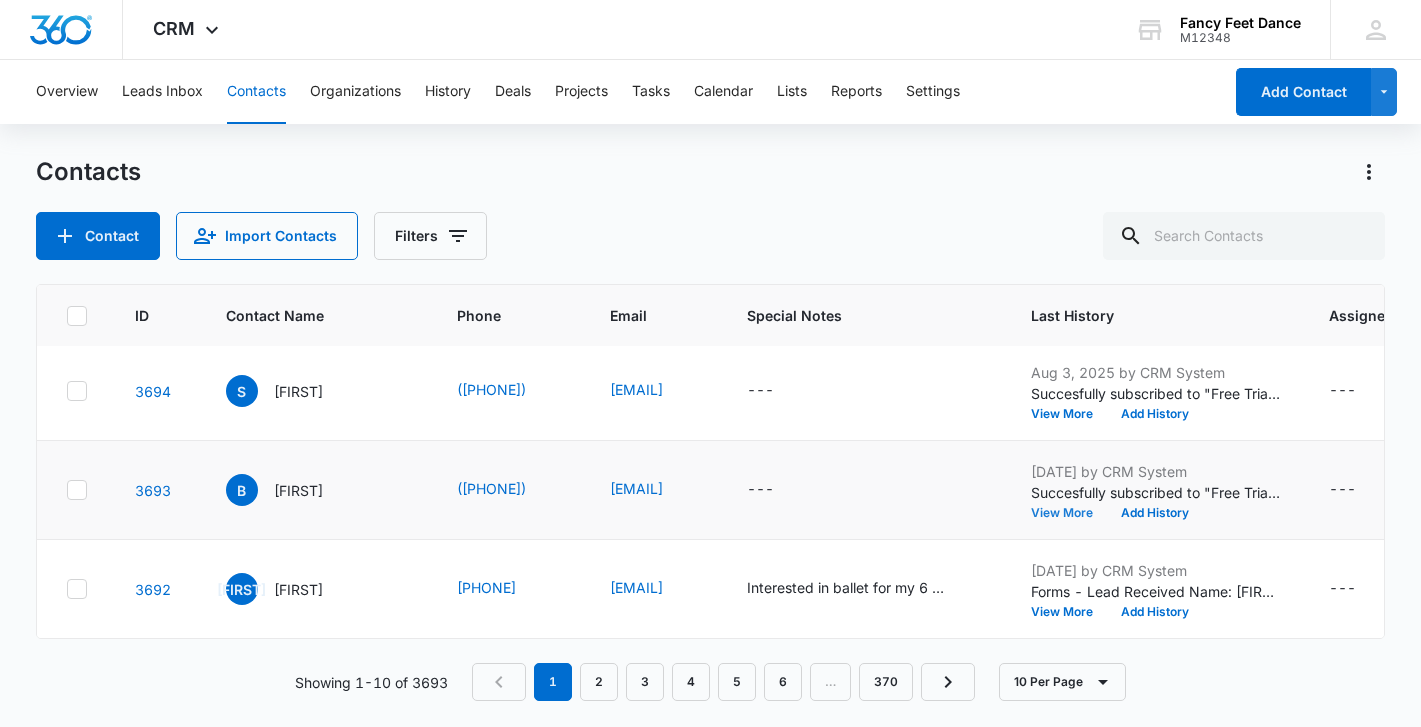 click on "View More" at bounding box center (1069, 513) 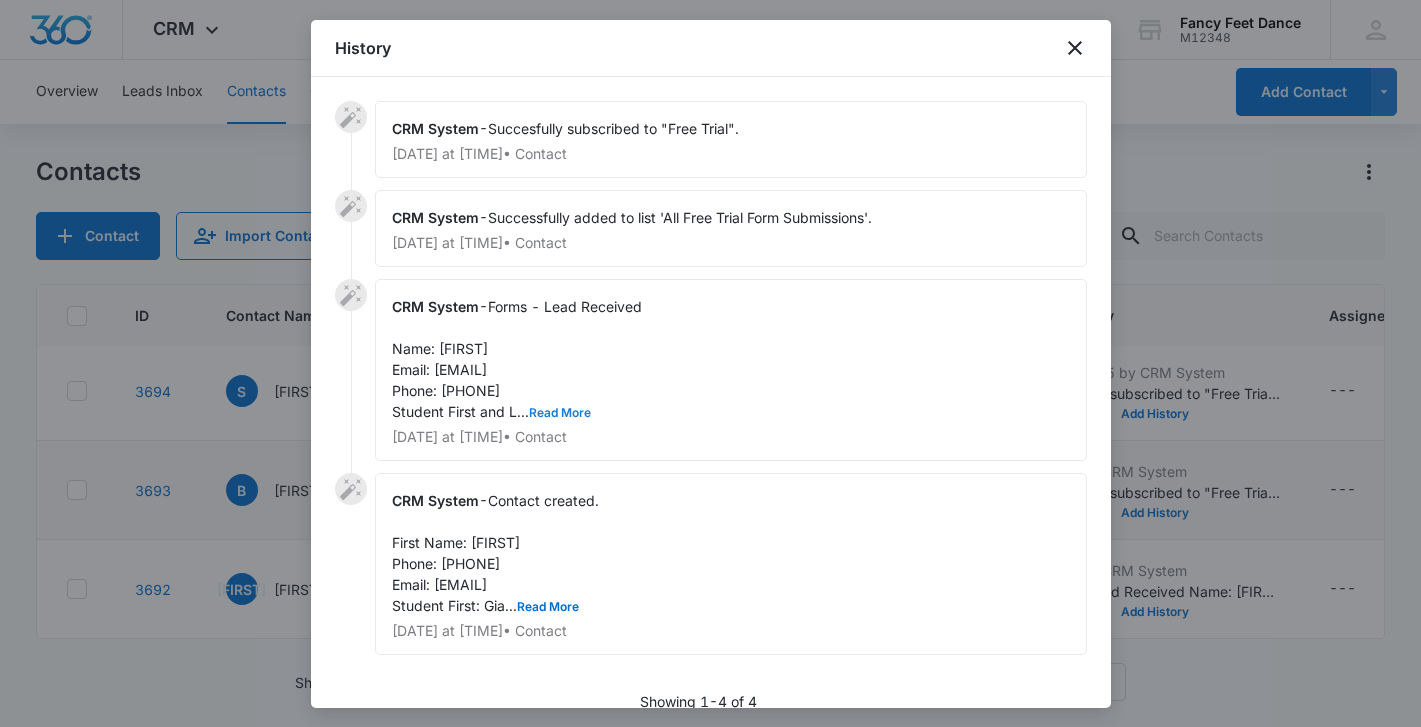 click on "Read More" at bounding box center (560, 413) 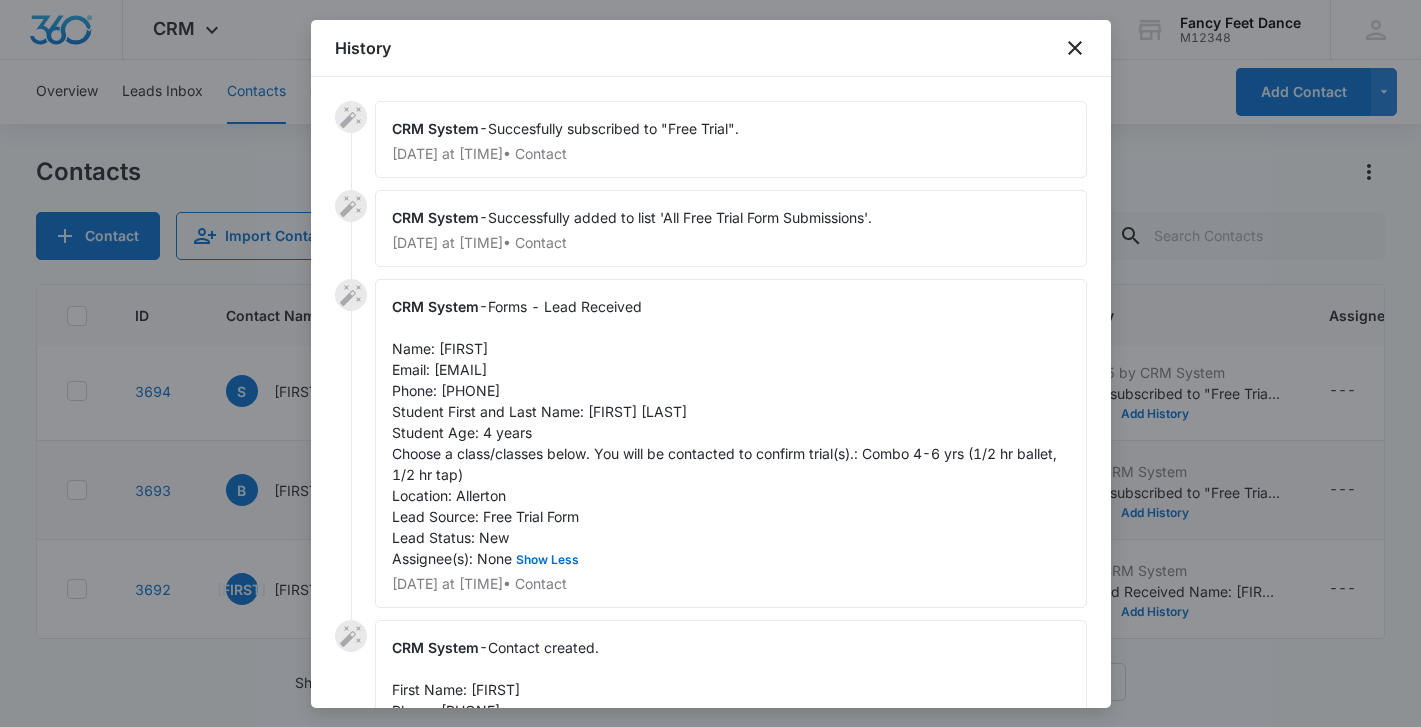 click on "Forms - Lead Received
Name: [FIRST]
Email: [EMAIL]
Phone: [PHONE]
Student First and Last Name: [FIRST] [LAST]
Student Age: 4 years
Choose a class/classes below. You will be contacted to confirm trial(s).: Combo 4-6 yrs (1/2 hr ballet, 1/2 hr tap)
Location: [CITY]
Lead Source: Free Trial Form
Lead Status: New
Assignee(s): None Show Less" at bounding box center (726, 432) 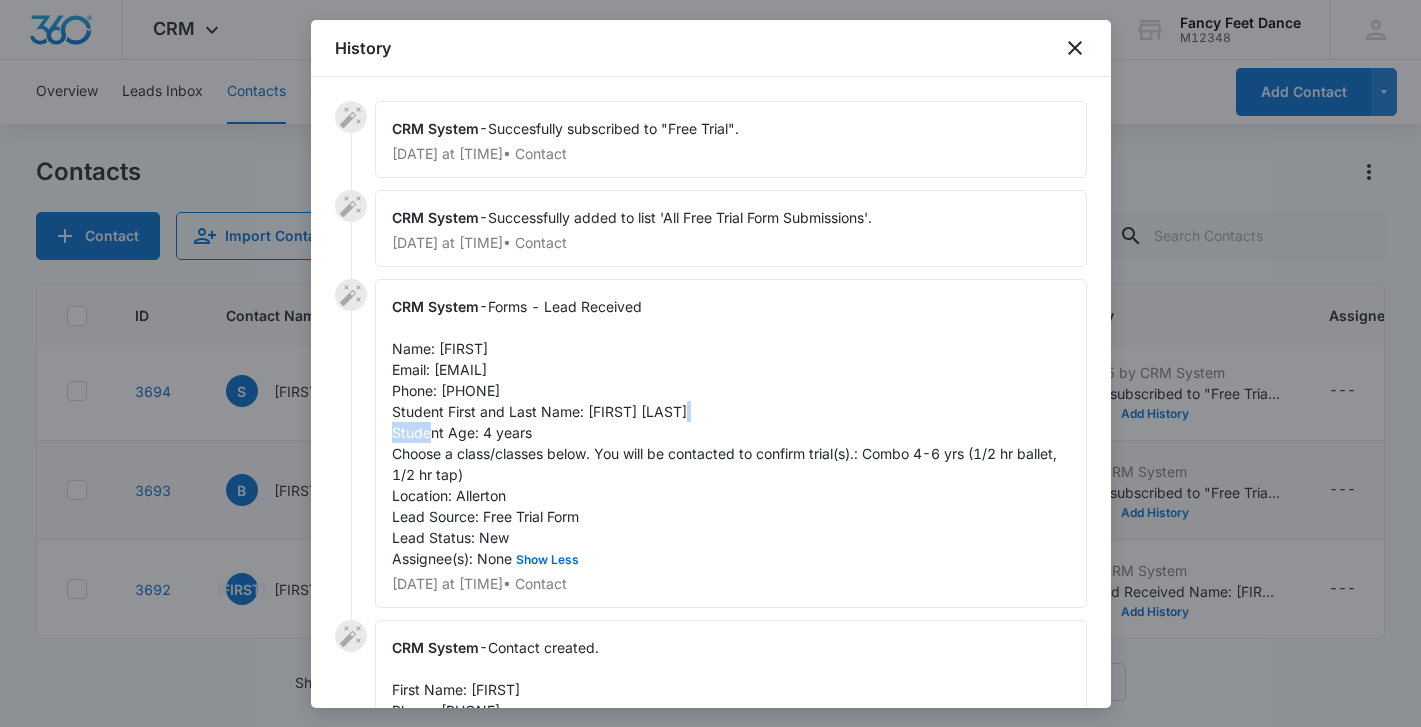 click on "Forms - Lead Received
Name: [FIRST]
Email: [EMAIL]
Phone: [PHONE]
Student First and Last Name: [FIRST] [LAST]
Student Age: 4 years
Choose a class/classes below. You will be contacted to confirm trial(s).: Combo 4-6 yrs (1/2 hr ballet, 1/2 hr tap)
Location: [CITY]
Lead Source: Free Trial Form
Lead Status: New
Assignee(s): None Show Less" at bounding box center [726, 432] 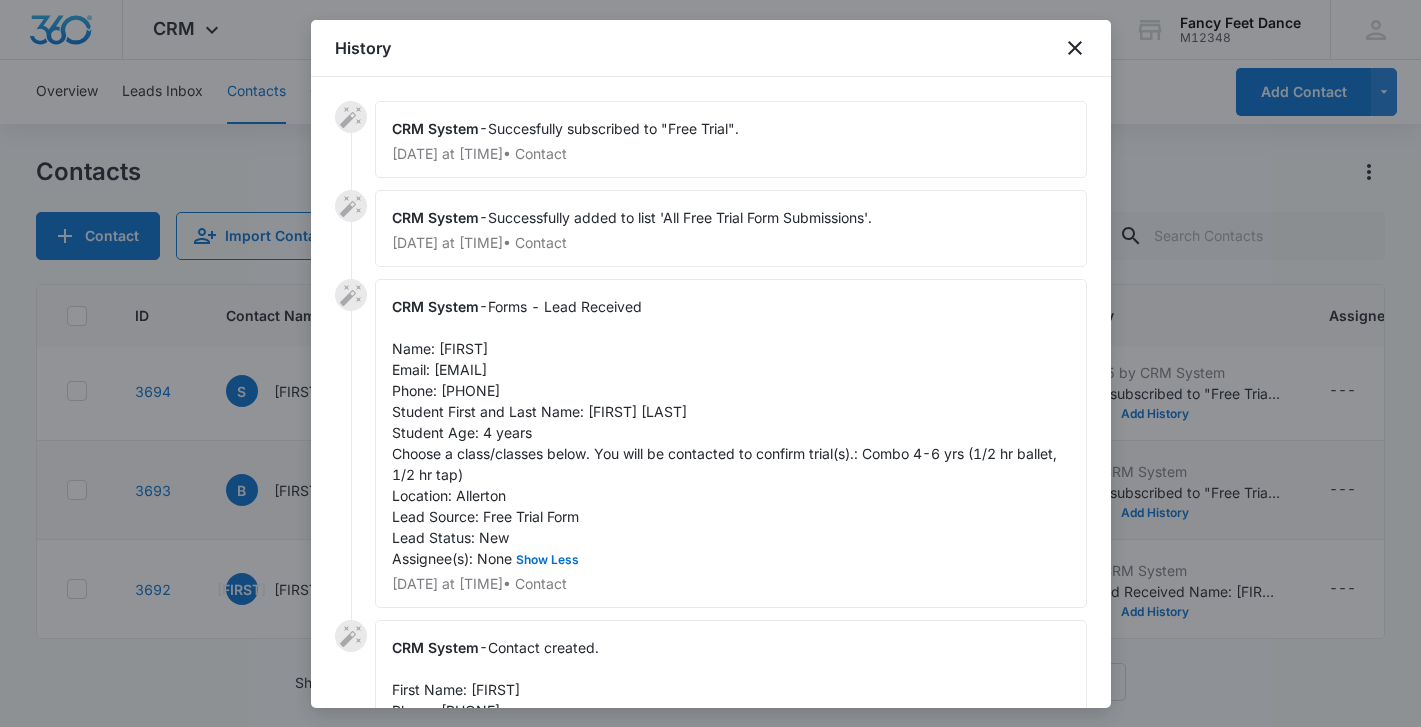 click on "Forms - Lead Received
Name: [FIRST]
Email: [EMAIL]
Phone: [PHONE]
Student First and Last Name: [FIRST] [LAST]
Student Age: 4 years
Choose a class/classes below. You will be contacted to confirm trial(s).: Combo 4-6 yrs (1/2 hr ballet, 1/2 hr tap)
Location: [CITY]
Lead Source: Free Trial Form
Lead Status: New
Assignee(s): None Show Less" at bounding box center [726, 432] 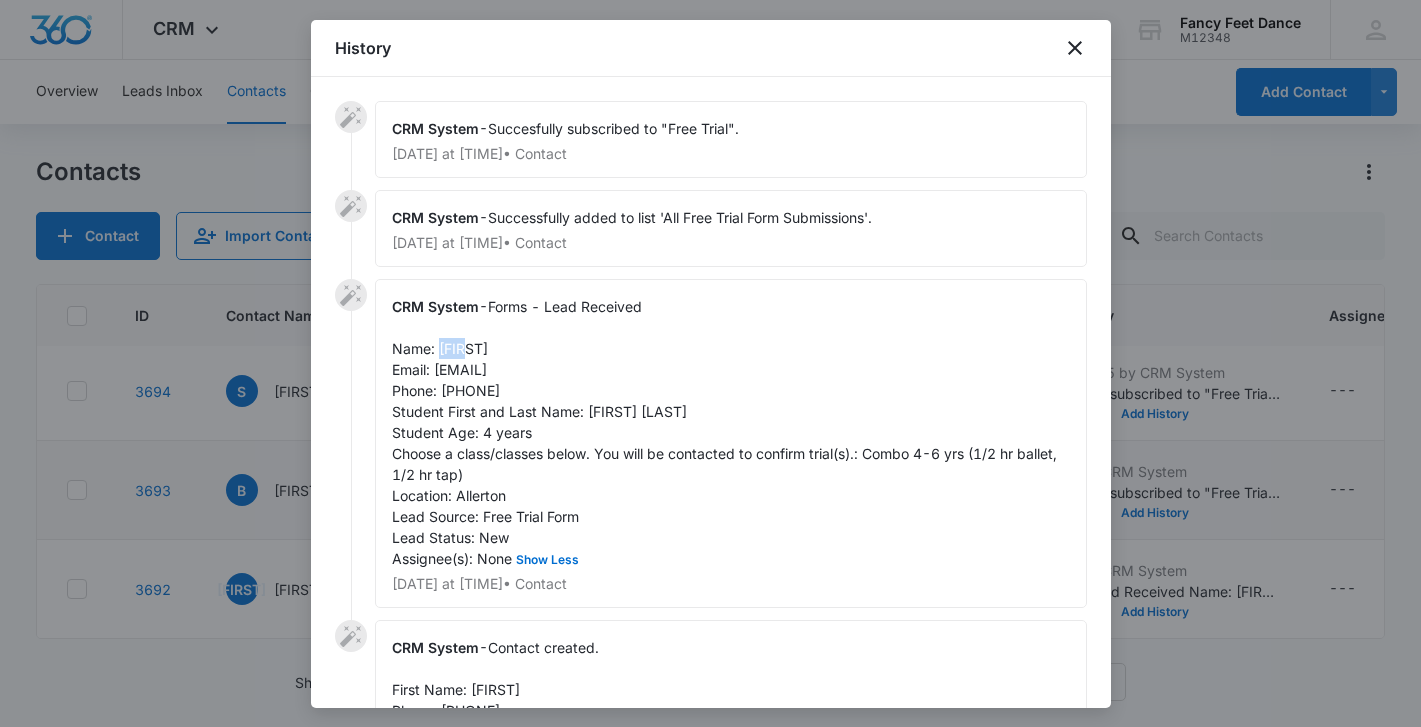 click on "Forms - Lead Received
Name: [FIRST]
Email: [EMAIL]
Phone: [PHONE]
Student First and Last Name: [FIRST] [LAST]
Student Age: 4 years
Choose a class/classes below. You will be contacted to confirm trial(s).: Combo 4-6 yrs (1/2 hr ballet, 1/2 hr tap)
Location: [CITY]
Lead Source: Free Trial Form
Lead Status: New
Assignee(s): None Show Less" at bounding box center (726, 432) 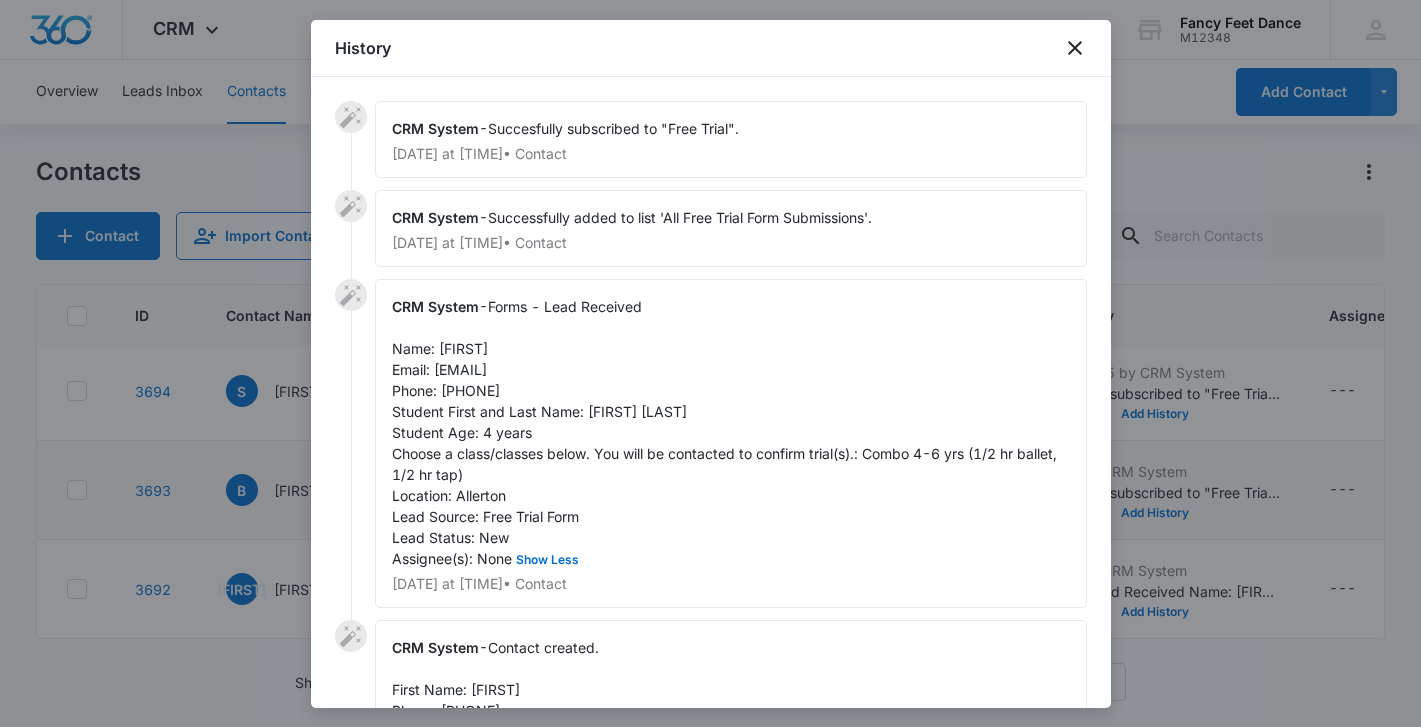 click on "Forms - Lead Received
Name: [FIRST]
Email: [EMAIL]
Phone: [PHONE]
Student First and Last Name: [FIRST] [LAST]
Student Age: 4 years
Choose a class/classes below. You will be contacted to confirm trial(s).: Combo 4-6 yrs (1/2 hr ballet, 1/2 hr tap)
Location: [CITY]
Lead Source: Free Trial Form
Lead Status: New
Assignee(s): None Show Less" at bounding box center [726, 432] 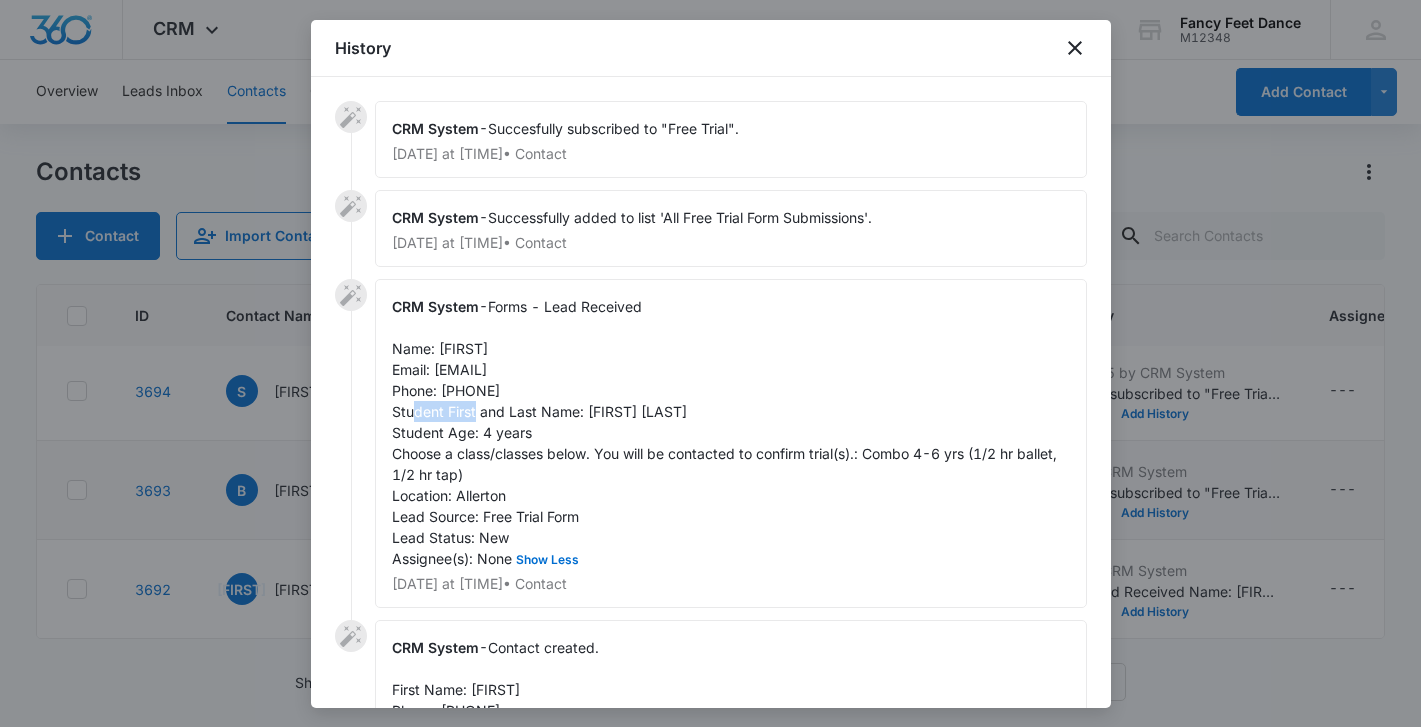 click on "Forms - Lead Received
Name: [FIRST]
Email: [EMAIL]
Phone: [PHONE]
Student First and Last Name: [FIRST] [LAST]
Student Age: 4 years
Choose a class/classes below. You will be contacted to confirm trial(s).: Combo 4-6 yrs (1/2 hr ballet, 1/2 hr tap)
Location: [CITY]
Lead Source: Free Trial Form
Lead Status: New
Assignee(s): None Show Less" at bounding box center [726, 432] 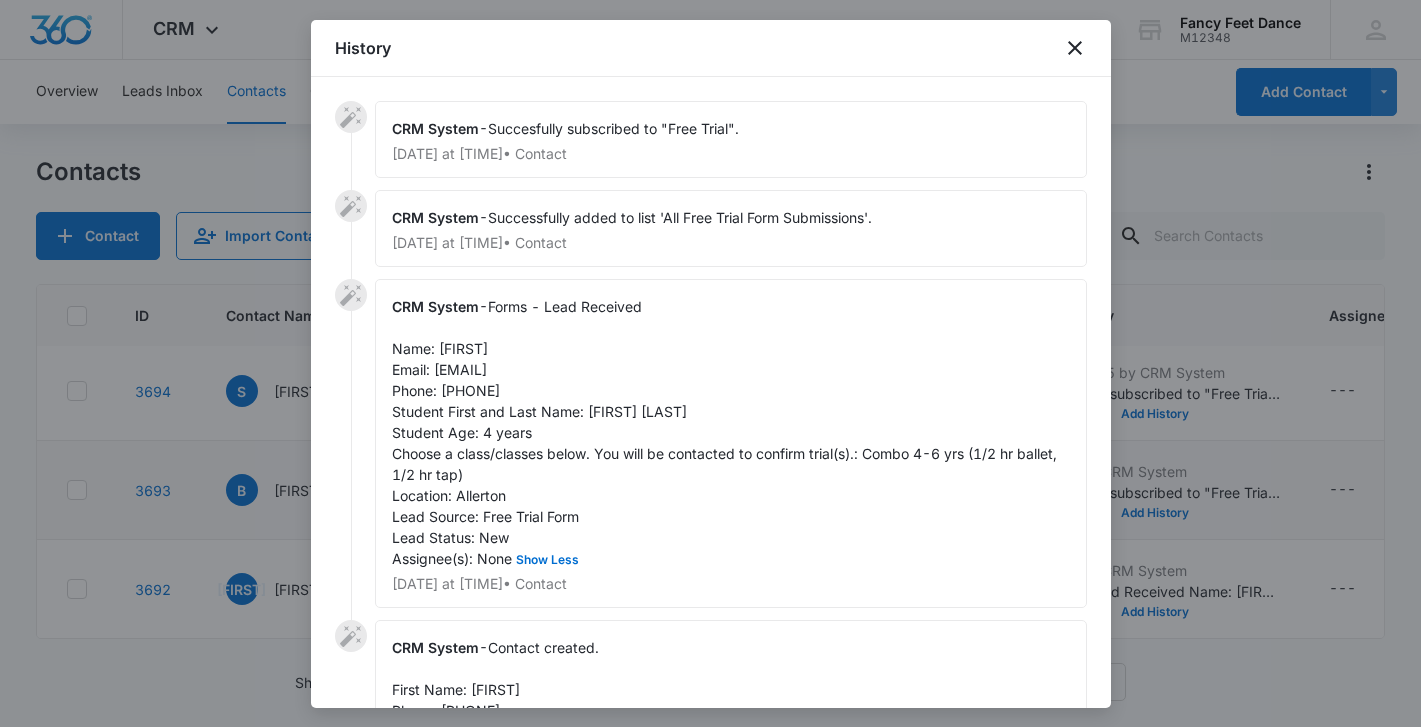 click at bounding box center [710, 363] 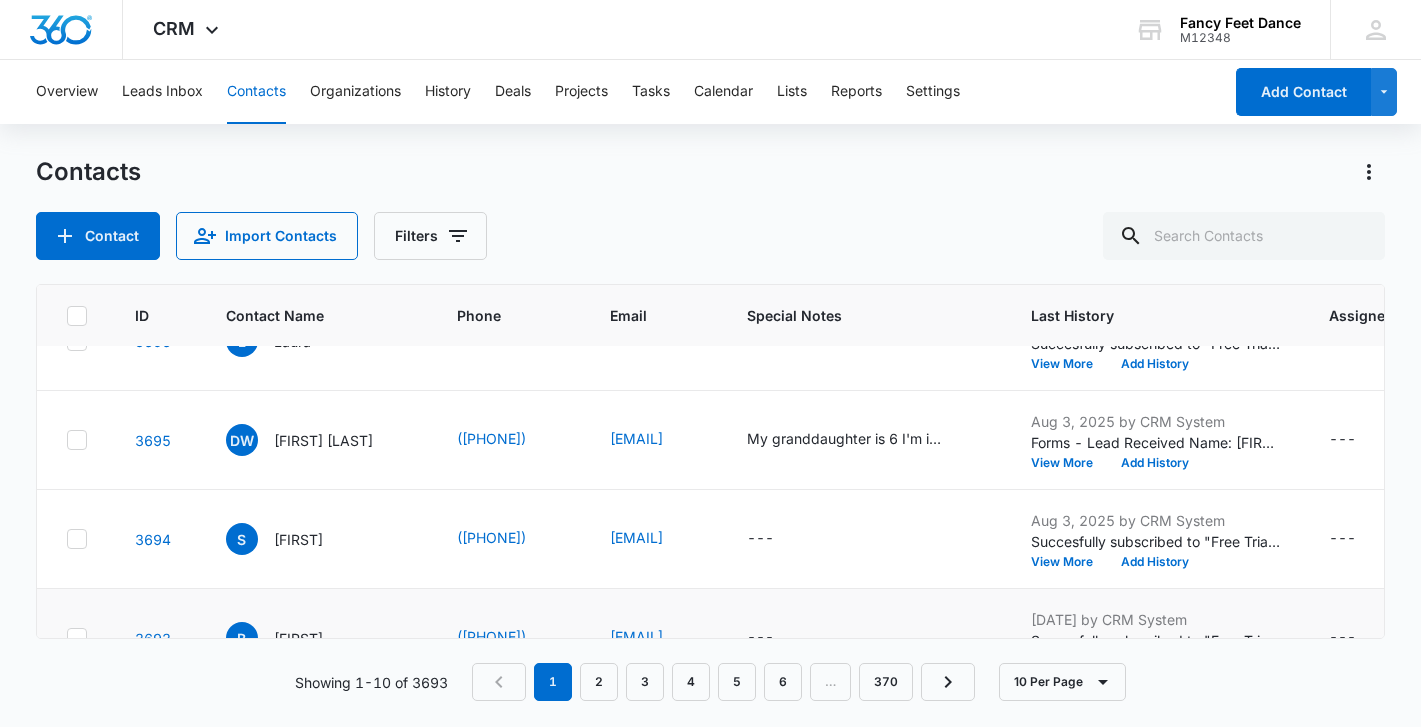 scroll, scrollTop: 545, scrollLeft: 3, axis: both 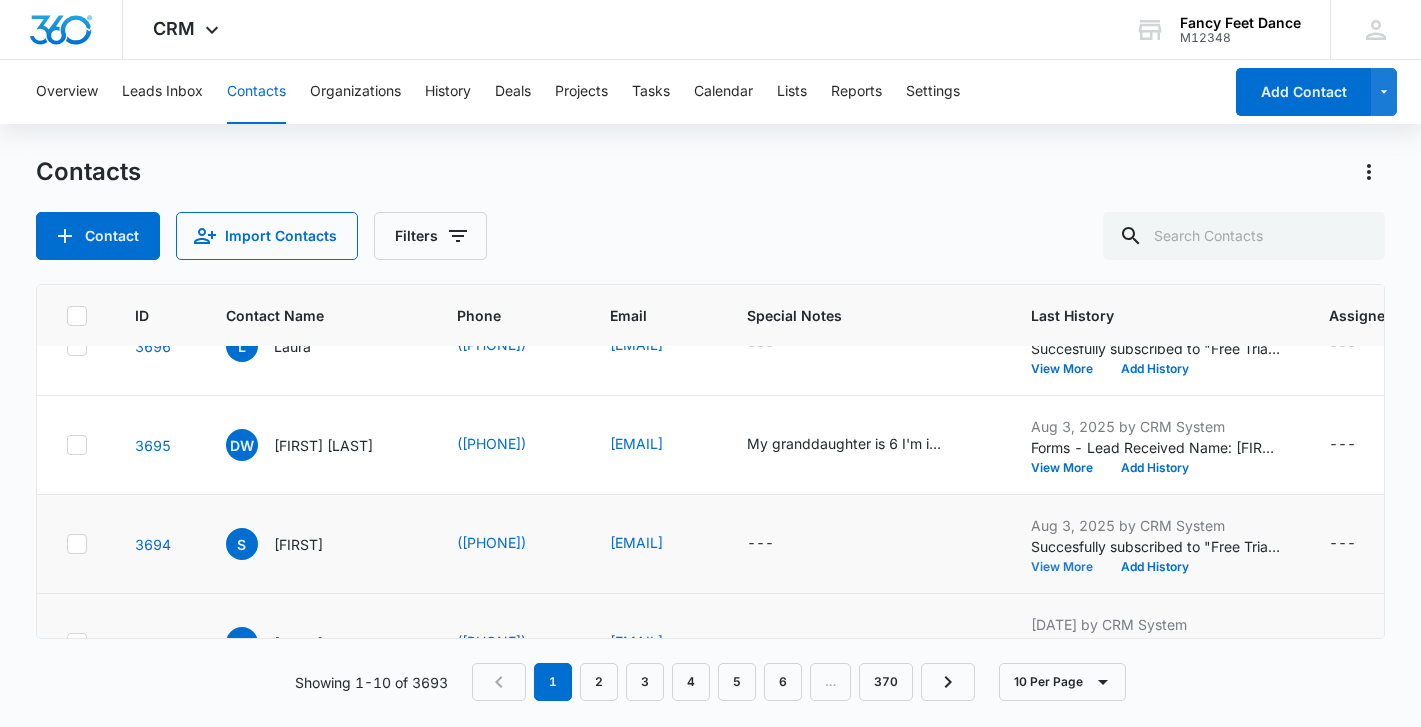 click on "View More" at bounding box center (1069, 567) 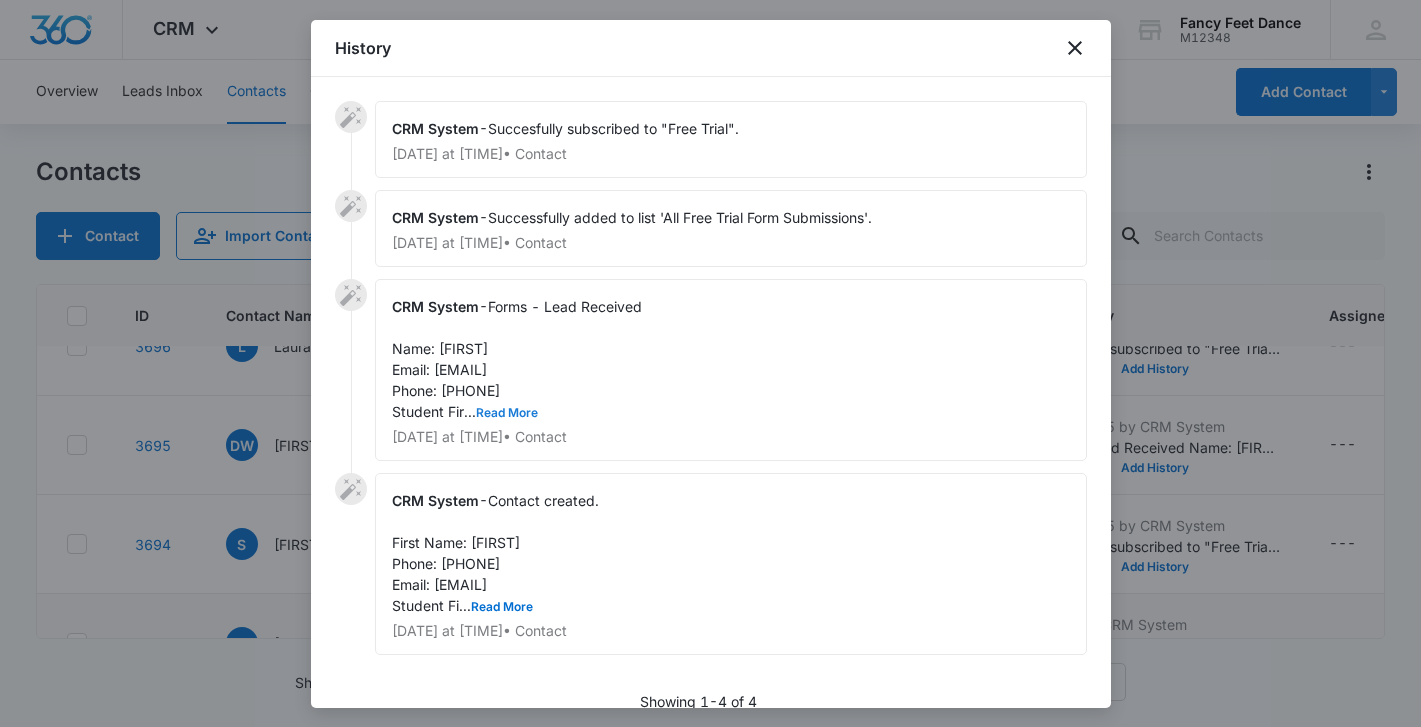 click on "Read More" at bounding box center (507, 413) 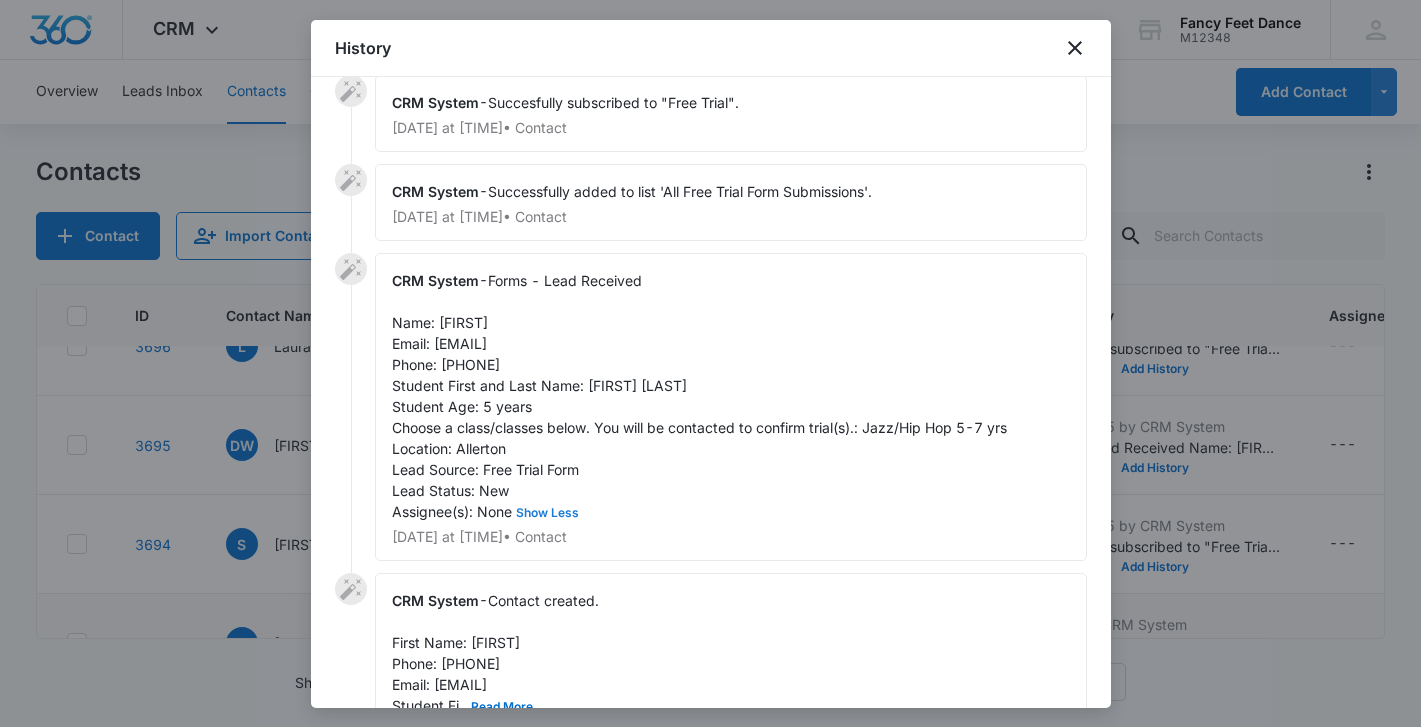 scroll, scrollTop: 32, scrollLeft: 0, axis: vertical 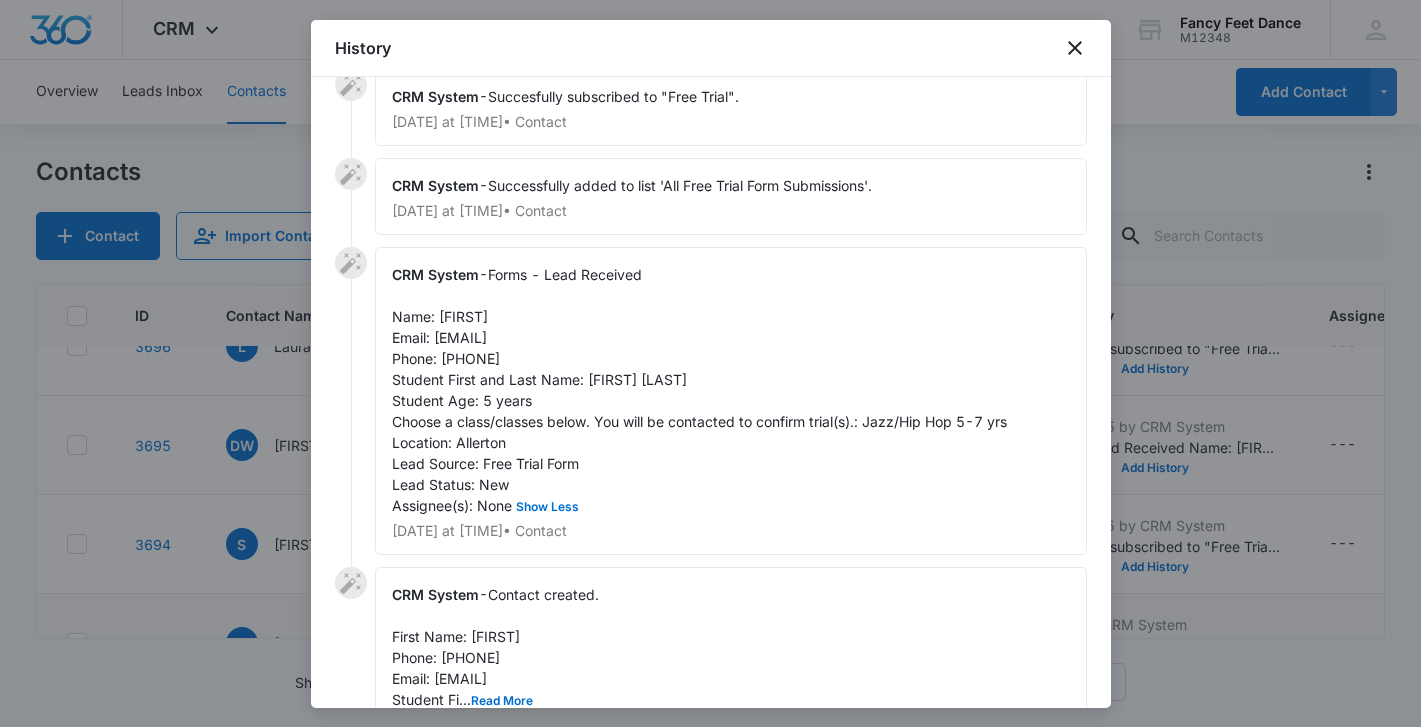 click on "Forms - Lead Received
Name: [FIRST]
Email: [EMAIL]
Phone: [PHONE]
Student First and Last Name: [FIRST] [LAST]
Student Age: 5 years
Choose a class/classes below. You will be contacted to confirm trial(s).: Jazz/Hip Hop 5-7 yrs
Location: Allerton
Lead Source: Free Trial Form
Lead Status: New
Assignee(s): None Show Less" at bounding box center (699, 390) 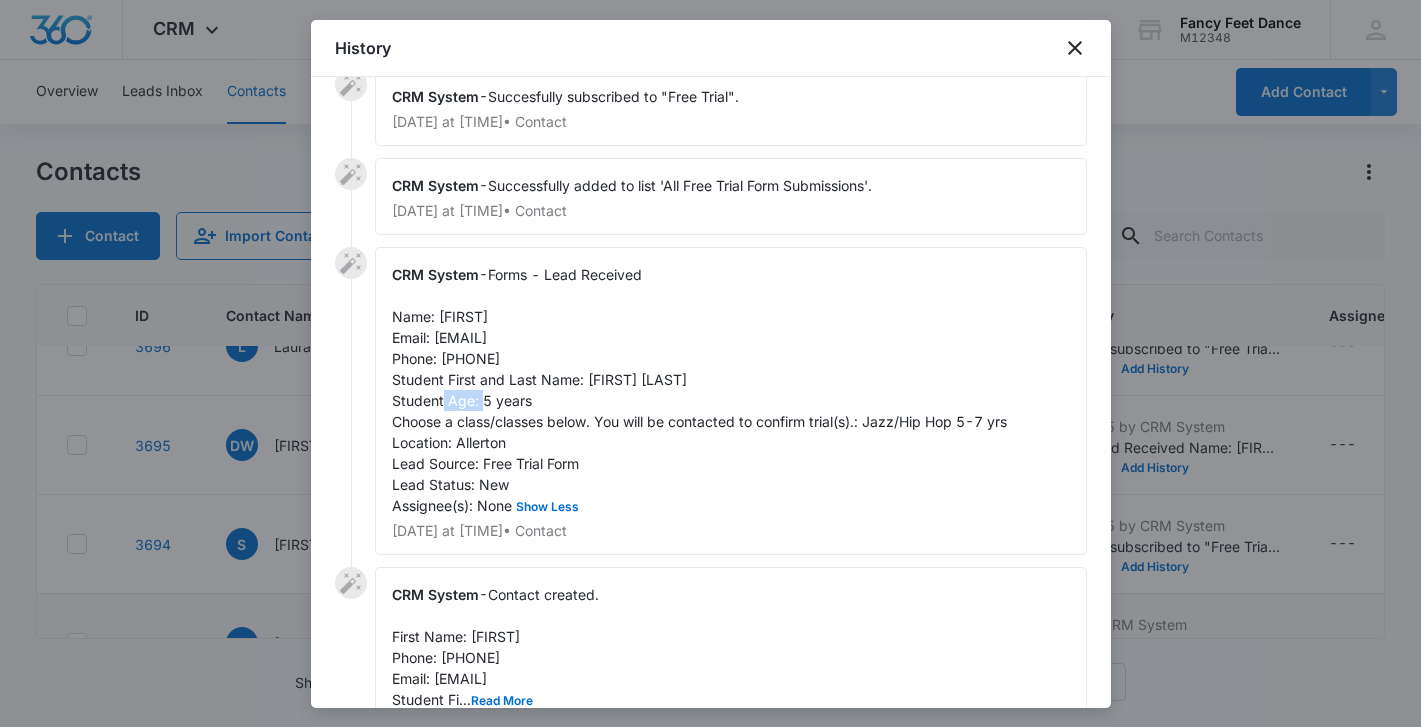 click on "Forms - Lead Received
Name: [FIRST]
Email: [EMAIL]
Phone: [PHONE]
Student First and Last Name: [FIRST] [LAST]
Student Age: 5 years
Choose a class/classes below. You will be contacted to confirm trial(s).: Jazz/Hip Hop 5-7 yrs
Location: Allerton
Lead Source: Free Trial Form
Lead Status: New
Assignee(s): None Show Less" at bounding box center [699, 390] 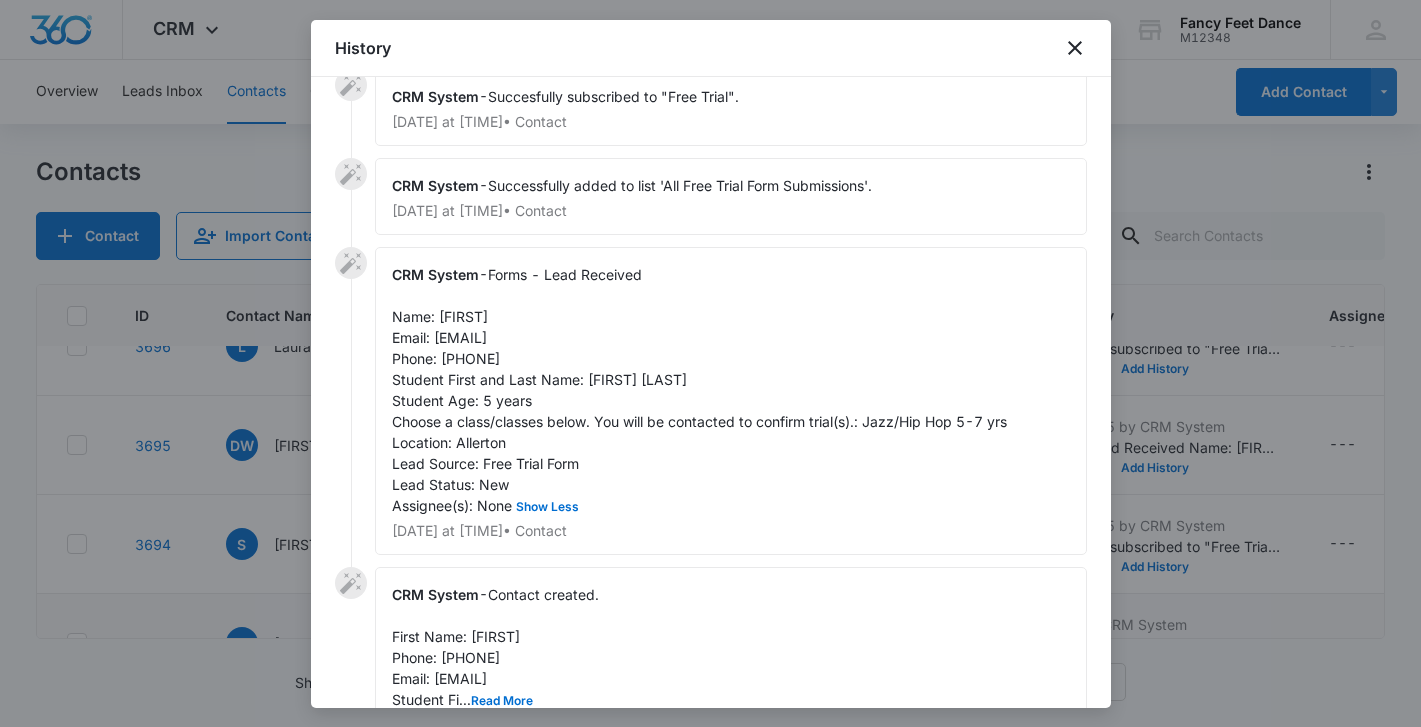 click on "Forms - Lead Received
Name: [FIRST]
Email: [EMAIL]
Phone: [PHONE]
Student First and Last Name: [FIRST] [LAST]
Student Age: 5 years
Choose a class/classes below. You will be contacted to confirm trial(s).: Jazz/Hip Hop 5-7 yrs
Location: Allerton
Lead Source: Free Trial Form
Lead Status: New
Assignee(s): None Show Less" at bounding box center (699, 390) 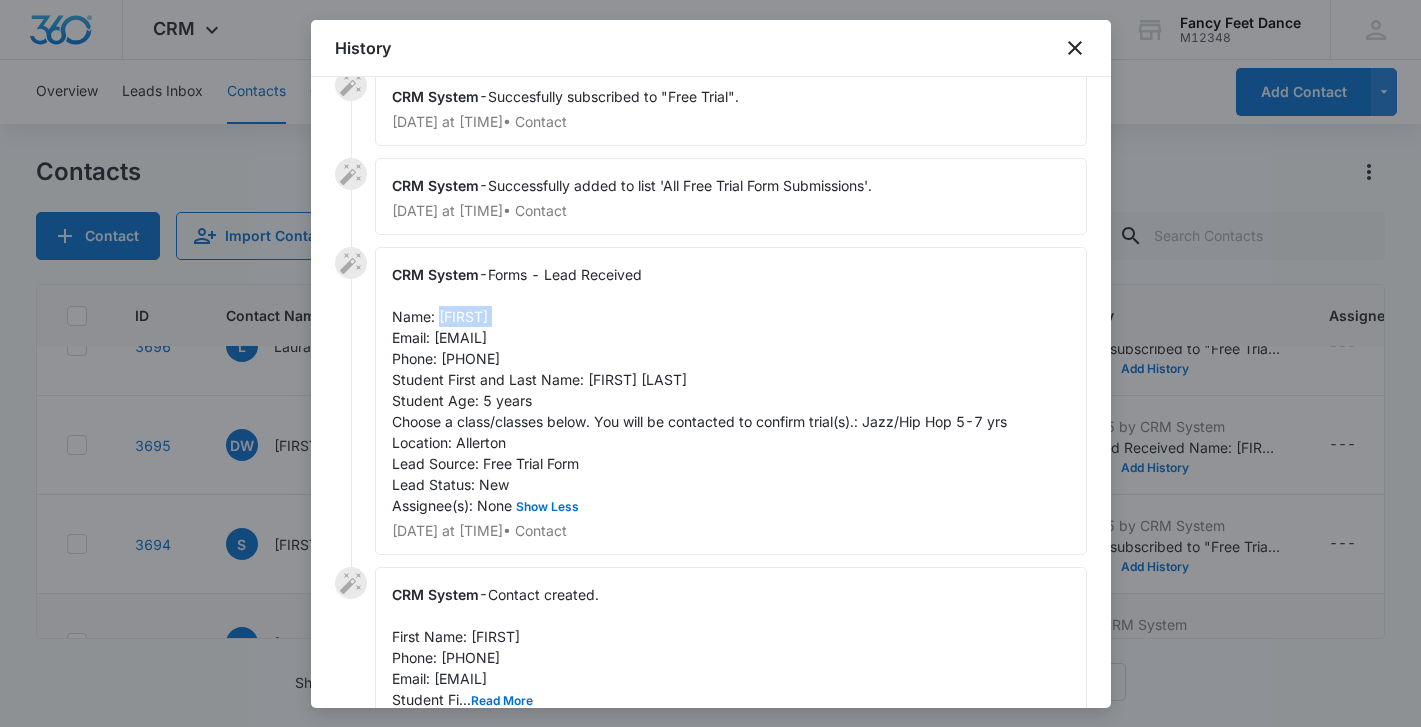click on "Forms - Lead Received
Name: [FIRST]
Email: [EMAIL]
Phone: [PHONE]
Student First and Last Name: [FIRST] [LAST]
Student Age: 5 years
Choose a class/classes below. You will be contacted to confirm trial(s).: Jazz/Hip Hop 5-7 yrs
Location: Allerton
Lead Source: Free Trial Form
Lead Status: New
Assignee(s): None Show Less" at bounding box center [699, 390] 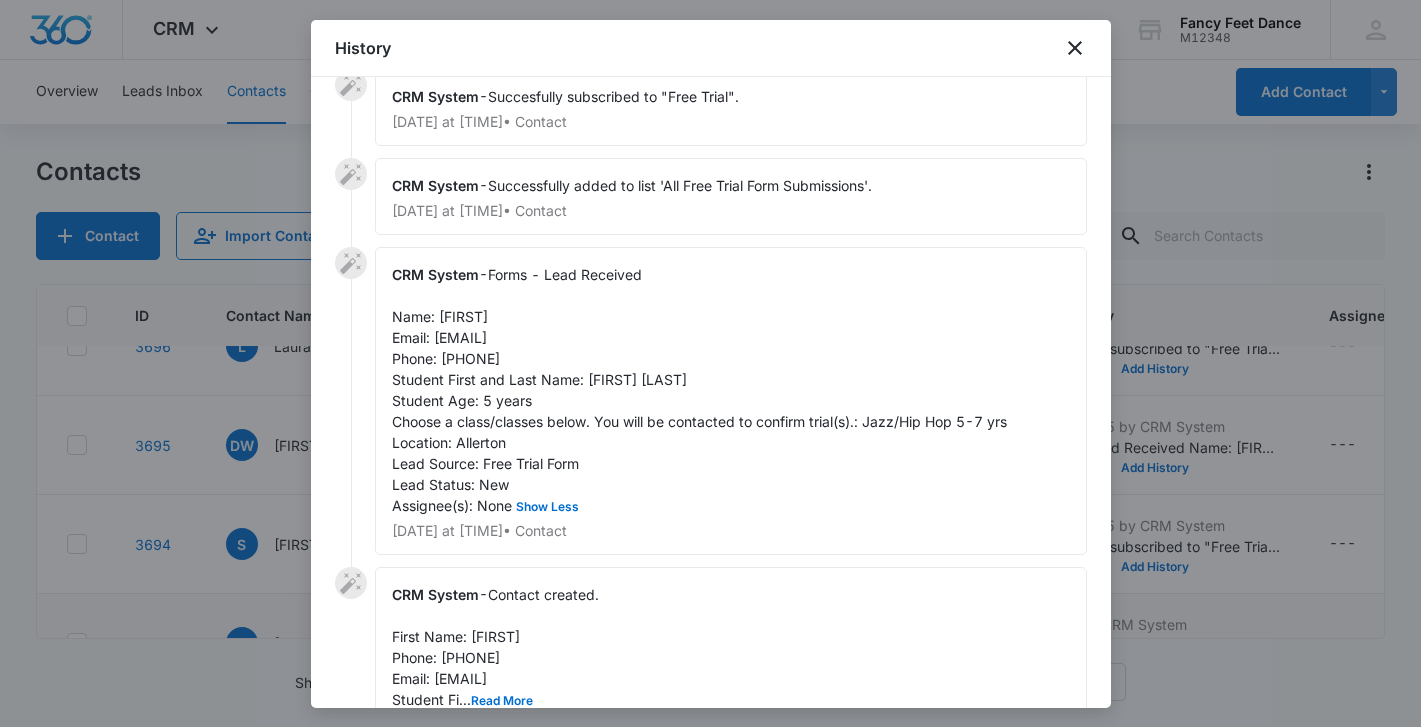 click on "Forms - Lead Received
Name: [FIRST]
Email: [EMAIL]
Phone: [PHONE]
Student First and Last Name: [FIRST] [LAST]
Student Age: 5 years
Choose a class/classes below. You will be contacted to confirm trial(s).: Jazz/Hip Hop 5-7 yrs
Location: Allerton
Lead Source: Free Trial Form
Lead Status: New
Assignee(s): None Show Less" at bounding box center (699, 390) 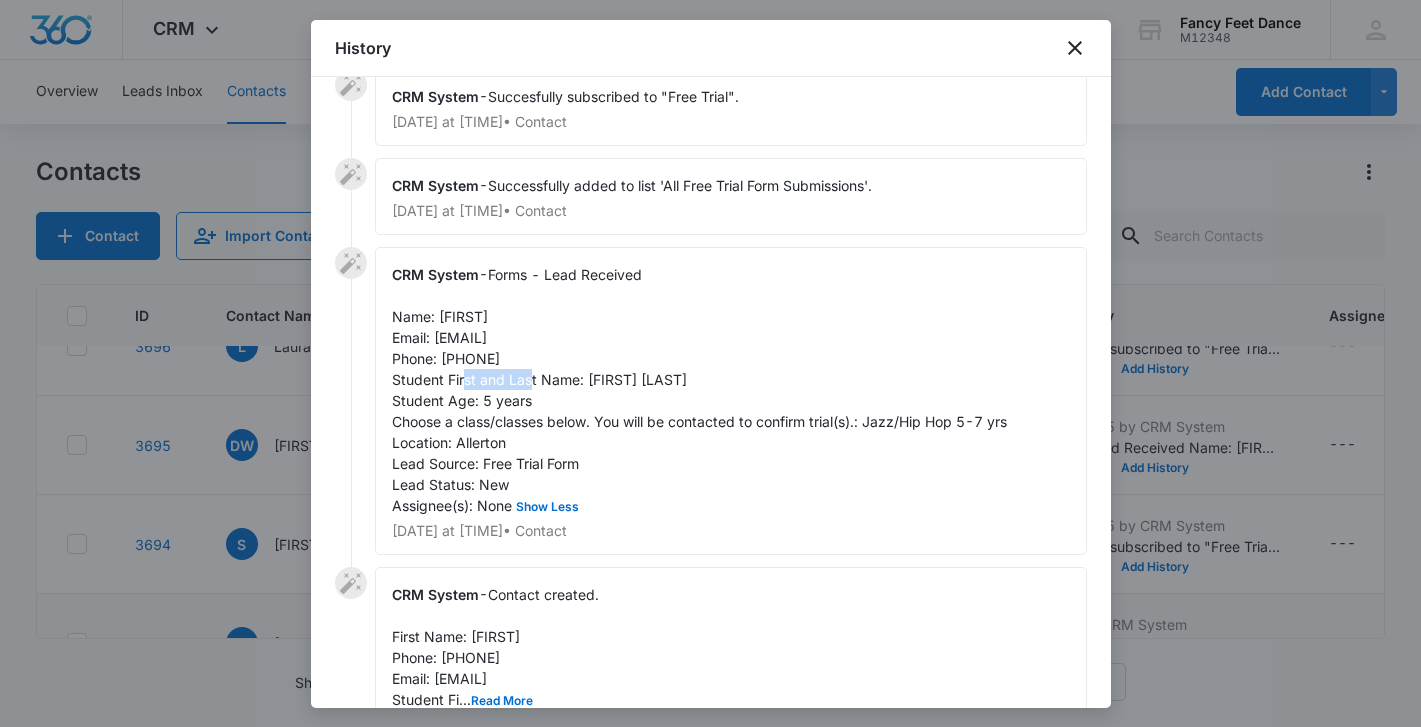 click on "Forms - Lead Received
Name: [FIRST]
Email: [EMAIL]
Phone: [PHONE]
Student First and Last Name: [FIRST] [LAST]
Student Age: 5 years
Choose a class/classes below. You will be contacted to confirm trial(s).: Jazz/Hip Hop 5-7 yrs
Location: Allerton
Lead Source: Free Trial Form
Lead Status: New
Assignee(s): None Show Less" at bounding box center (699, 390) 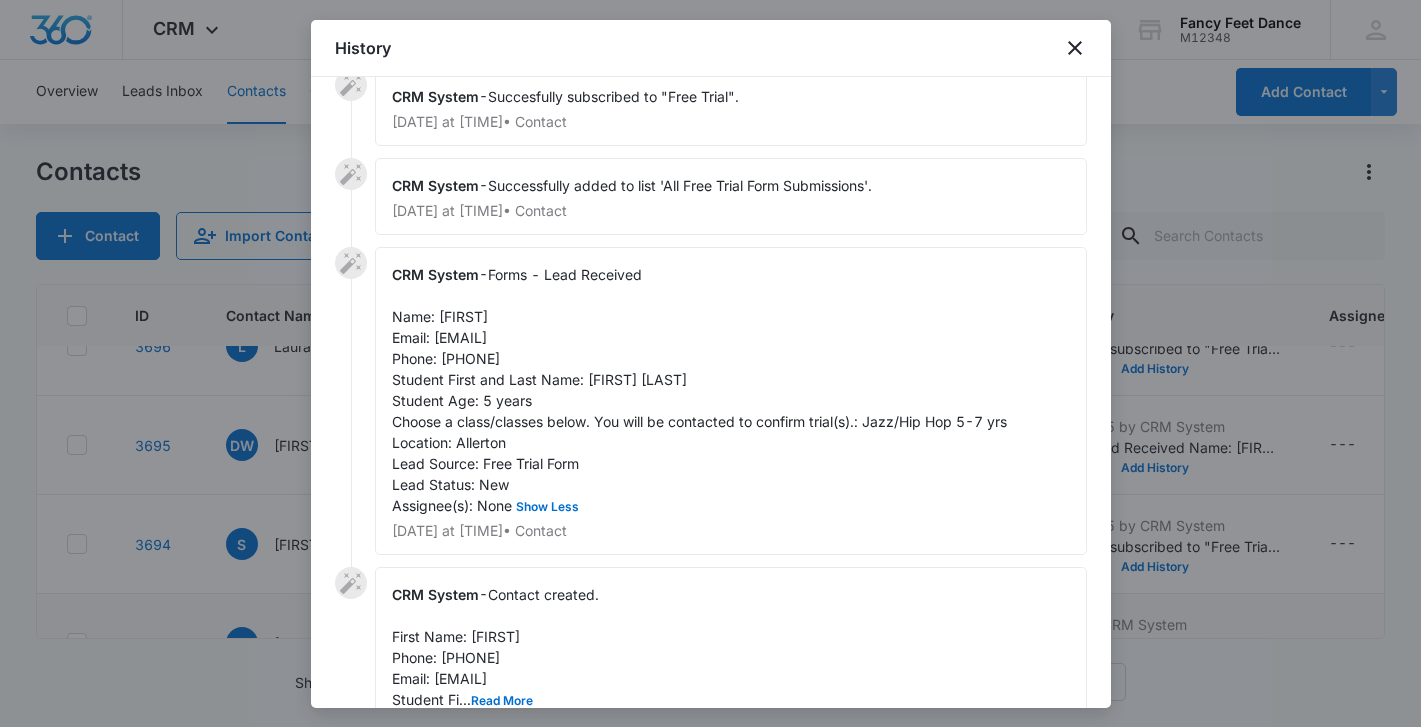 click at bounding box center [710, 363] 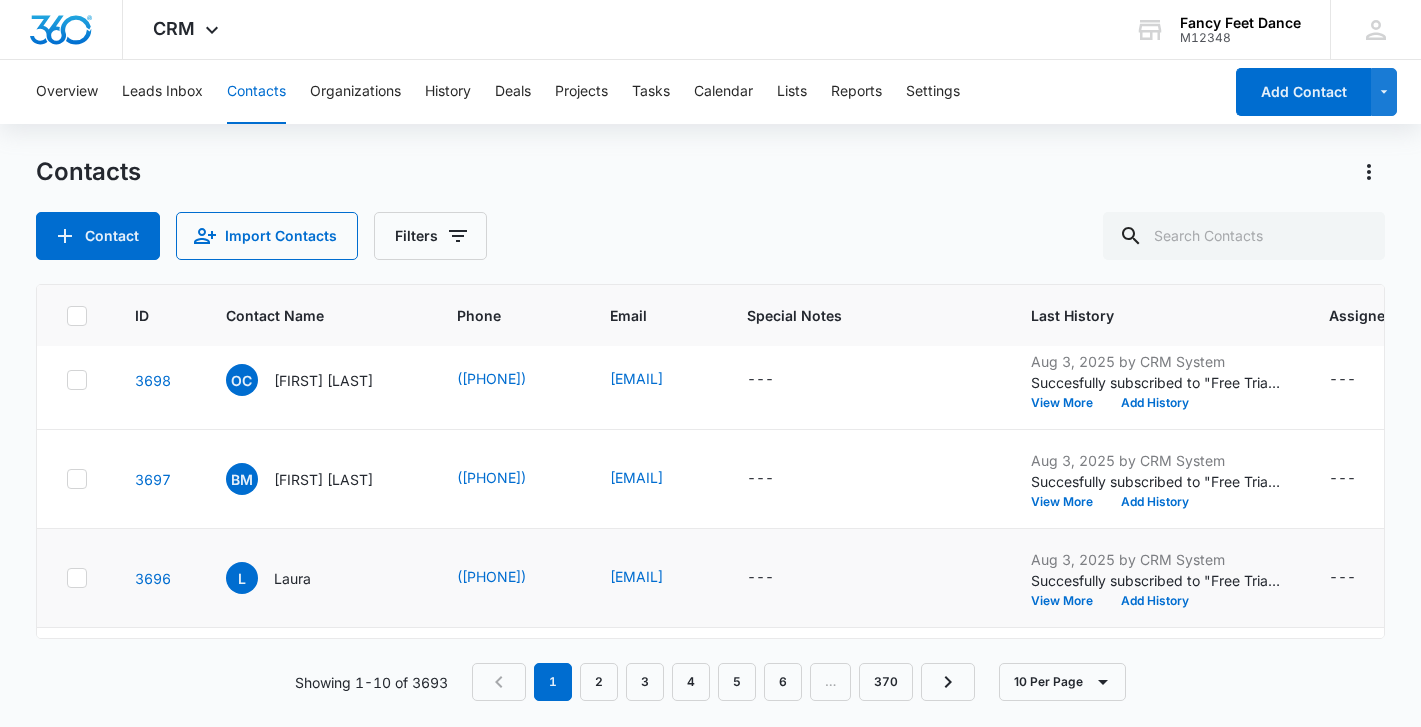 scroll, scrollTop: 317, scrollLeft: 3, axis: both 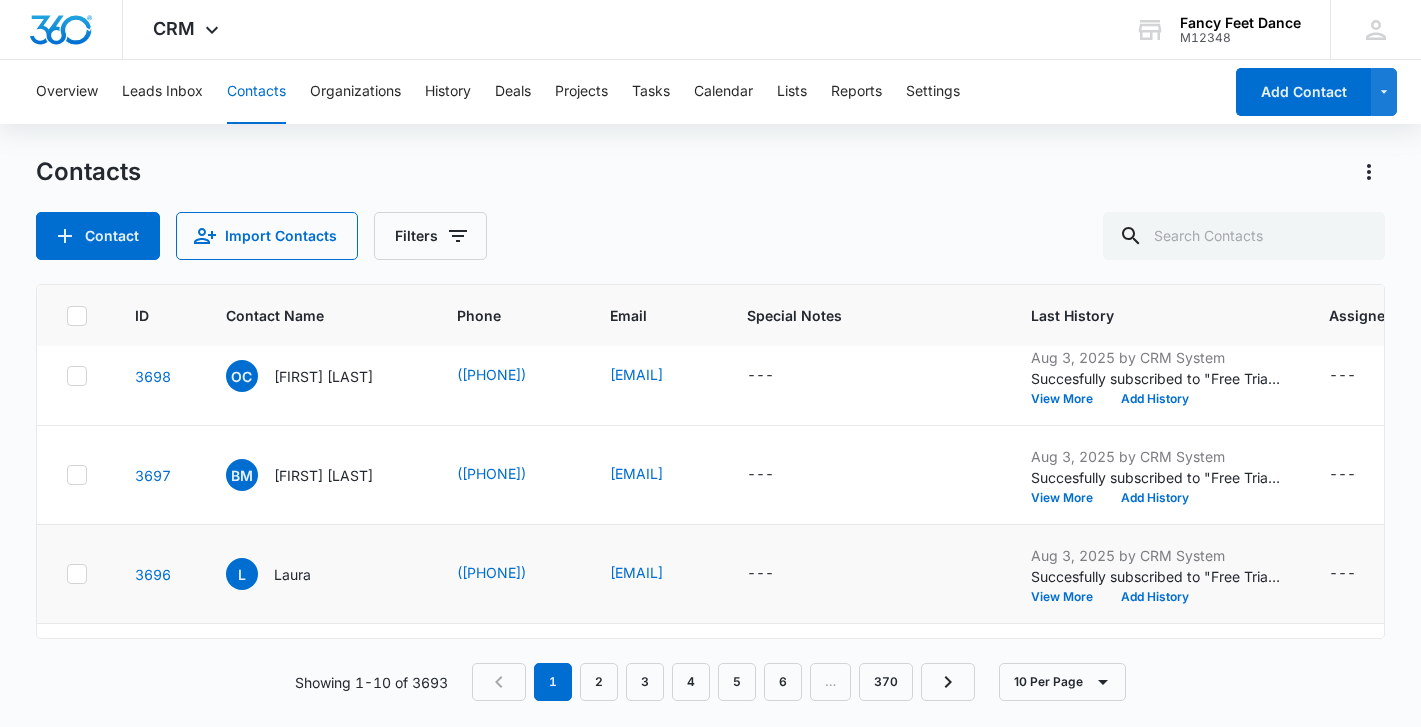 click on "Aug 3, 2025 by CRM System Succesfully subscribed to "Free Trial". View More Add History" at bounding box center (1156, 574) 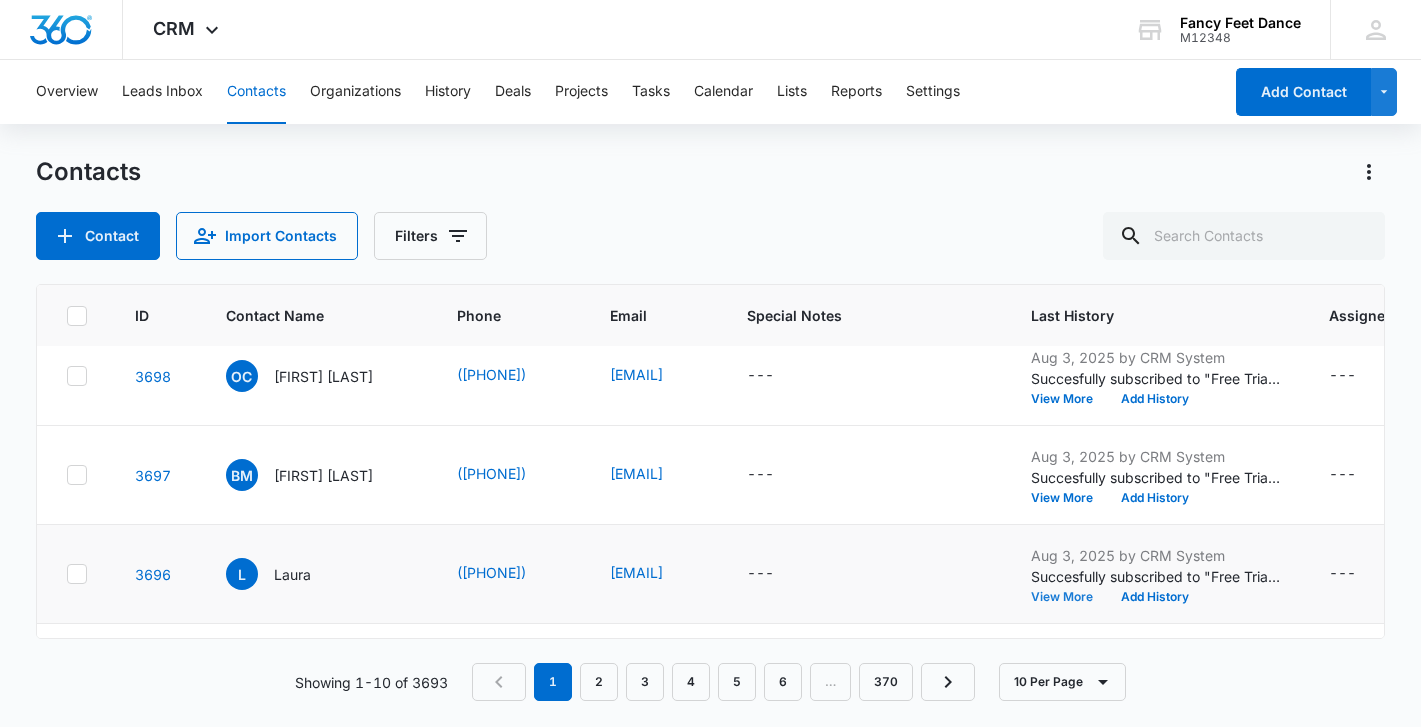 click on "View More" at bounding box center (1069, 597) 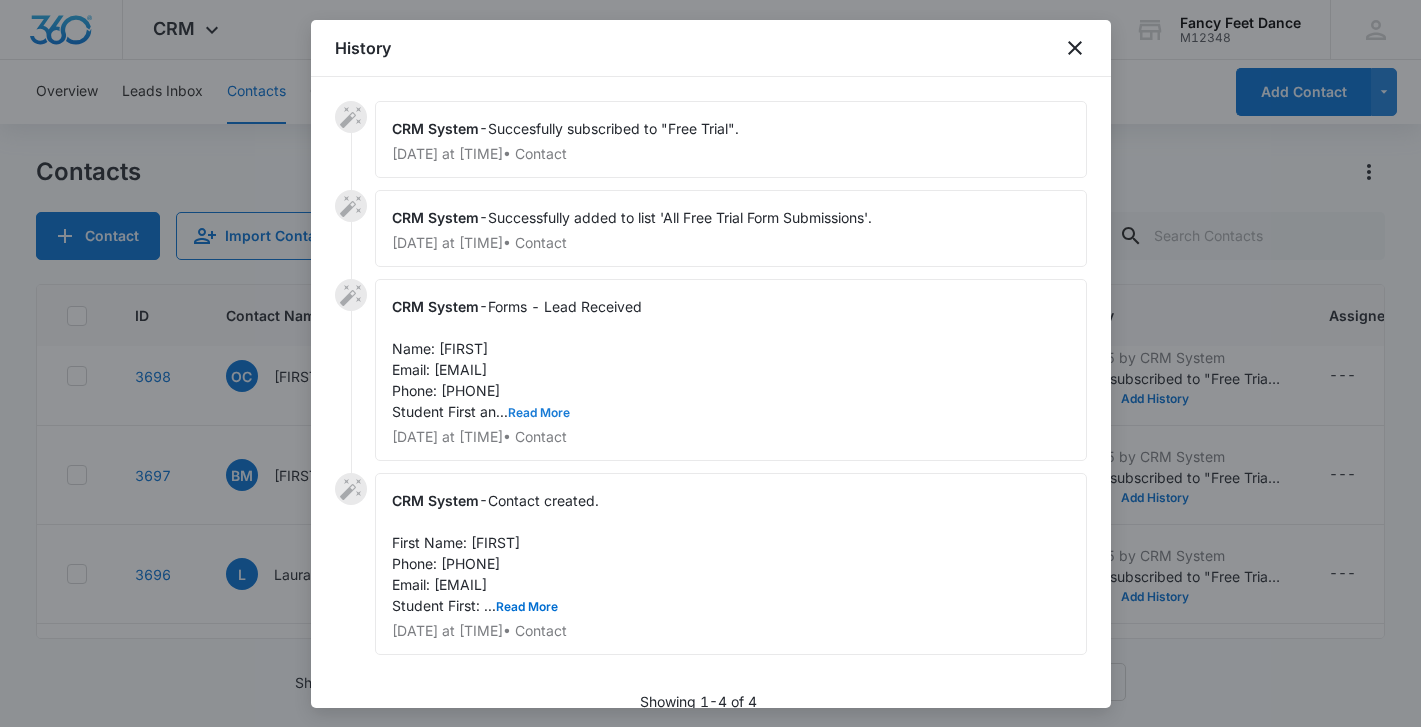 click on "Read More" at bounding box center (539, 413) 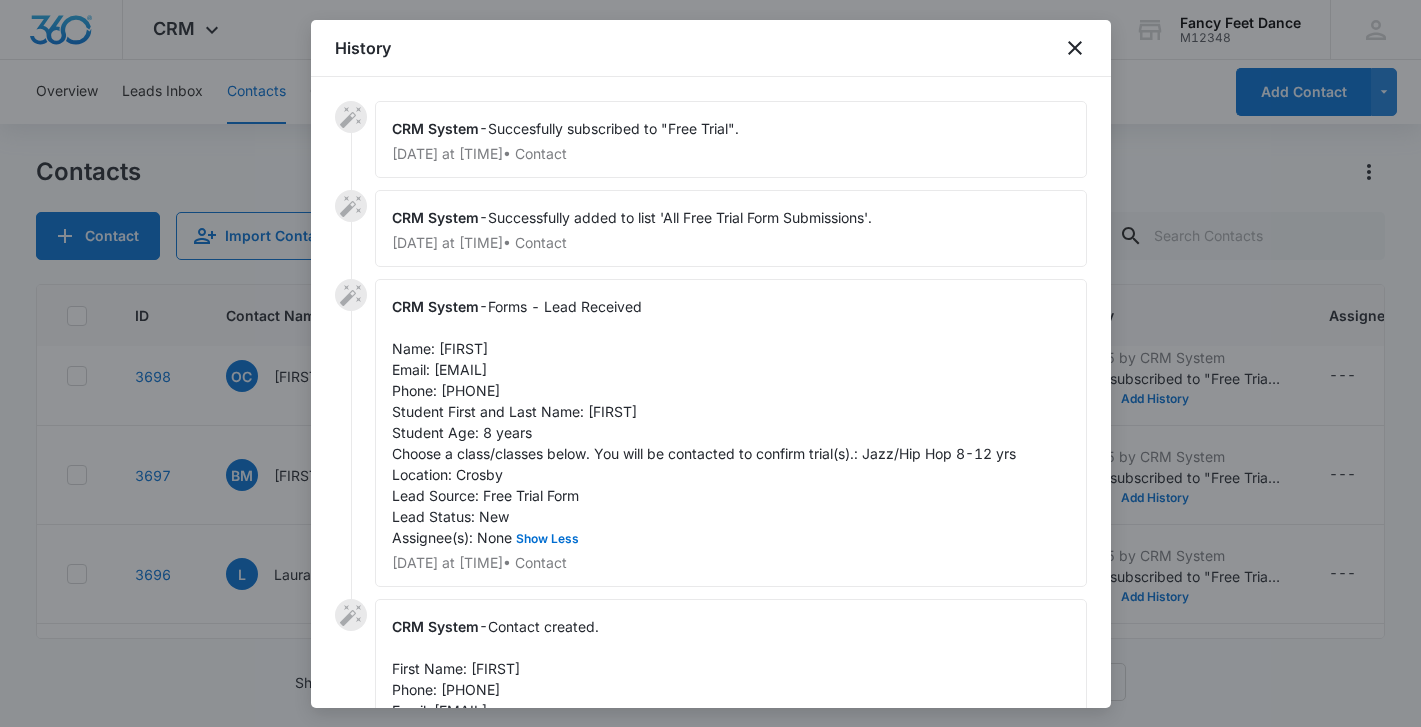 click on "Forms - Lead Received
Name: [FIRST]
Email: [EMAIL]
Phone: [PHONE]
Student First and Last Name: [FIRST]
Student Age: 8 years
Choose a class/classes below. You will be contacted to confirm trial(s).: Jazz/Hip Hop 8-12 yrs
Location: Crosby
Lead Source: Free Trial Form
Lead Status: New
Assignee(s): None Show Less" at bounding box center [704, 422] 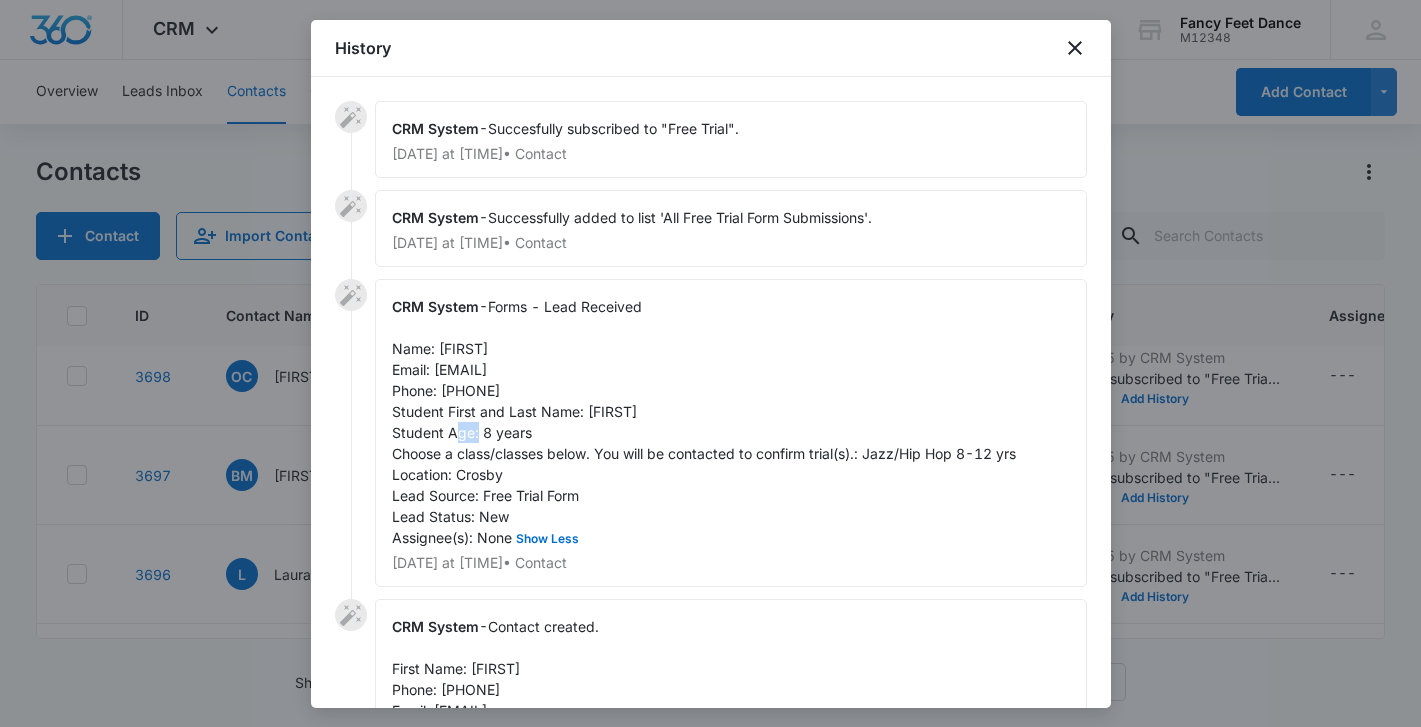 click on "Forms - Lead Received
Name: [FIRST]
Email: [EMAIL]
Phone: [PHONE]
Student First and Last Name: [FIRST]
Student Age: 8 years
Choose a class/classes below. You will be contacted to confirm trial(s).: Jazz/Hip Hop 8-12 yrs
Location: Crosby
Lead Source: Free Trial Form
Lead Status: New
Assignee(s): None Show Less" at bounding box center (704, 422) 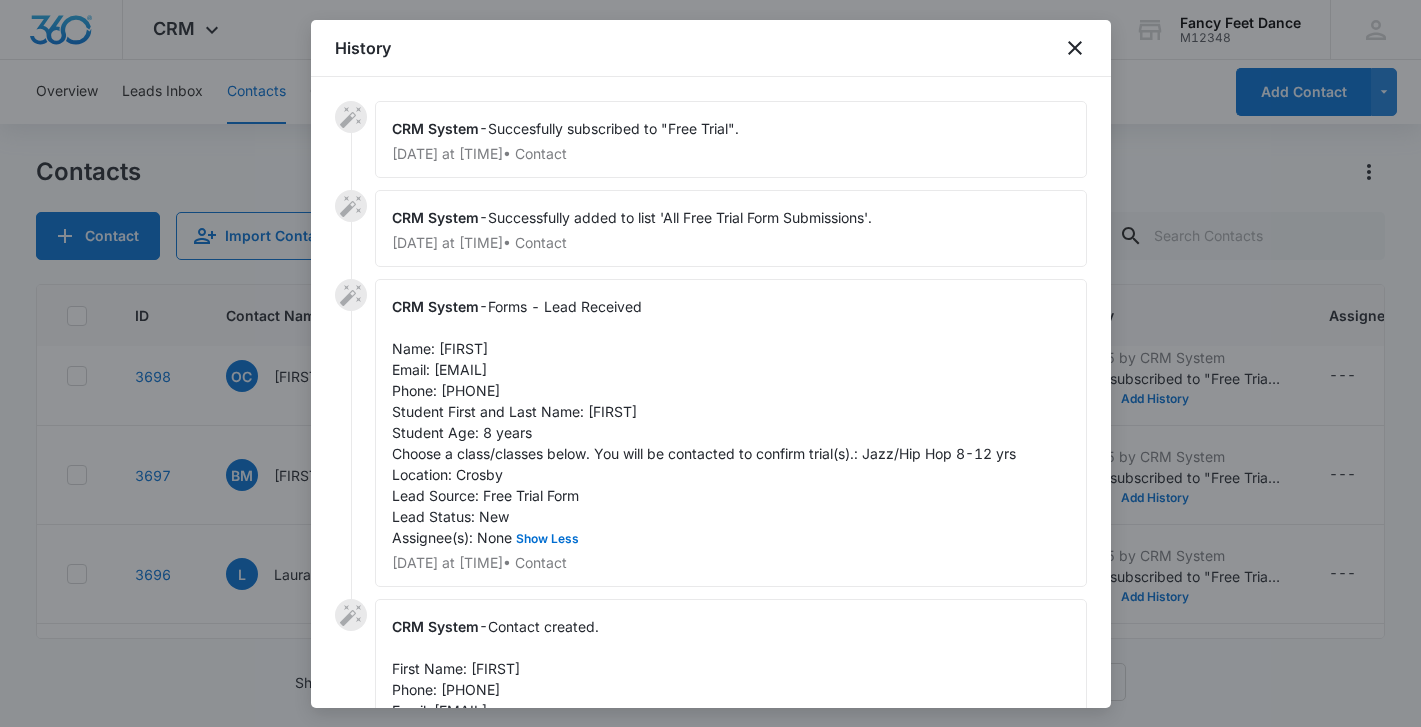 click on "Forms - Lead Received
Name: [FIRST]
Email: [EMAIL]
Phone: [PHONE]
Student First and Last Name: [FIRST]
Student Age: 8 years
Choose a class/classes below. You will be contacted to confirm trial(s).: Jazz/Hip Hop 8-12 yrs
Location: Crosby
Lead Source: Free Trial Form
Lead Status: New
Assignee(s): None Show Less" at bounding box center [704, 422] 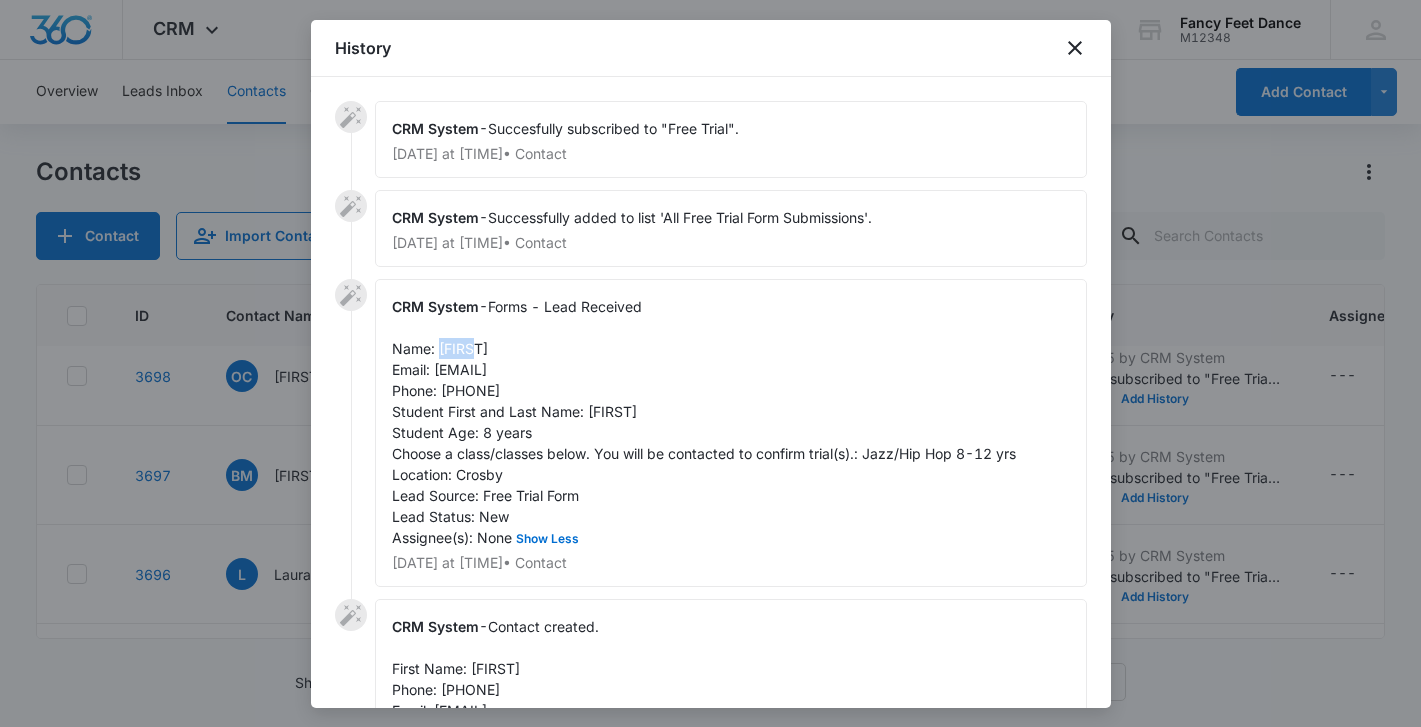 click on "Forms - Lead Received
Name: [FIRST]
Email: [EMAIL]
Phone: [PHONE]
Student First and Last Name: [FIRST]
Student Age: 8 years
Choose a class/classes below. You will be contacted to confirm trial(s).: Jazz/Hip Hop 8-12 yrs
Location: Crosby
Lead Source: Free Trial Form
Lead Status: New
Assignee(s): None Show Less" at bounding box center (704, 422) 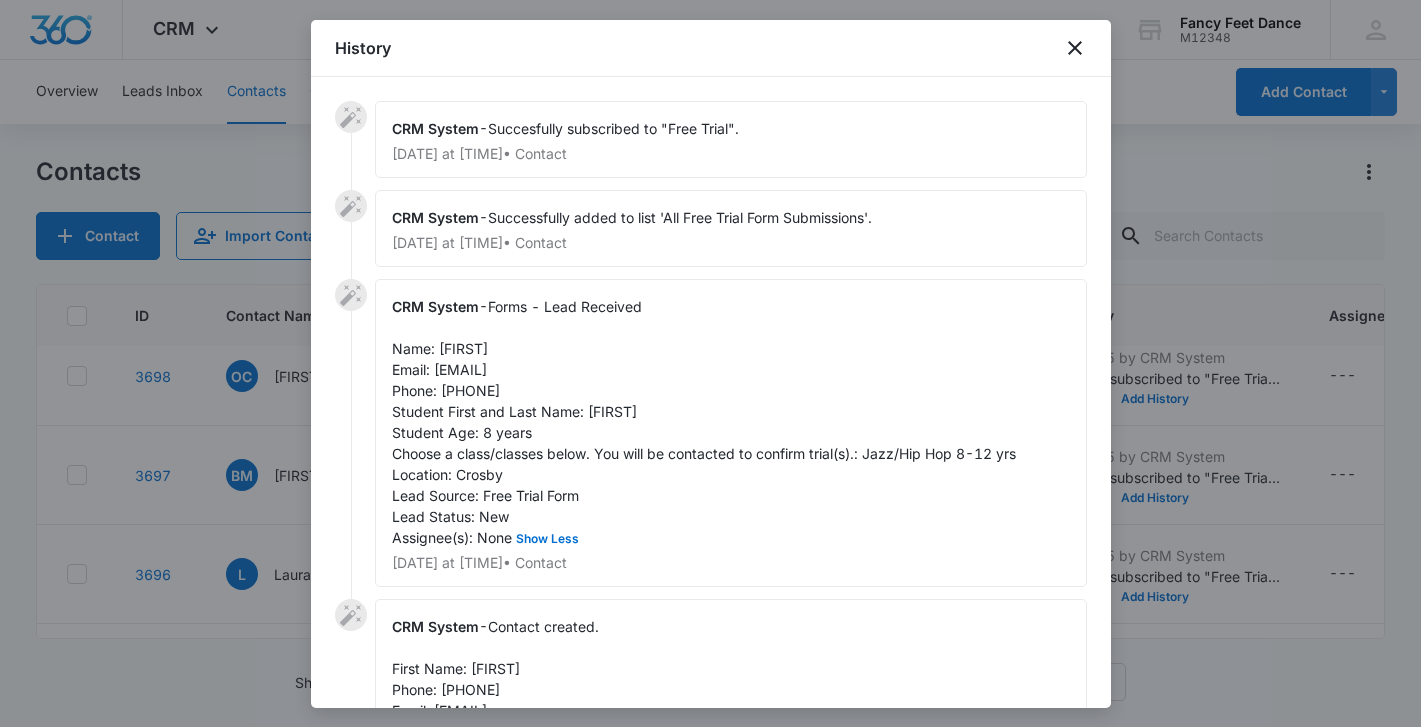 click on "CRM System  -  Forms - Lead Received
Name: [FIRST]
Email: [EMAIL]
Phone: [PHONE]
Student First and Last Name: [FIRST]
Student Age: [AGE]
Choose a class/classes below. You will be contacted to confirm trial(s).: Jazz/Hip Hop [AGE]-[AGE] yrs
Location: Crosby
Lead Source: Free Trial Form
Lead Status: New
Assignee(s): None Show Less [DATE] at [TIME]  • Contact" at bounding box center [731, 433] 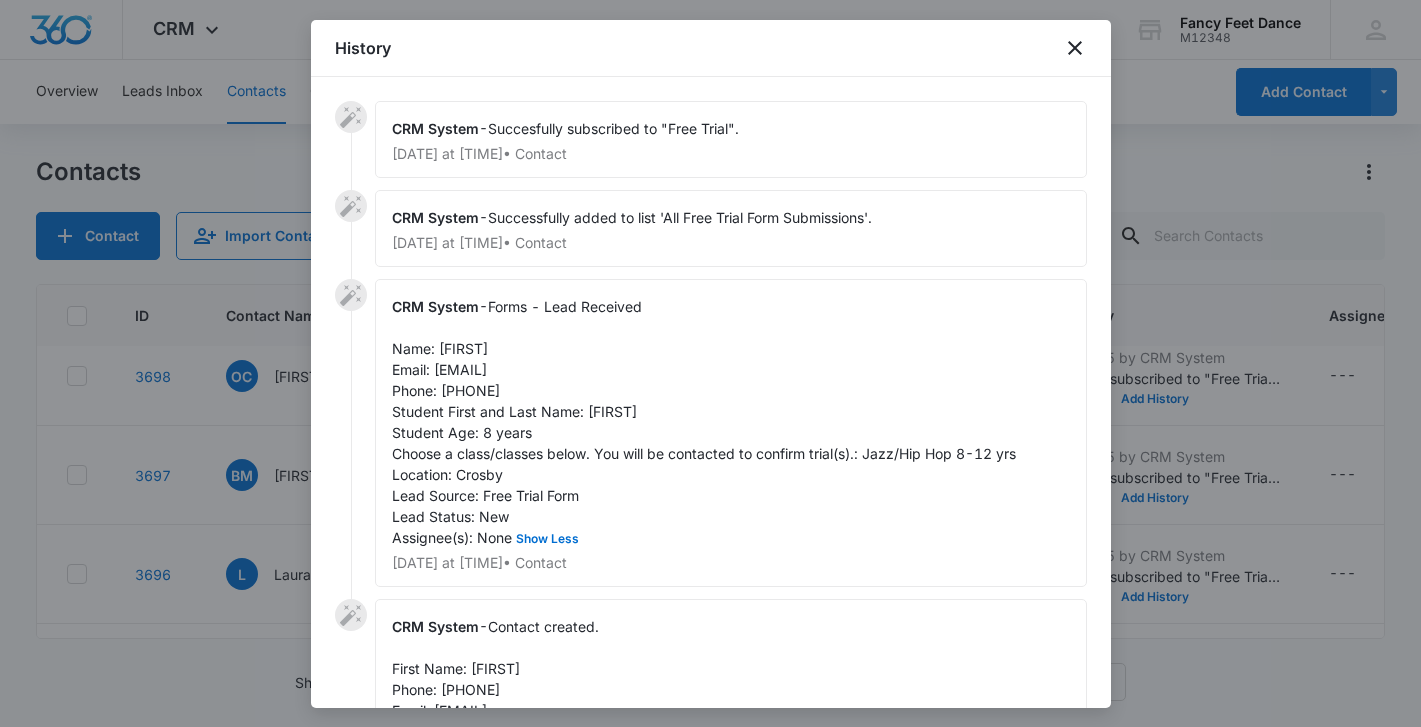 click on "Forms - Lead Received
Name: [FIRST]
Email: [EMAIL]
Phone: [PHONE]
Student First and Last Name: [FIRST]
Student Age: 8 years
Choose a class/classes below. You will be contacted to confirm trial(s).: Jazz/Hip Hop 8-12 yrs
Location: Crosby
Lead Source: Free Trial Form
Lead Status: New
Assignee(s): None Show Less" at bounding box center (704, 422) 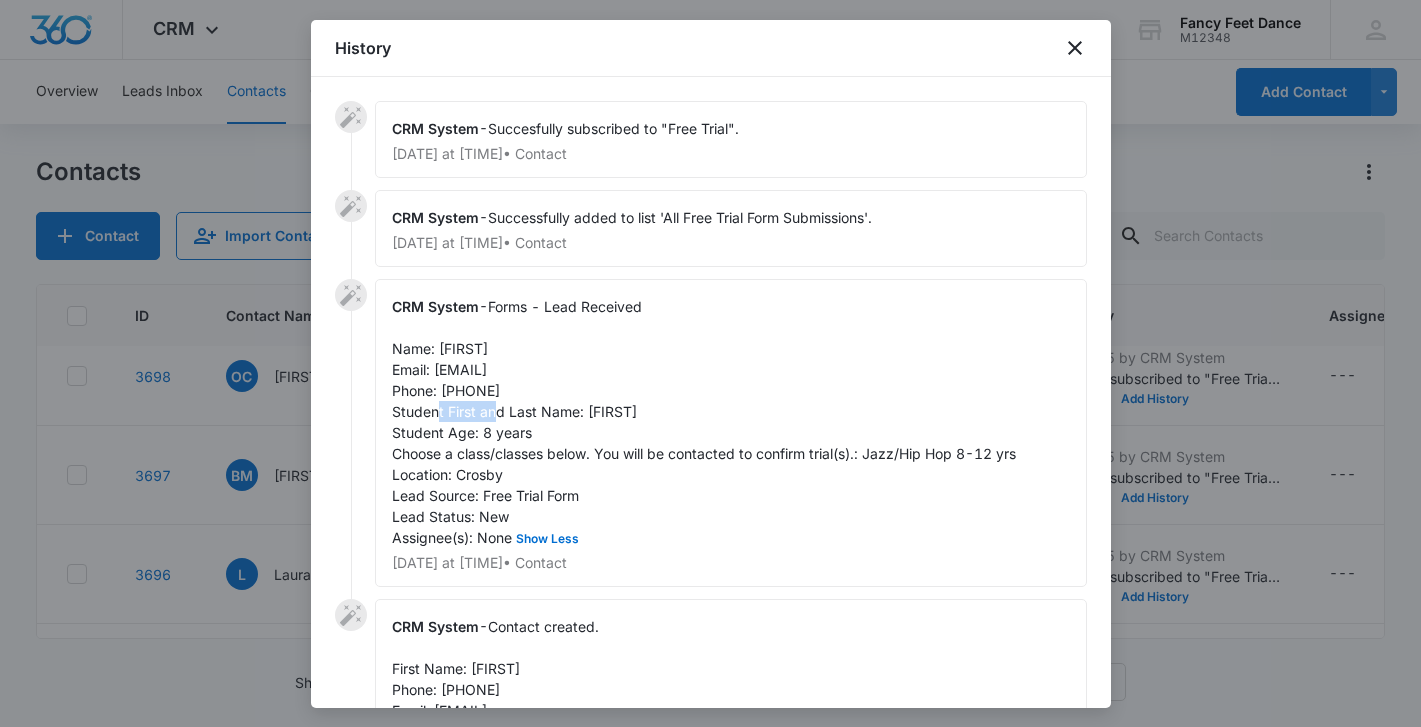 click on "Forms - Lead Received
Name: [FIRST]
Email: [EMAIL]
Phone: [PHONE]
Student First and Last Name: [FIRST]
Student Age: 8 years
Choose a class/classes below. You will be contacted to confirm trial(s).: Jazz/Hip Hop 8-12 yrs
Location: Crosby
Lead Source: Free Trial Form
Lead Status: New
Assignee(s): None Show Less" at bounding box center [704, 422] 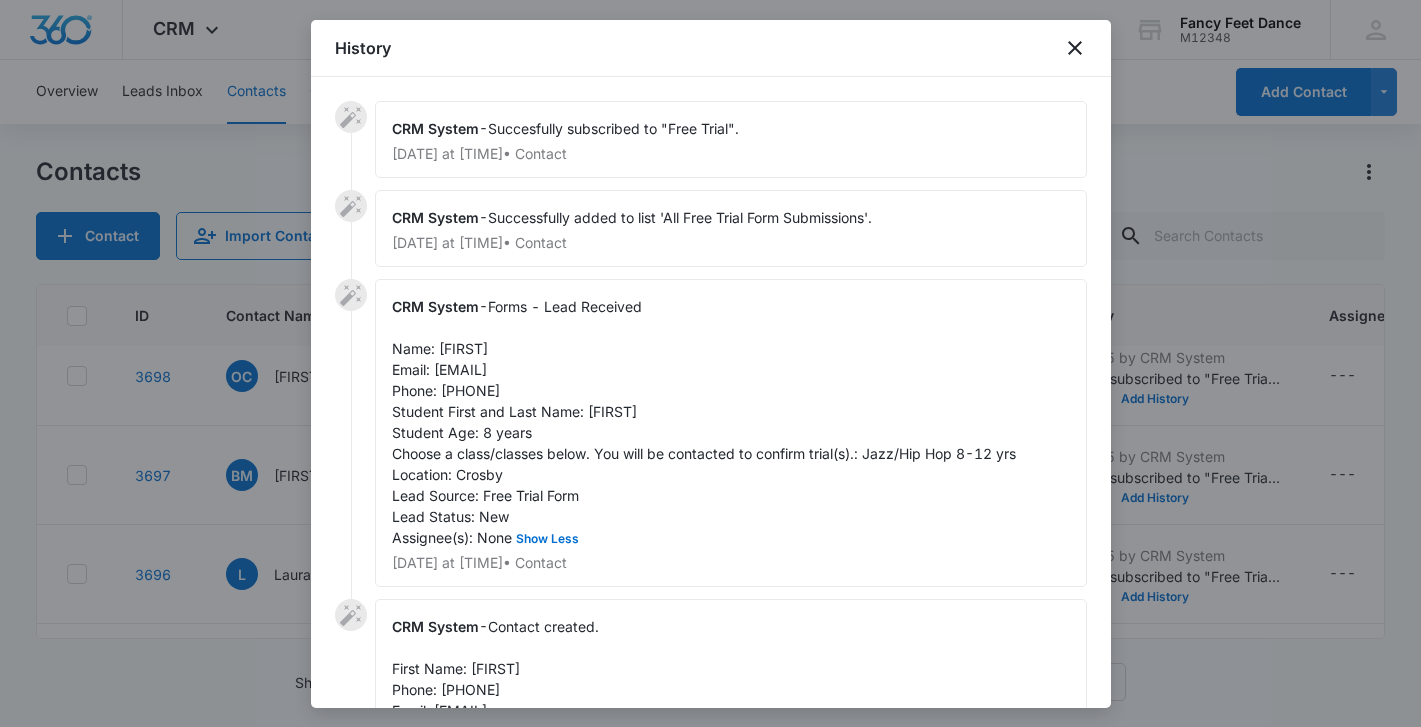 click at bounding box center (710, 363) 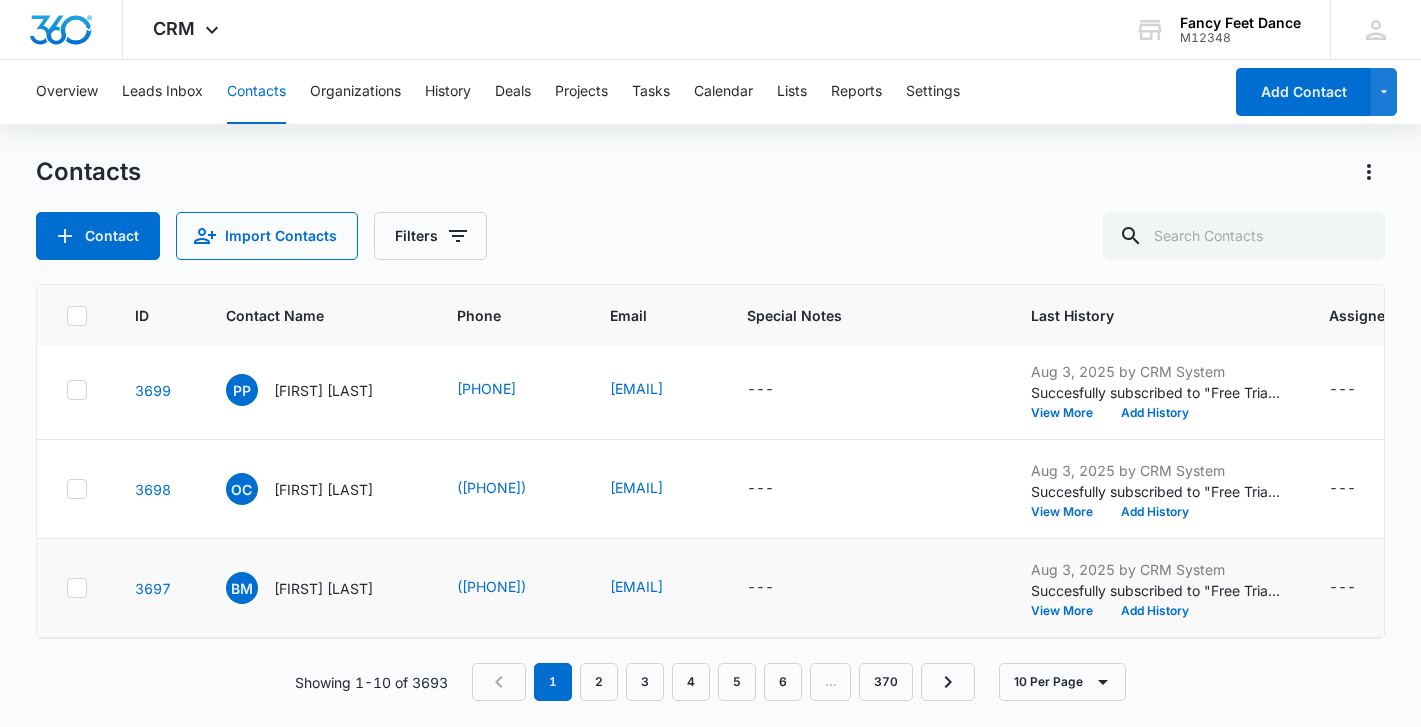 scroll, scrollTop: 205, scrollLeft: 3, axis: both 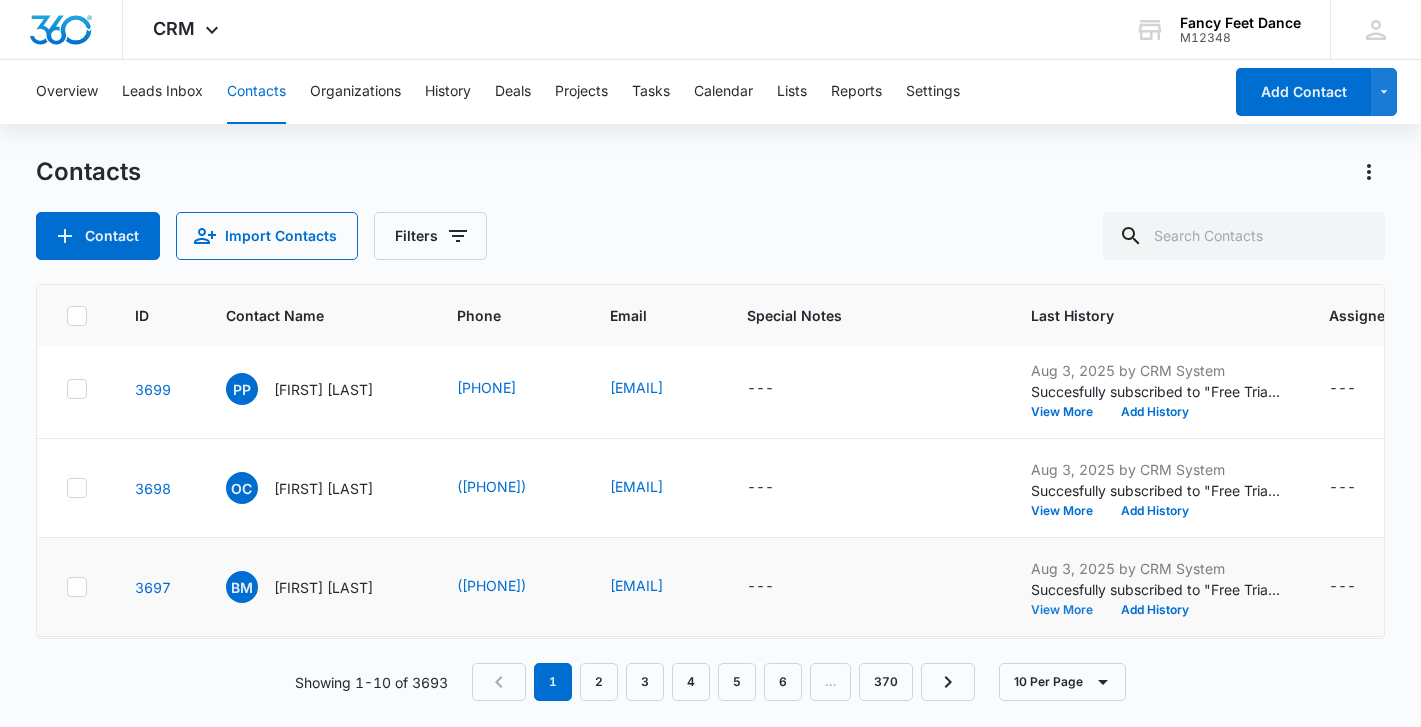 click on "View More" at bounding box center (1069, 610) 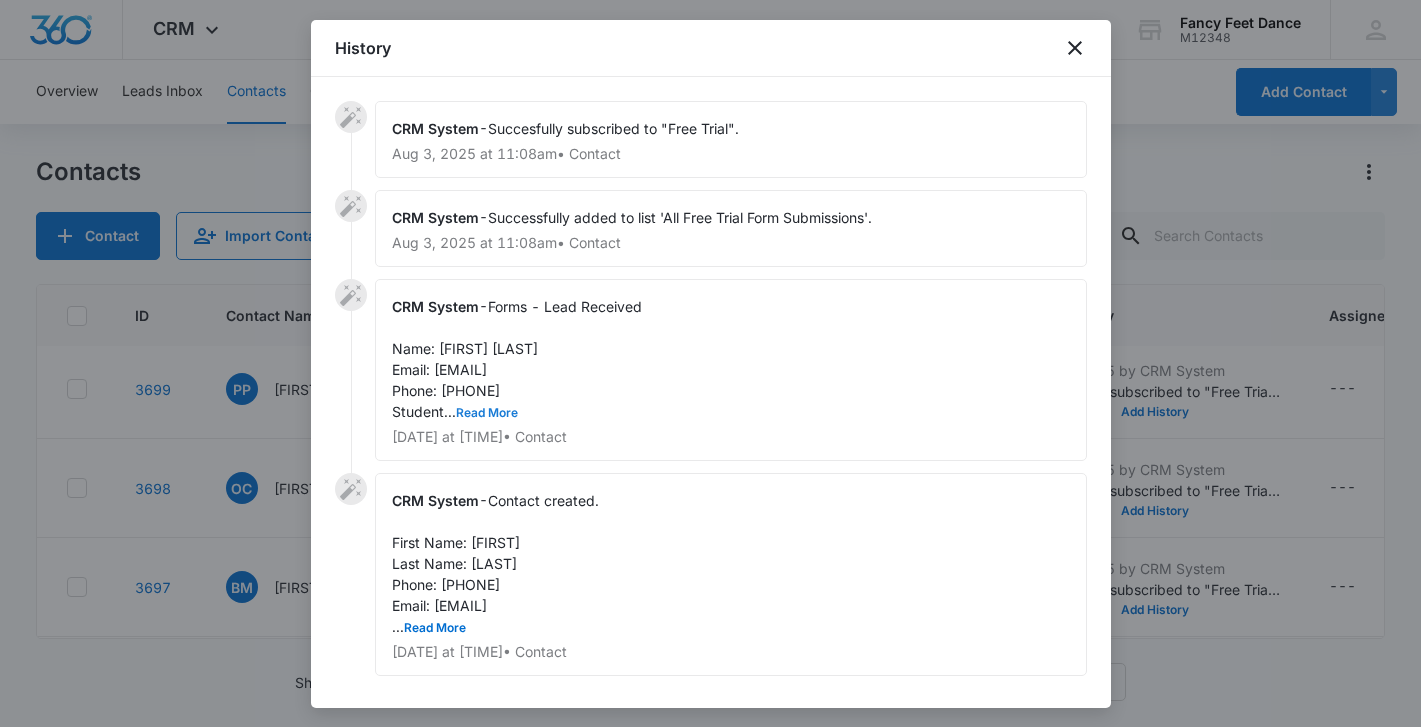click on "Read More" at bounding box center (487, 413) 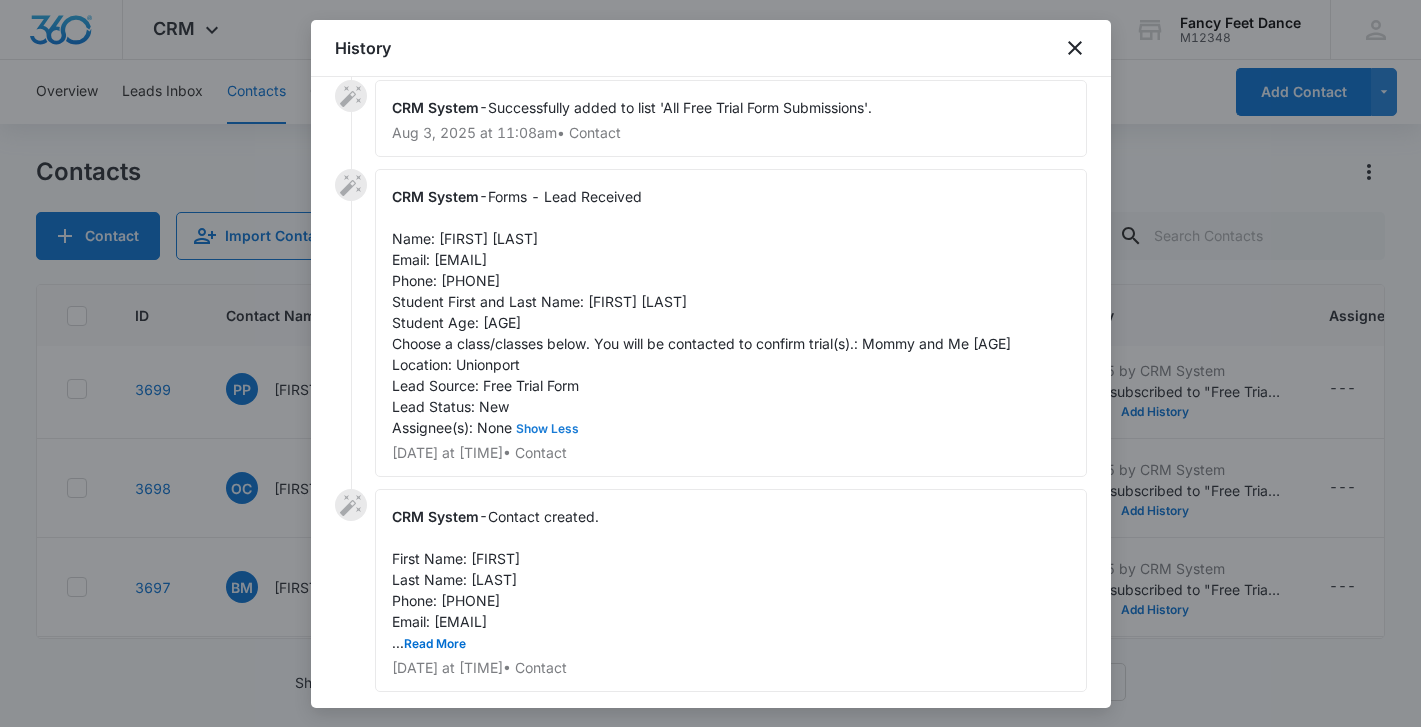 scroll, scrollTop: 118, scrollLeft: 0, axis: vertical 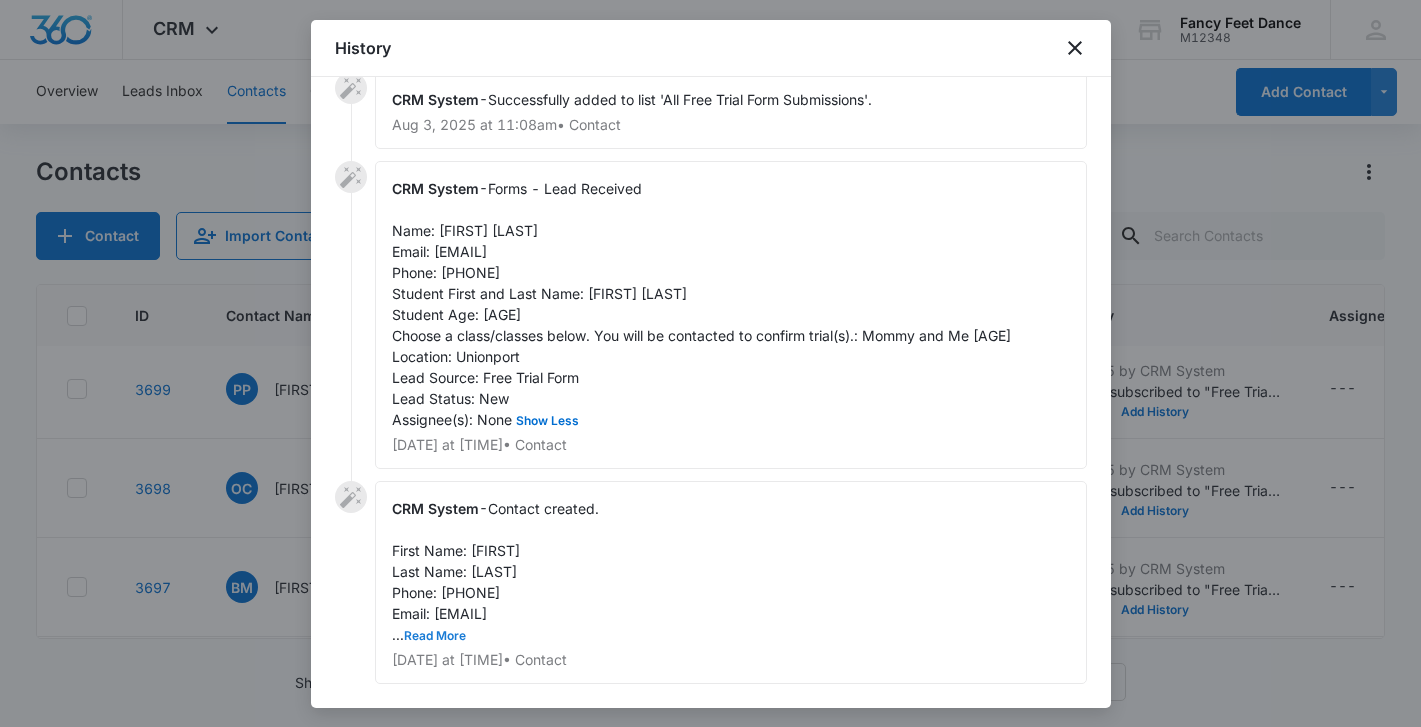 click on "Read More" at bounding box center (435, 636) 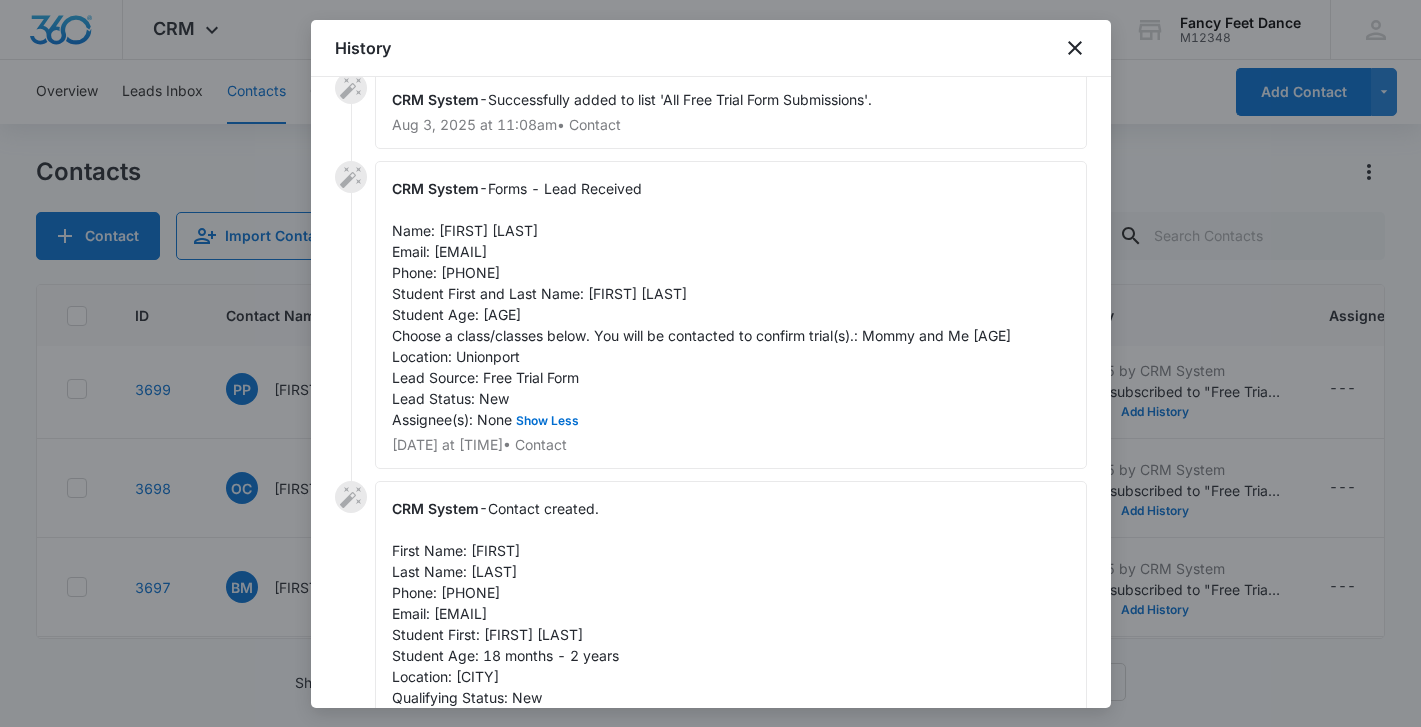 click on "Contact created.
First Name: [FIRST]
Last Name: [LAST]
Phone: [PHONE]
Email: [EMAIL]
Student First: [FIRST] [LAST]
Student Age: [AGE]
Location: Unionport
Qualifying Status: New
Source: Free Trial Form
Status(es): None
Type(s): None
Assignee(s):  Show Less" at bounding box center (505, 645) 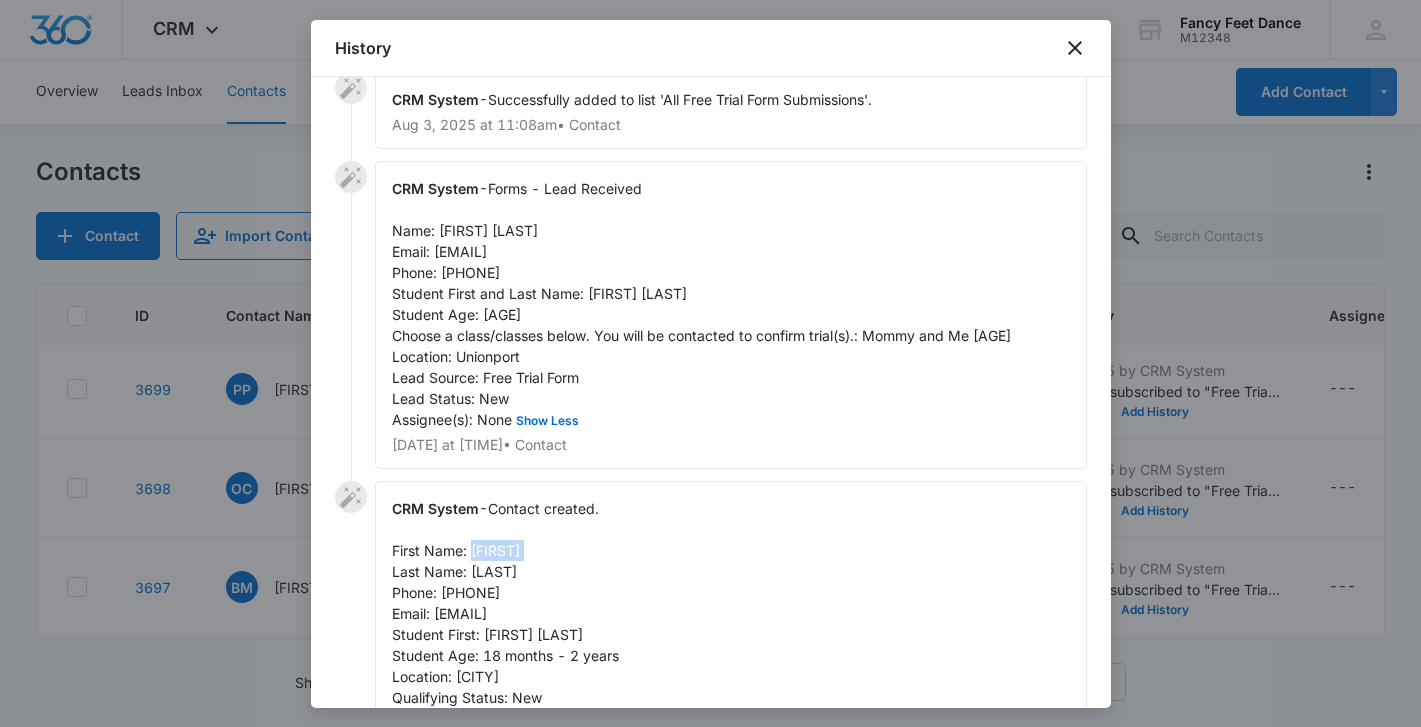 click on "Contact created.
First Name: [FIRST]
Last Name: [LAST]
Phone: [PHONE]
Email: [EMAIL]
Student First: [FIRST] [LAST]
Student Age: [AGE]
Location: Unionport
Qualifying Status: New
Source: Free Trial Form
Status(es): None
Type(s): None
Assignee(s):  Show Less" at bounding box center (505, 645) 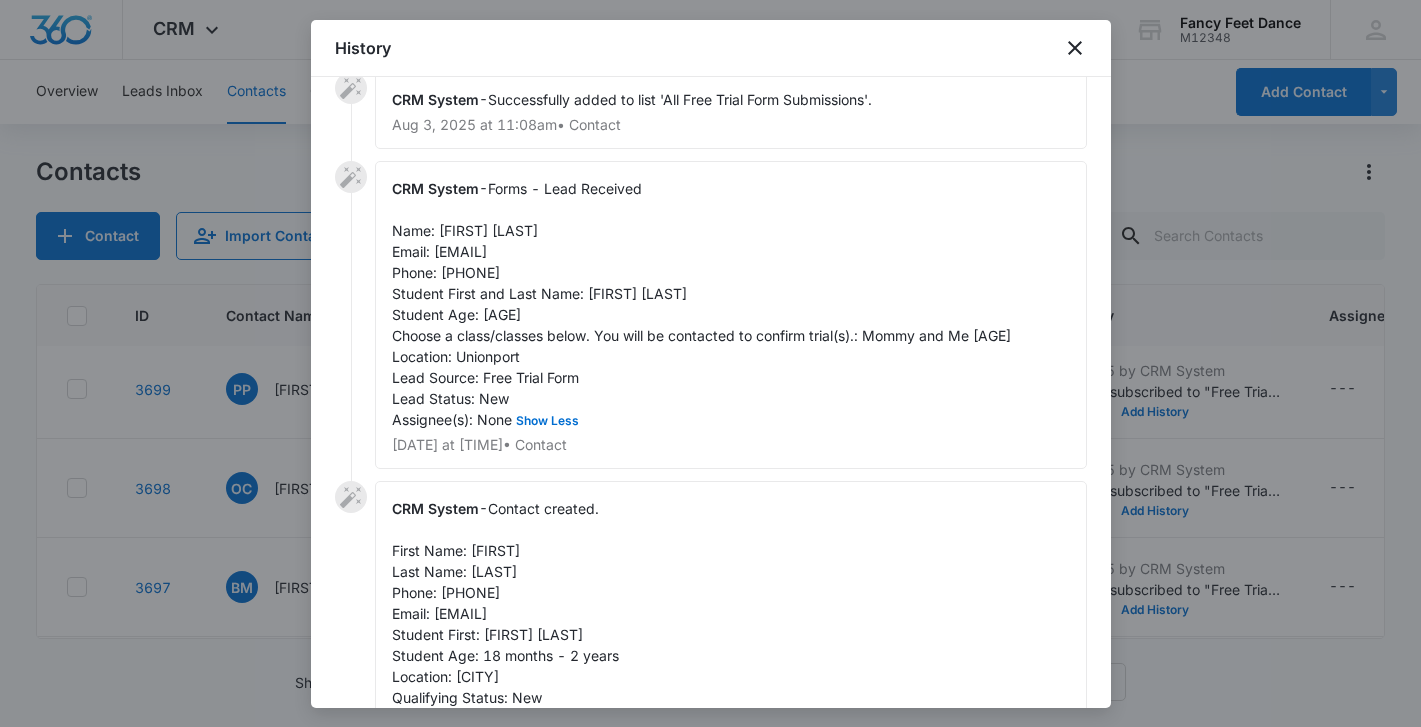 click on "Forms - Lead Received
Name: [FIRST] [LAST]
Email: [EMAIL]
Phone: [PHONE]
Student First and Last Name: [FIRST] [LAST]
Student Age: 18 months - 2 years
Choose a class/classes below. You will be contacted to confirm trial(s).: Mommy and Me 18 mo - 2 yrs
Location: [CITY]
Lead Source: Free Trial Form
Lead Status: New
Assignee(s): None Show Less" at bounding box center [701, 304] 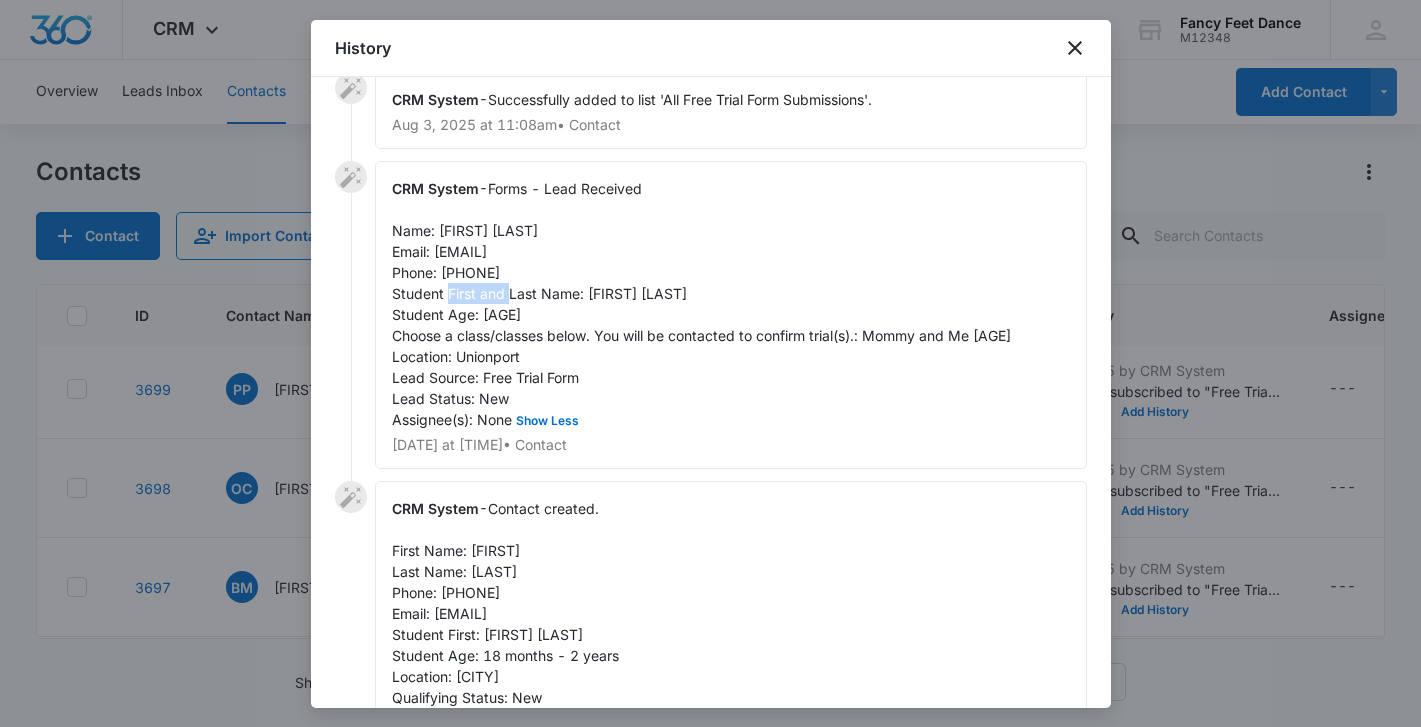 click on "Forms - Lead Received
Name: [FIRST] [LAST]
Email: [EMAIL]
Phone: [PHONE]
Student First and Last Name: [FIRST] [LAST]
Student Age: 18 months - 2 years
Choose a class/classes below. You will be contacted to confirm trial(s).: Mommy and Me 18 mo - 2 yrs
Location: [CITY]
Lead Source: Free Trial Form
Lead Status: New
Assignee(s): None Show Less" at bounding box center [701, 304] 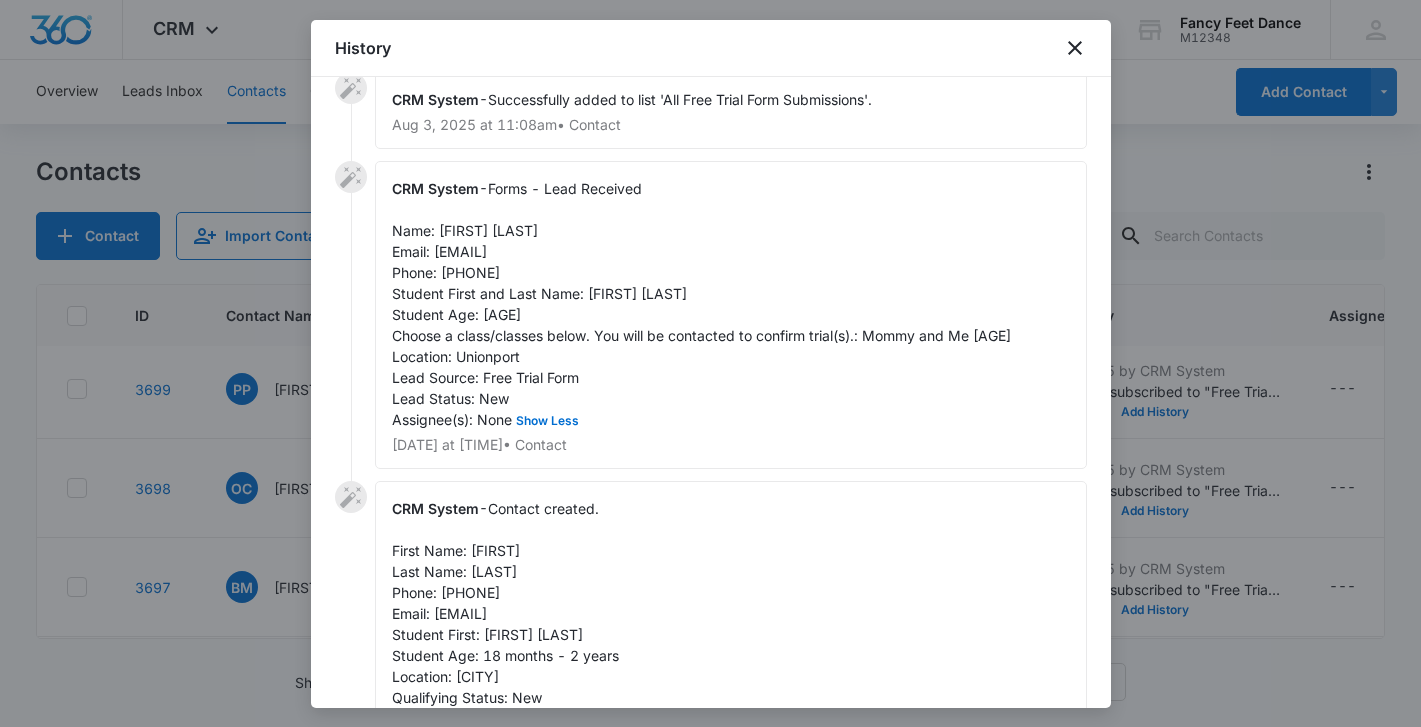 click at bounding box center (710, 363) 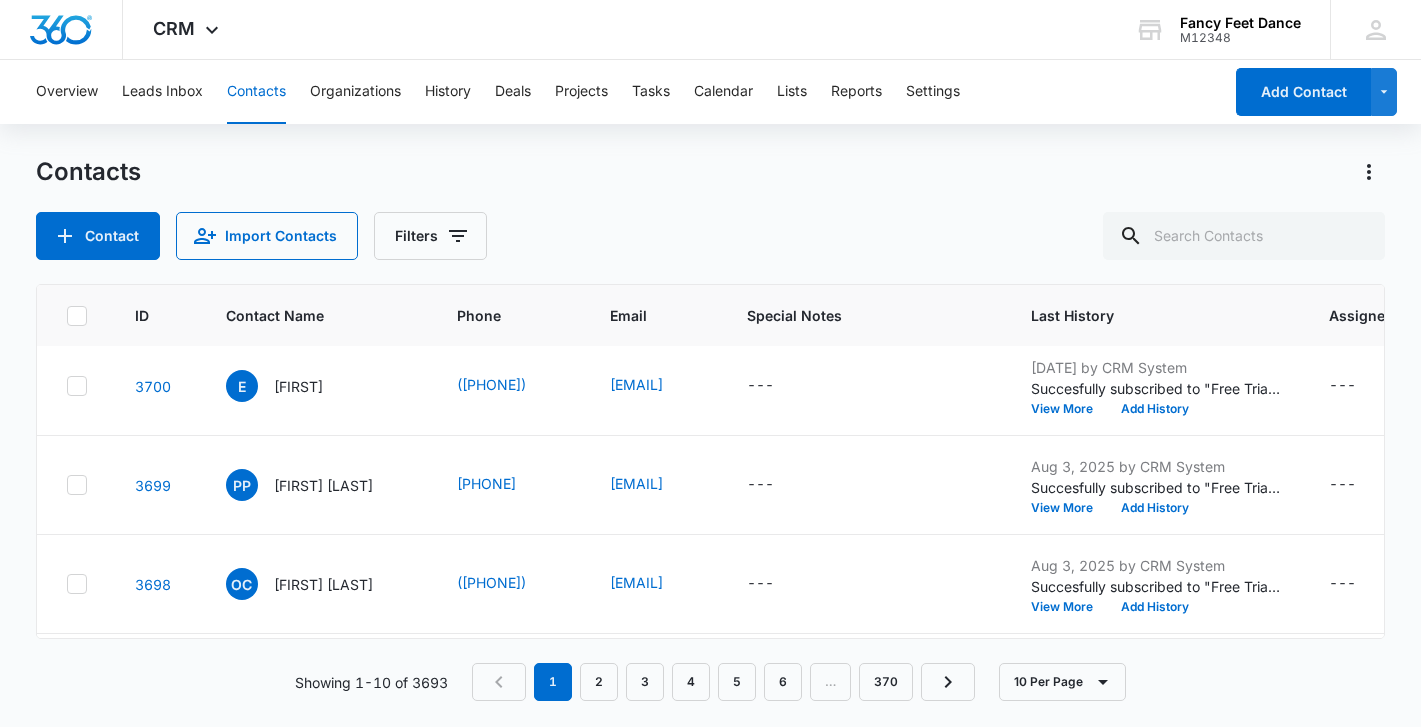 scroll, scrollTop: 110, scrollLeft: 3, axis: both 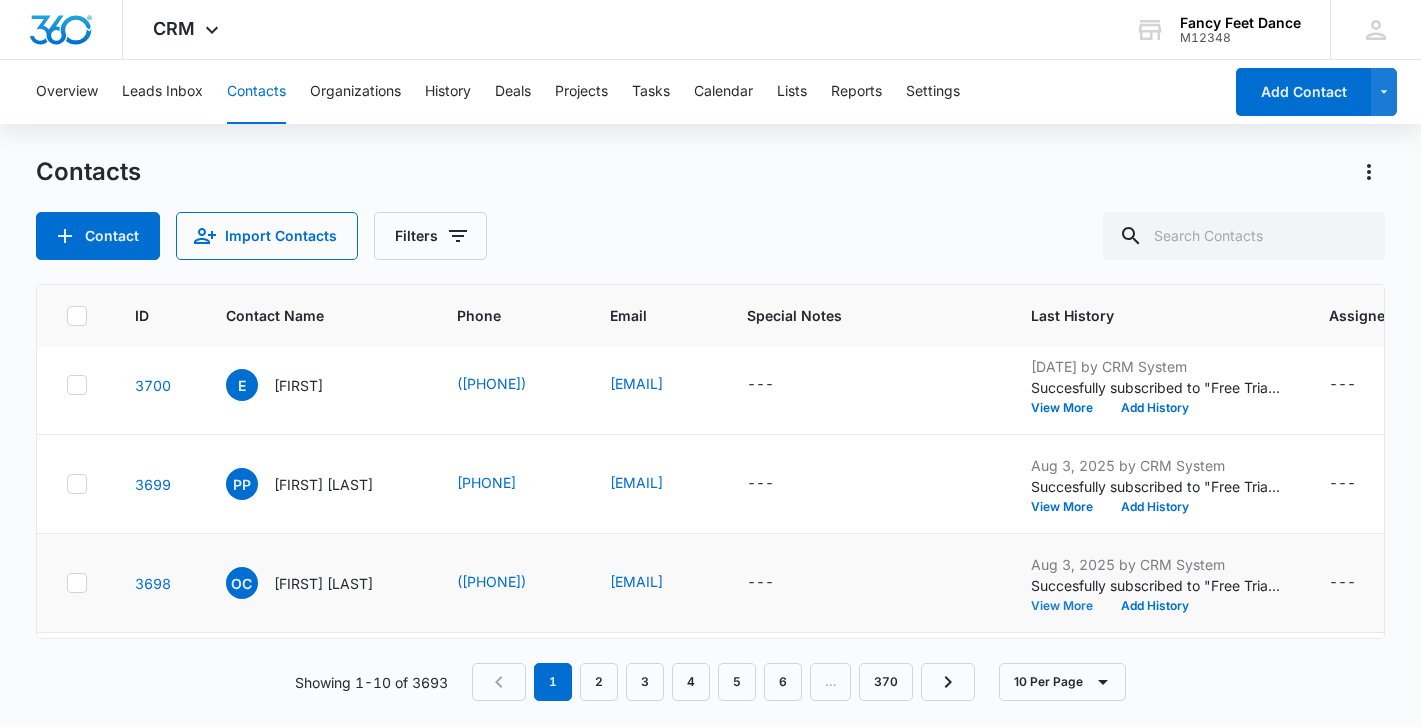 click on "View More" at bounding box center (1069, 606) 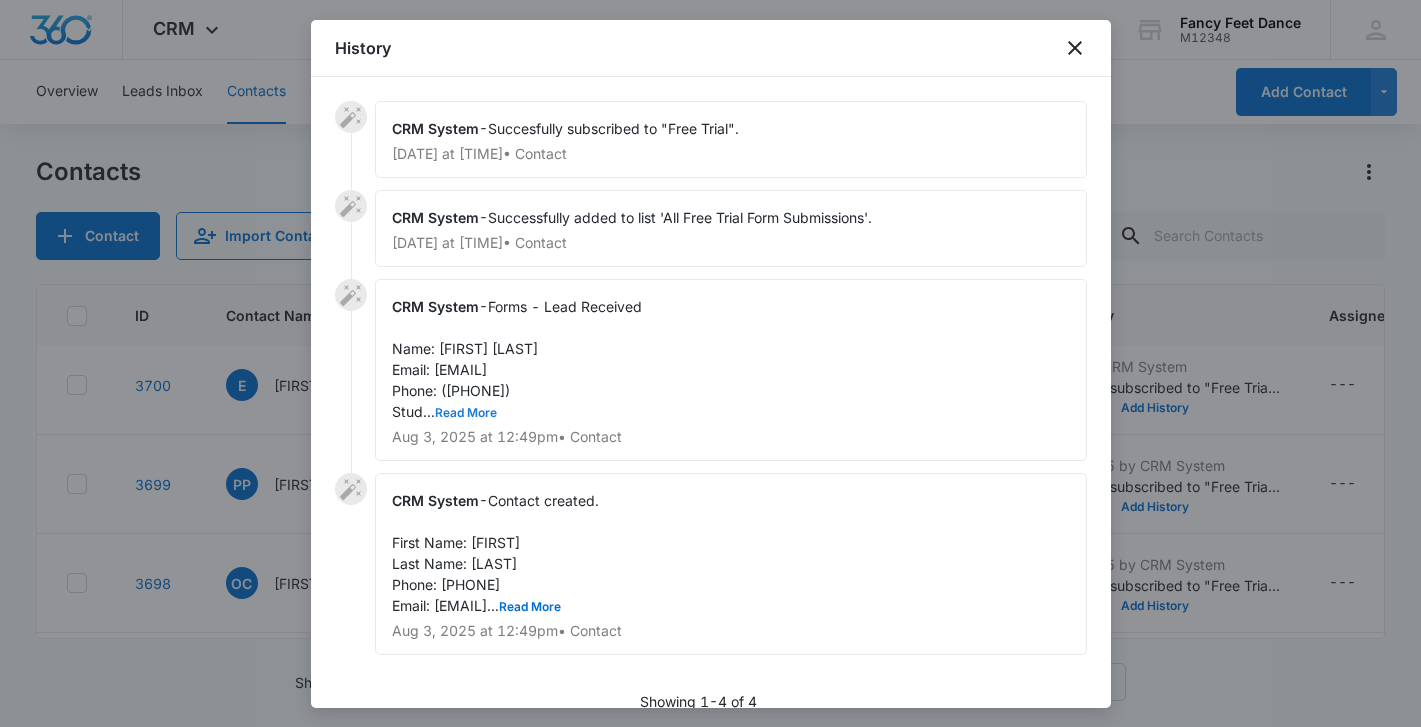 click on "Read More" at bounding box center [466, 413] 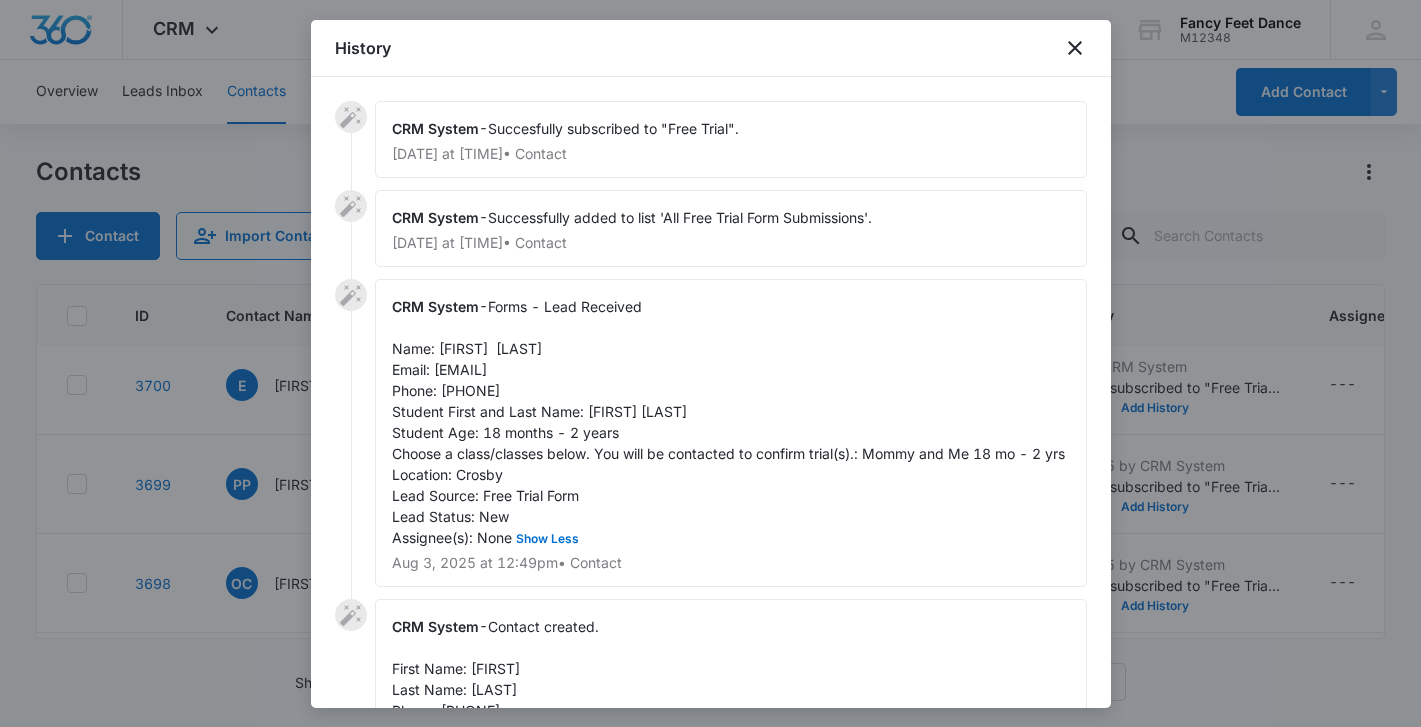 click on "Forms - Lead Received
Name: [FIRST] [LAST]
Email: [EMAIL]
Phone: [PHONE]
Student First and Last Name: [FIRST] [LAST]
Student Age: 18 months - 2 years
Choose a class/classes below. You will be contacted to confirm trial(s).: Mommy and Me 18 mo - 2 yrs
Location: [CITY]
Lead Source: Free Trial Form
Lead Status: New
Assignee(s): None Show Less" at bounding box center [728, 422] 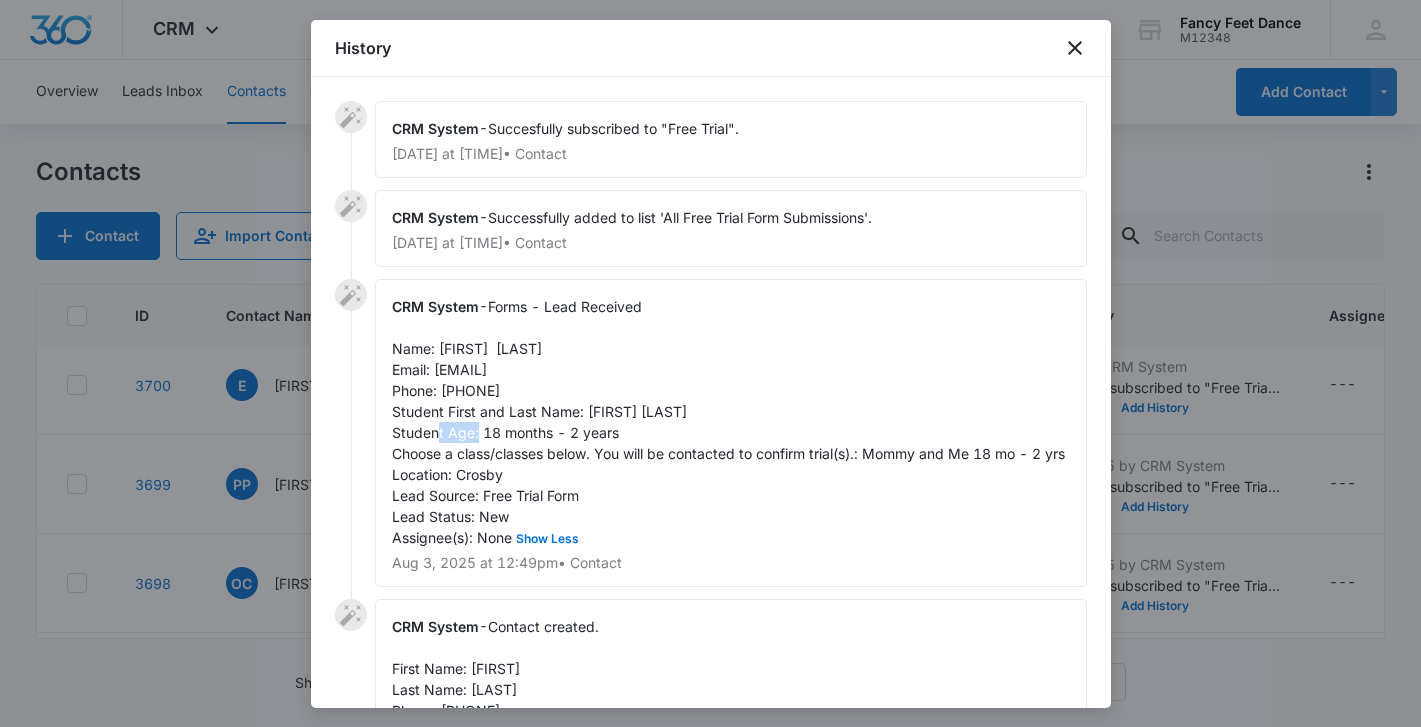 click on "Forms - Lead Received
Name: [FIRST] [LAST]
Email: [EMAIL]
Phone: [PHONE]
Student First and Last Name: [FIRST] [LAST]
Student Age: 18 months - 2 years
Choose a class/classes below. You will be contacted to confirm trial(s).: Mommy and Me 18 mo - 2 yrs
Location: [CITY]
Lead Source: Free Trial Form
Lead Status: New
Assignee(s): None Show Less" at bounding box center (728, 422) 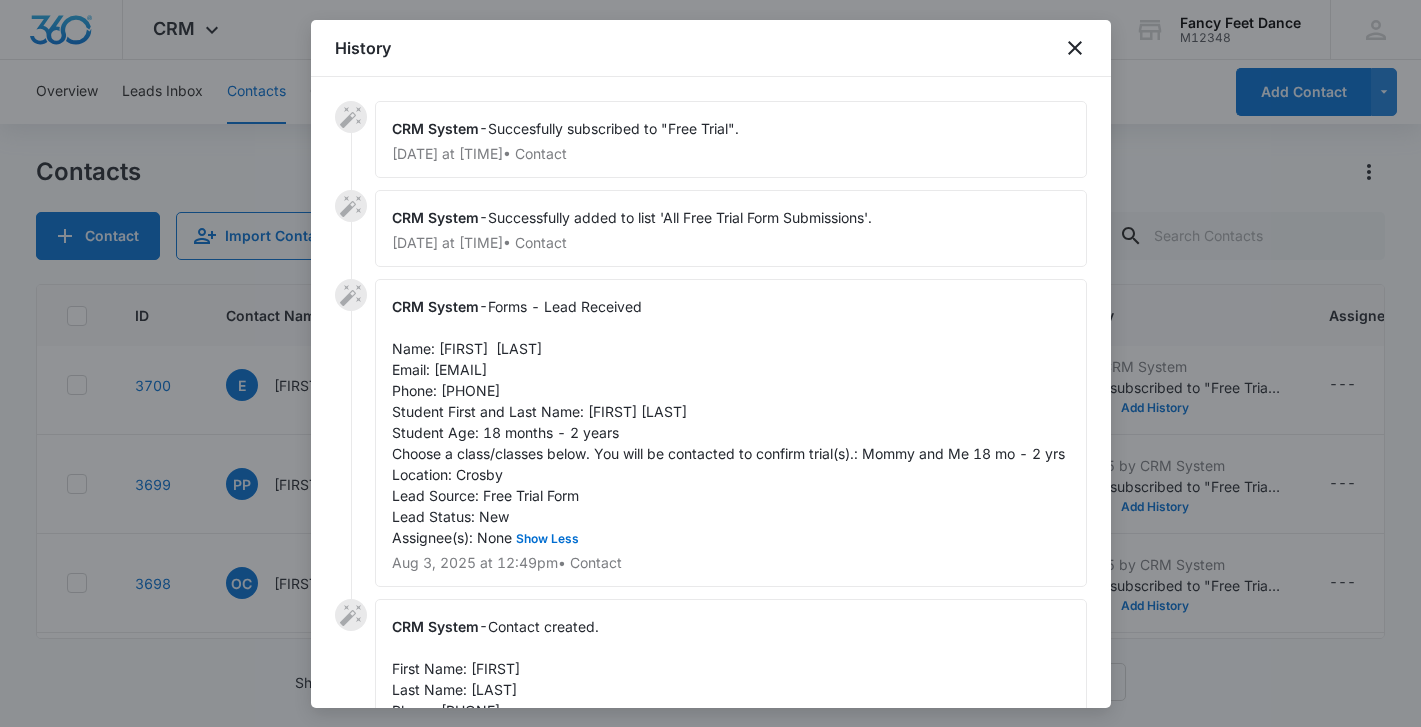 click on "Forms - Lead Received
Name: [FIRST] [LAST]
Email: [EMAIL]
Phone: [PHONE]
Student First and Last Name: [FIRST] [LAST]
Student Age: 18 months - 2 years
Choose a class/classes below. You will be contacted to confirm trial(s).: Mommy and Me 18 mo - 2 yrs
Location: [CITY]
Lead Source: Free Trial Form
Lead Status: New
Assignee(s): None Show Less" at bounding box center [728, 422] 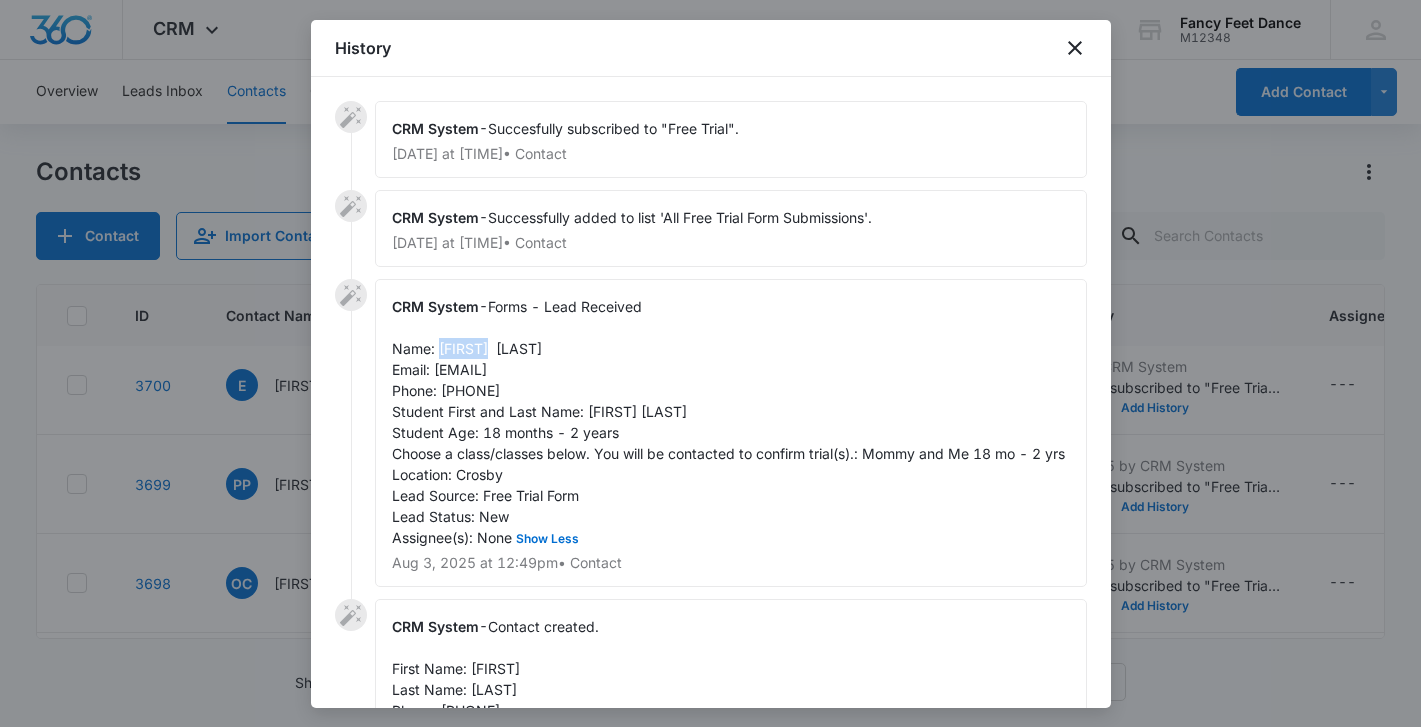 click on "Forms - Lead Received
Name: [FIRST] [LAST]
Email: [EMAIL]
Phone: [PHONE]
Student First and Last Name: [FIRST] [LAST]
Student Age: 18 months - 2 years
Choose a class/classes below. You will be contacted to confirm trial(s).: Mommy and Me 18 mo - 2 yrs
Location: [CITY]
Lead Source: Free Trial Form
Lead Status: New
Assignee(s): None Show Less" at bounding box center [728, 422] 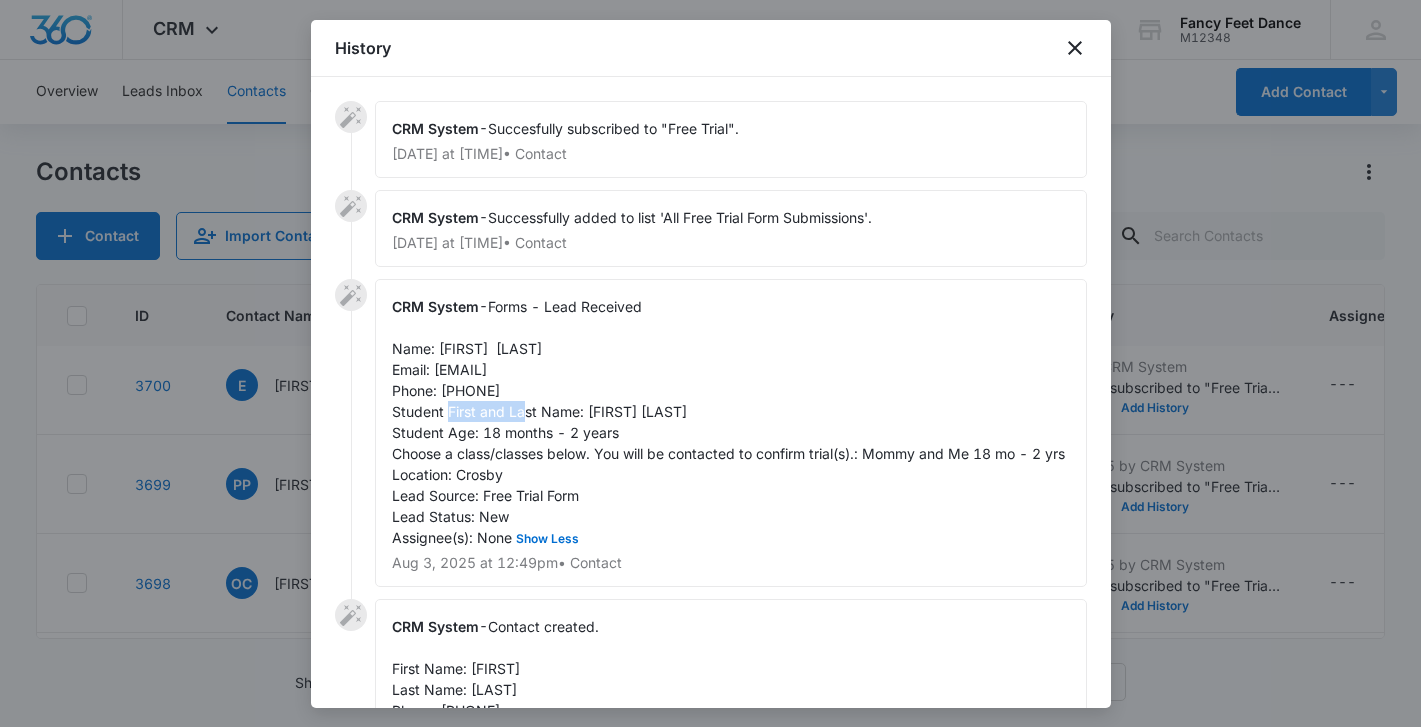 drag, startPoint x: 550, startPoint y: 393, endPoint x: 451, endPoint y: 396, distance: 99.04544 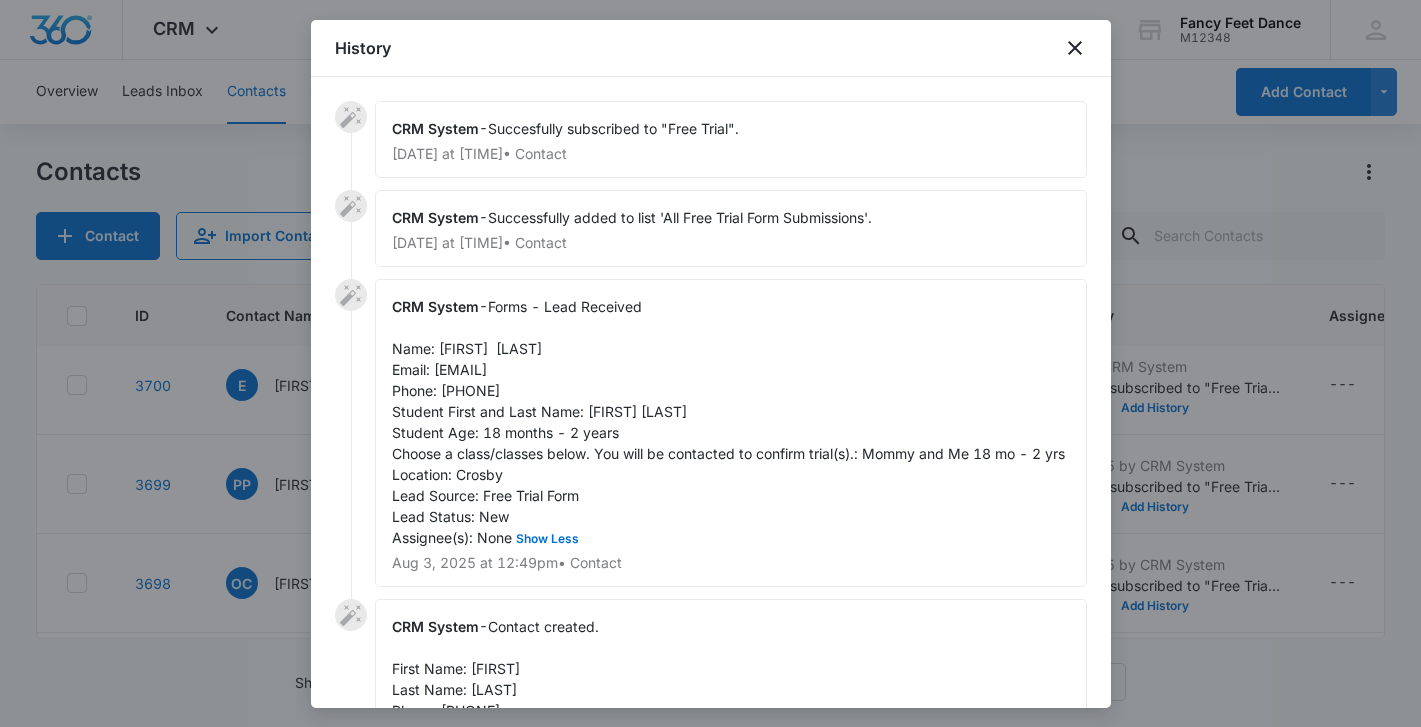 click at bounding box center (710, 363) 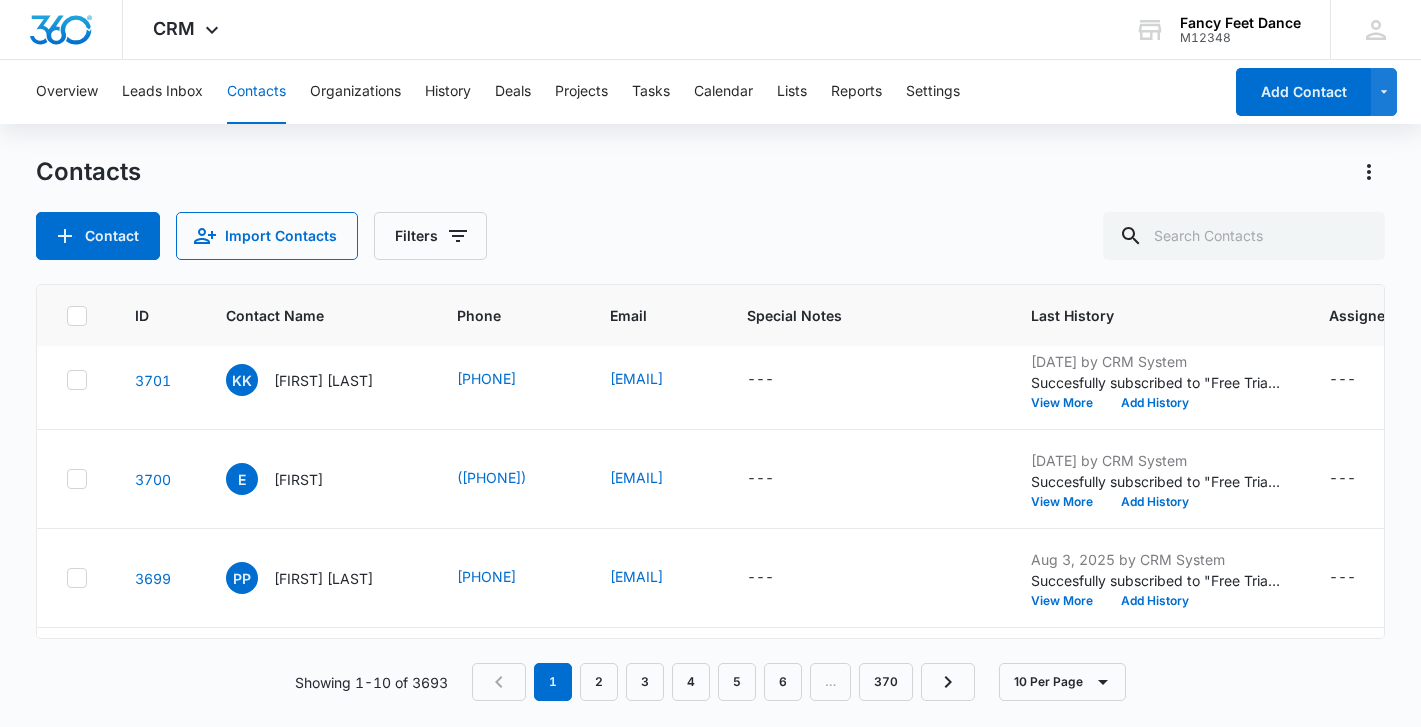 scroll, scrollTop: 0, scrollLeft: 3, axis: horizontal 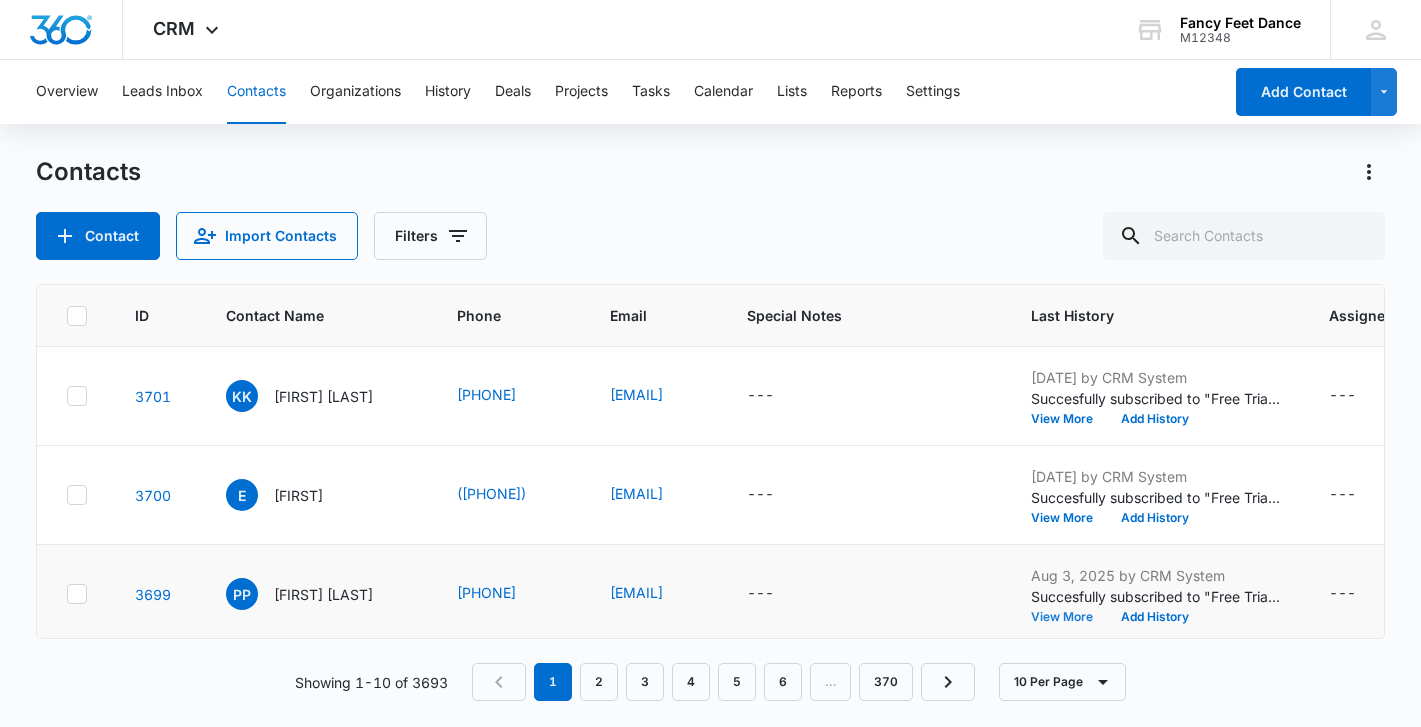 click on "View More" at bounding box center [1069, 617] 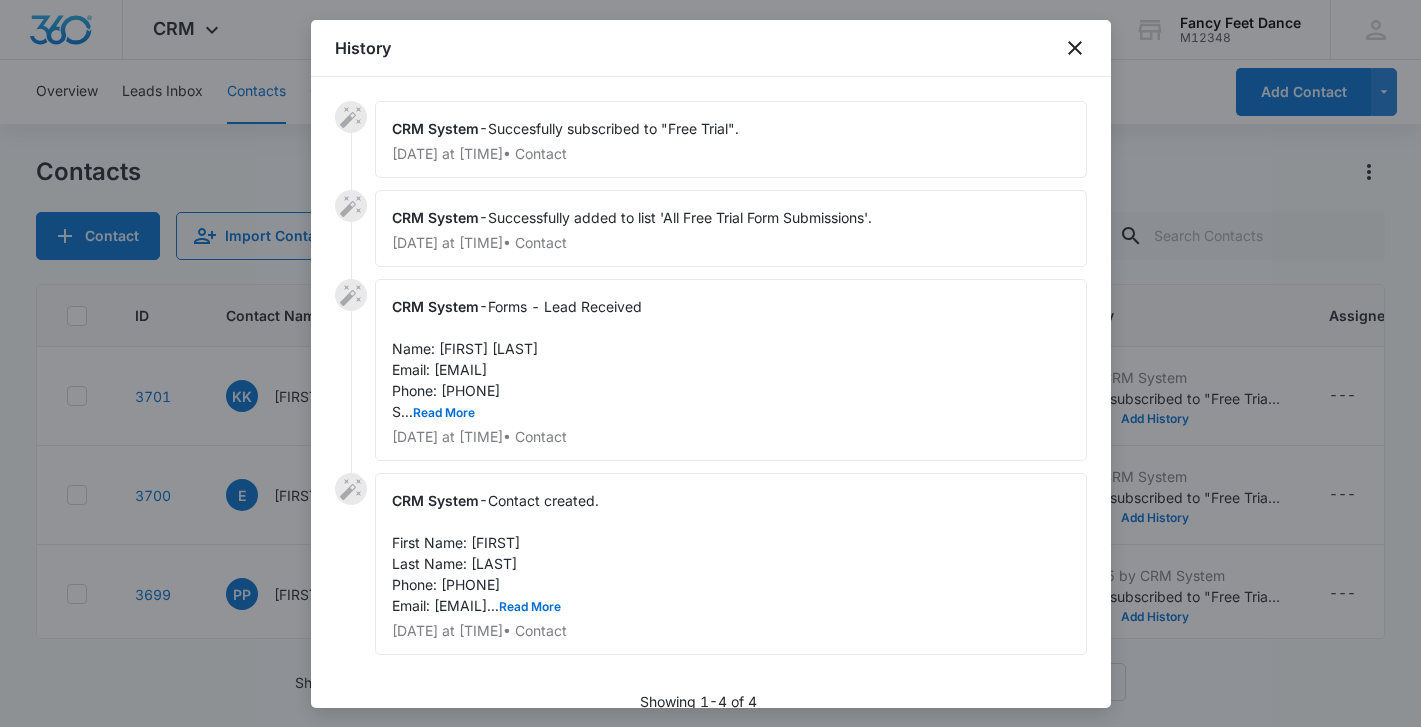 click on "CRM System  -  Forms - Lead Received
Name: [FIRST] [LAST]
Email: [EMAIL]
Phone: [PHONE]
S... Read More [DATE] at [TIME]  • Contact" at bounding box center [731, 370] 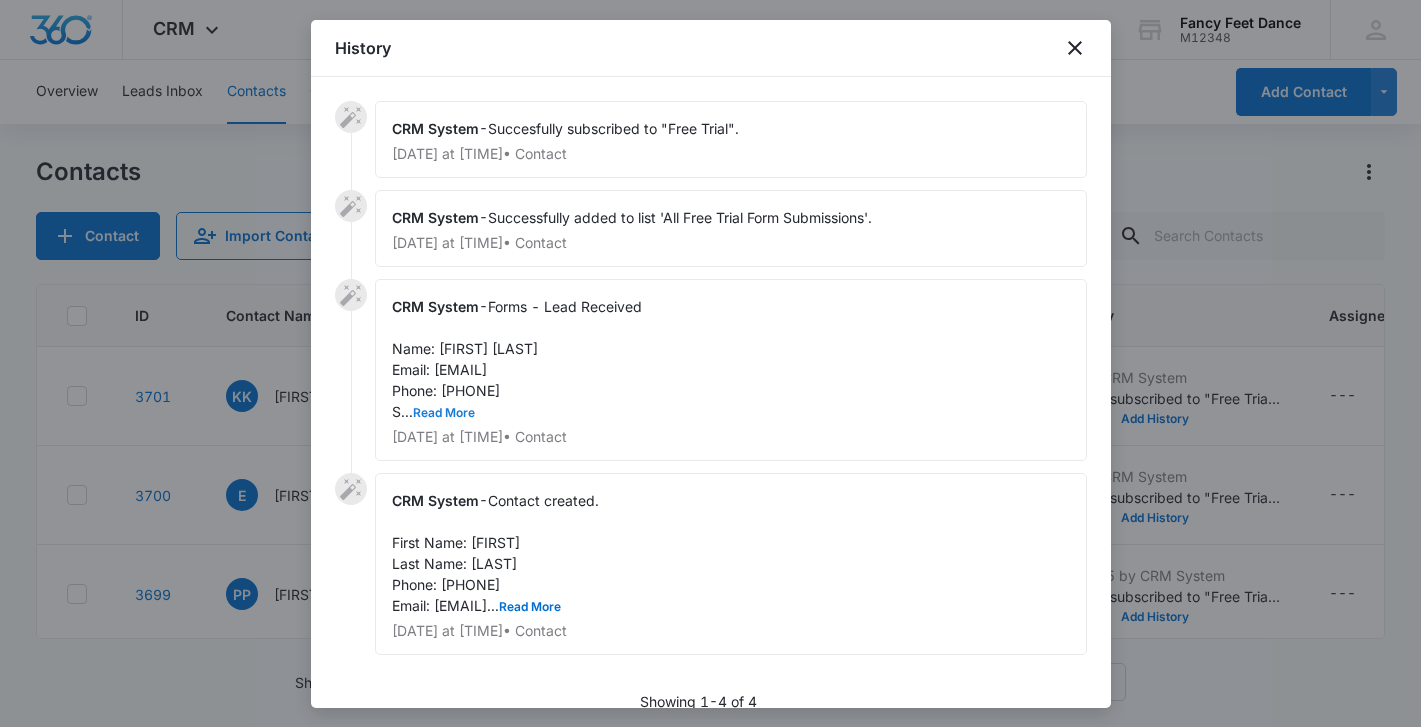 click on "Read More" at bounding box center [444, 413] 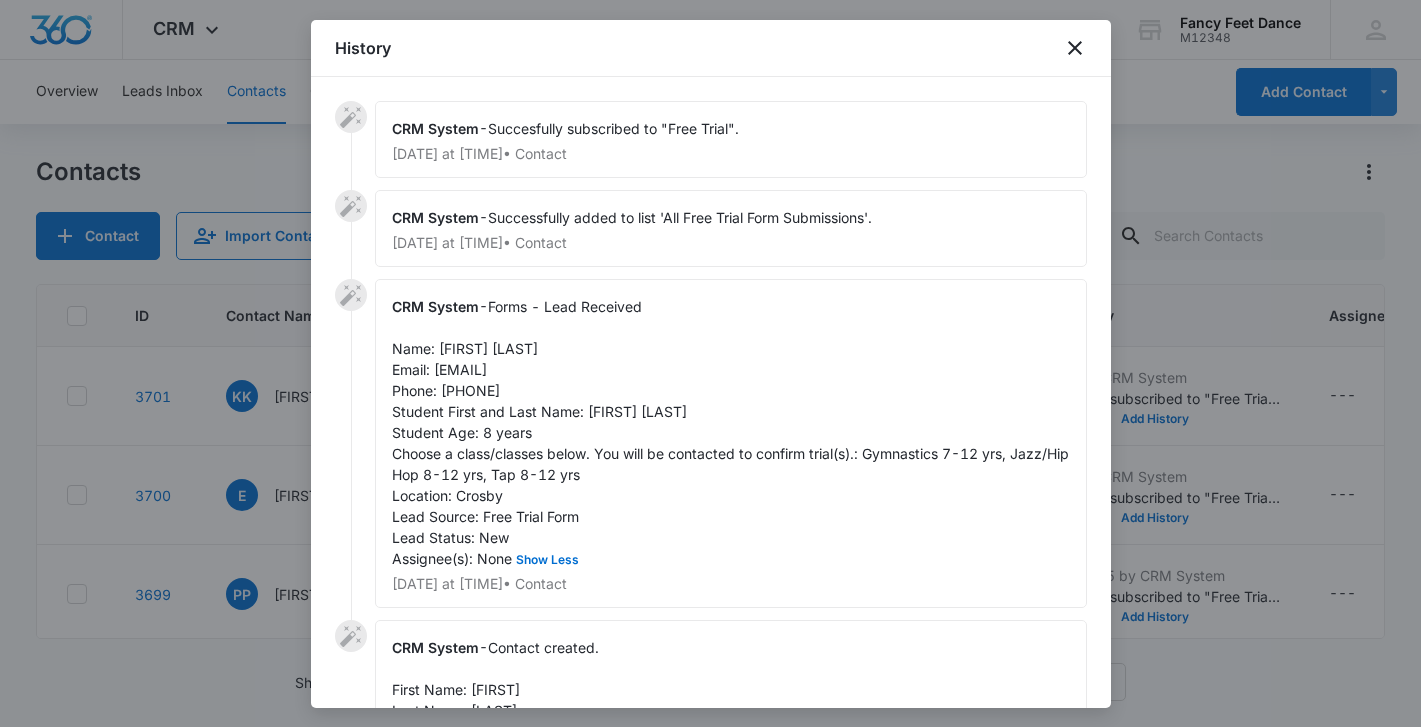 click on "Forms - Lead Received
Name: [FIRST] [LAST]
Email: [EMAIL]
Phone: [PHONE]
Student First and Last Name: [FIRST] [LAST]
Student Age: [AGE]
Choose a class/classes below. You will be contacted to confirm trial(s).: Gymnastics [AGE]-[AGE] yrs, Jazz/Hip Hop [AGE]-[AGE] yrs, Tap [AGE]-[AGE] yrs
Location: Crosby
Lead Source: Free Trial Form
Lead Status: New
Assignee(s): None Show Less" at bounding box center (732, 432) 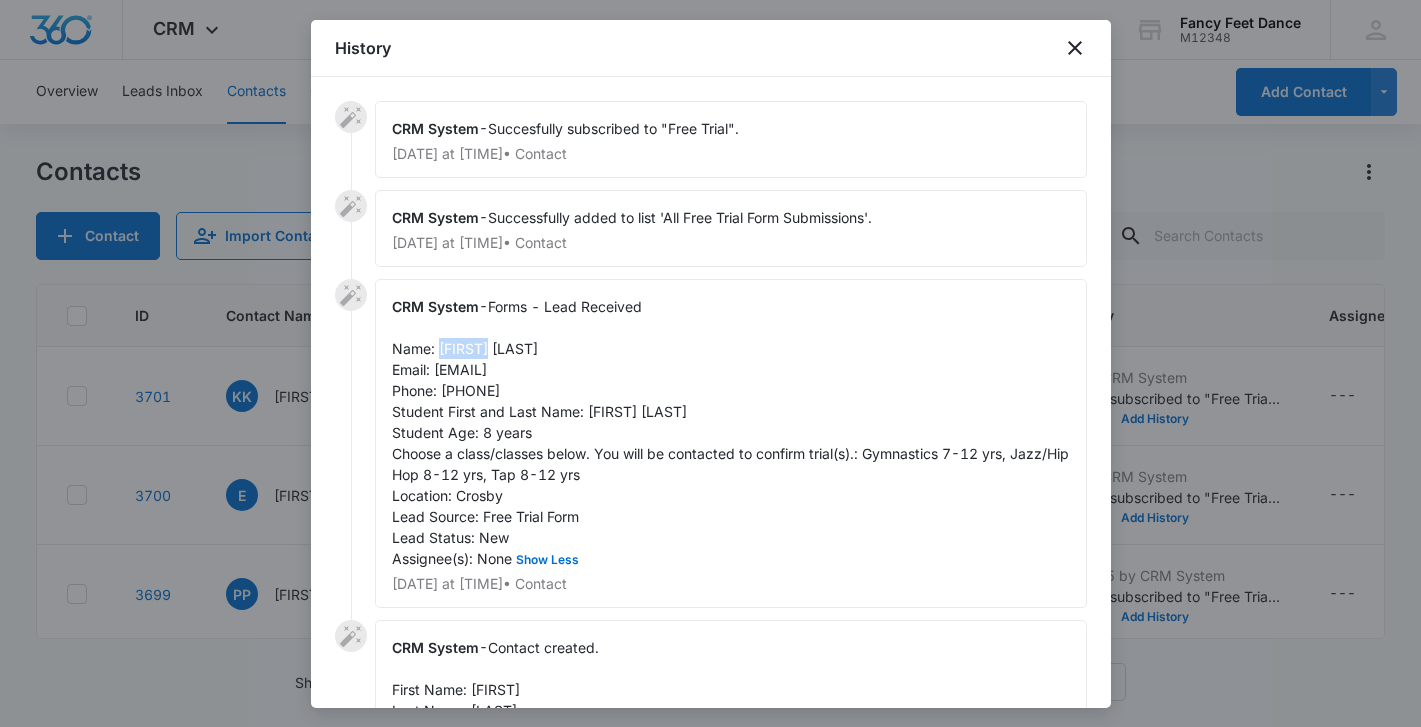 click on "Forms - Lead Received
Name: [FIRST] [LAST]
Email: [EMAIL]
Phone: [PHONE]
Student First and Last Name: [FIRST] [LAST]
Student Age: [AGE]
Choose a class/classes below. You will be contacted to confirm trial(s).: Gymnastics [AGE]-[AGE] yrs, Jazz/Hip Hop [AGE]-[AGE] yrs, Tap [AGE]-[AGE] yrs
Location: Crosby
Lead Source: Free Trial Form
Lead Status: New
Assignee(s): None Show Less" at bounding box center (732, 432) 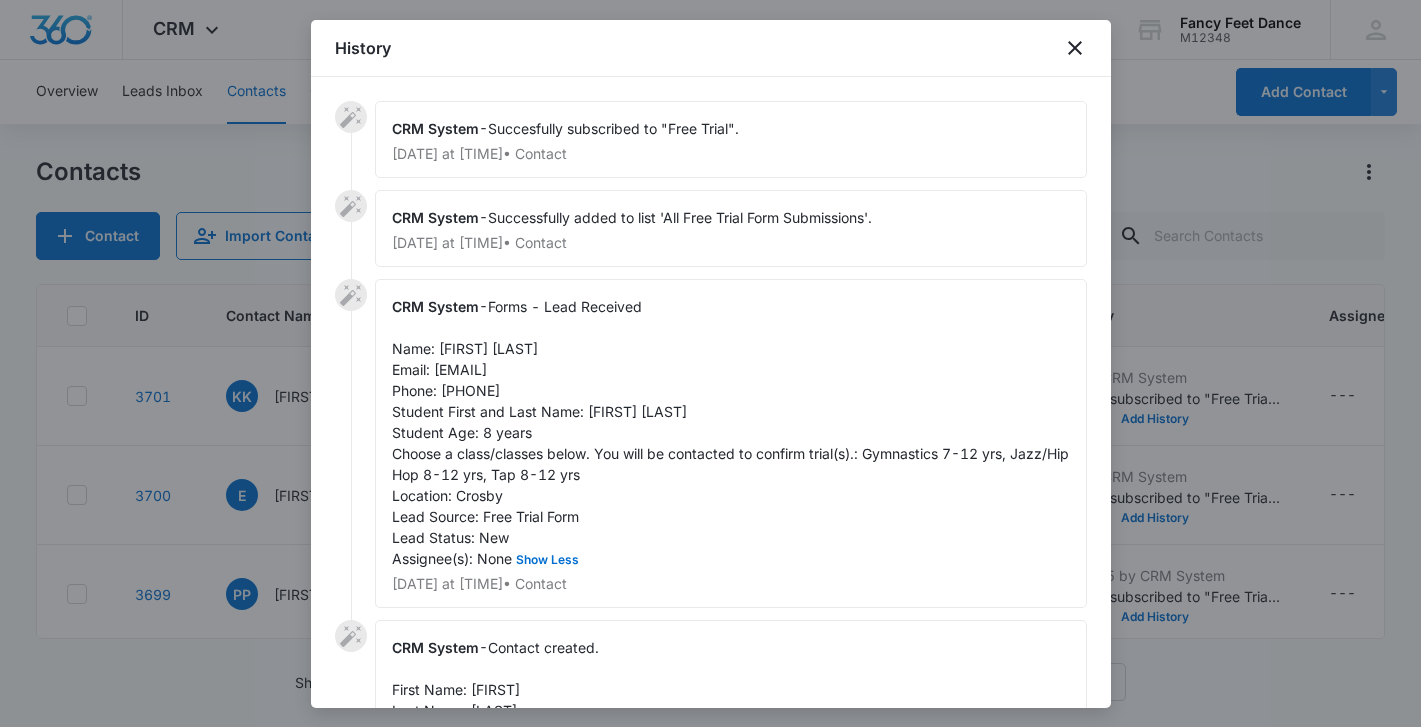 click on "Forms - Lead Received
Name: [FIRST] [LAST]
Email: [EMAIL]
Phone: [PHONE]
Student First and Last Name: [FIRST] [LAST]
Student Age: [AGE]
Choose a class/classes below. You will be contacted to confirm trial(s).: Gymnastics [AGE]-[AGE] yrs, Jazz/Hip Hop [AGE]-[AGE] yrs, Tap [AGE]-[AGE] yrs
Location: Crosby
Lead Source: Free Trial Form
Lead Status: New
Assignee(s): None Show Less" at bounding box center (732, 432) 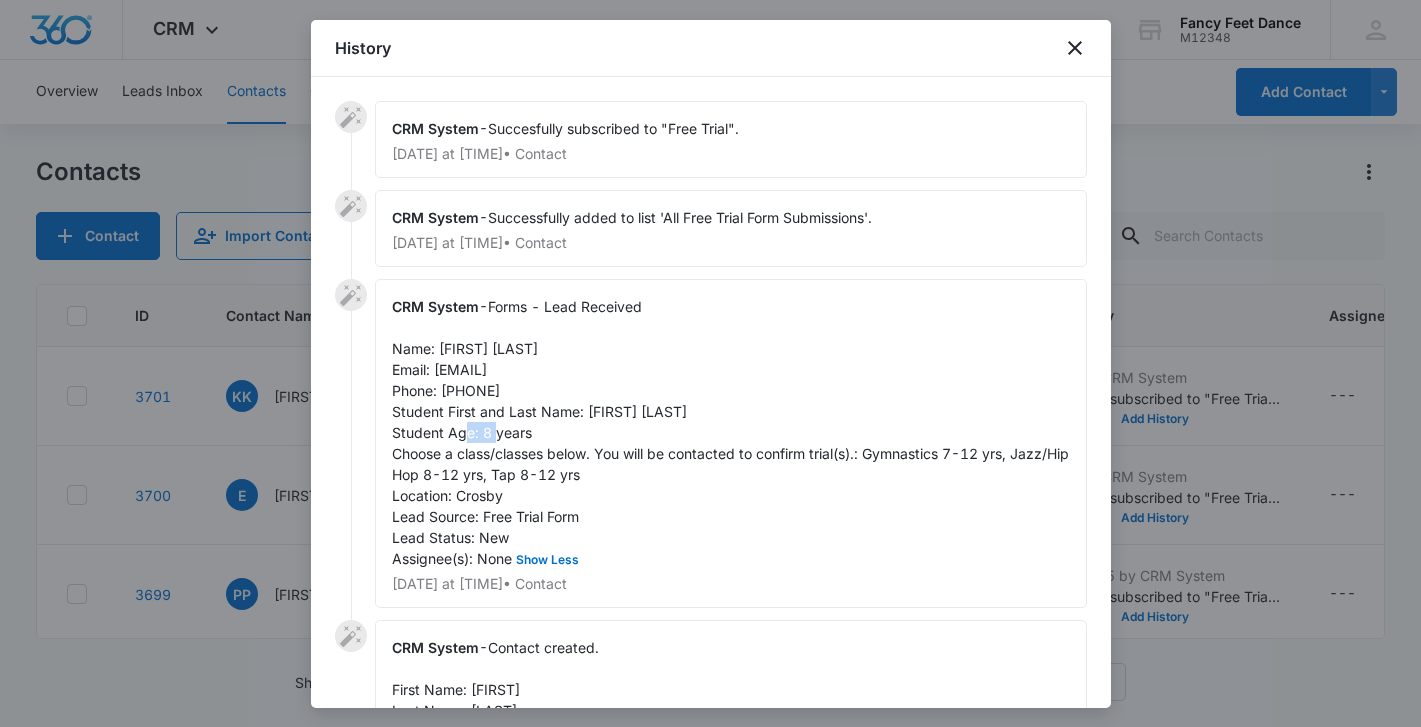 click on "Forms - Lead Received
Name: [FIRST] [LAST]
Email: [EMAIL]
Phone: [PHONE]
Student First and Last Name: [FIRST] [LAST]
Student Age: [AGE]
Choose a class/classes below. You will be contacted to confirm trial(s).: Gymnastics [AGE]-[AGE] yrs, Jazz/Hip Hop [AGE]-[AGE] yrs, Tap [AGE]-[AGE] yrs
Location: Crosby
Lead Source: Free Trial Form
Lead Status: New
Assignee(s): None Show Less" at bounding box center (732, 432) 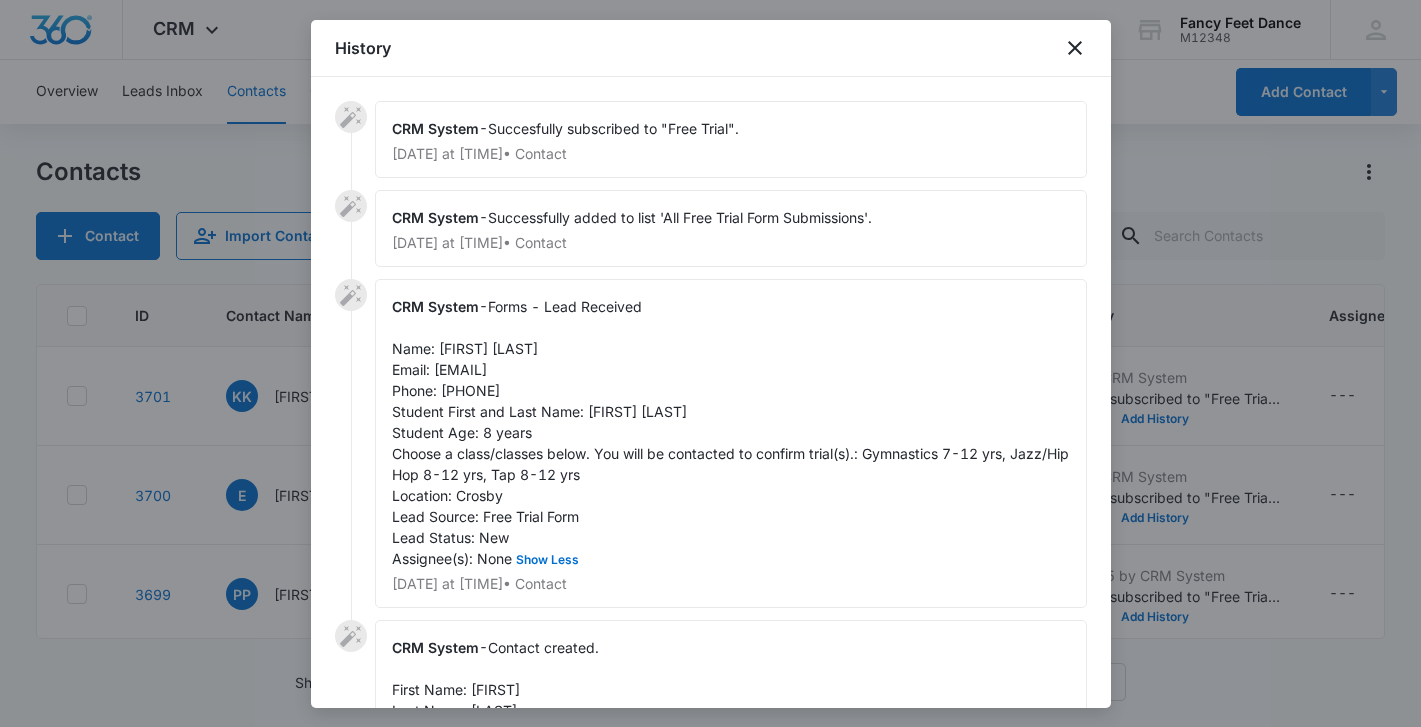 click on "Forms - Lead Received
Name: [FIRST] [LAST]
Email: [EMAIL]
Phone: [PHONE]
Student First and Last Name: [FIRST] [LAST]
Student Age: [AGE]
Choose a class/classes below. You will be contacted to confirm trial(s).: Gymnastics [AGE]-[AGE] yrs, Jazz/Hip Hop [AGE]-[AGE] yrs, Tap [AGE]-[AGE] yrs
Location: Crosby
Lead Source: Free Trial Form
Lead Status: New
Assignee(s): None Show Less" at bounding box center [732, 432] 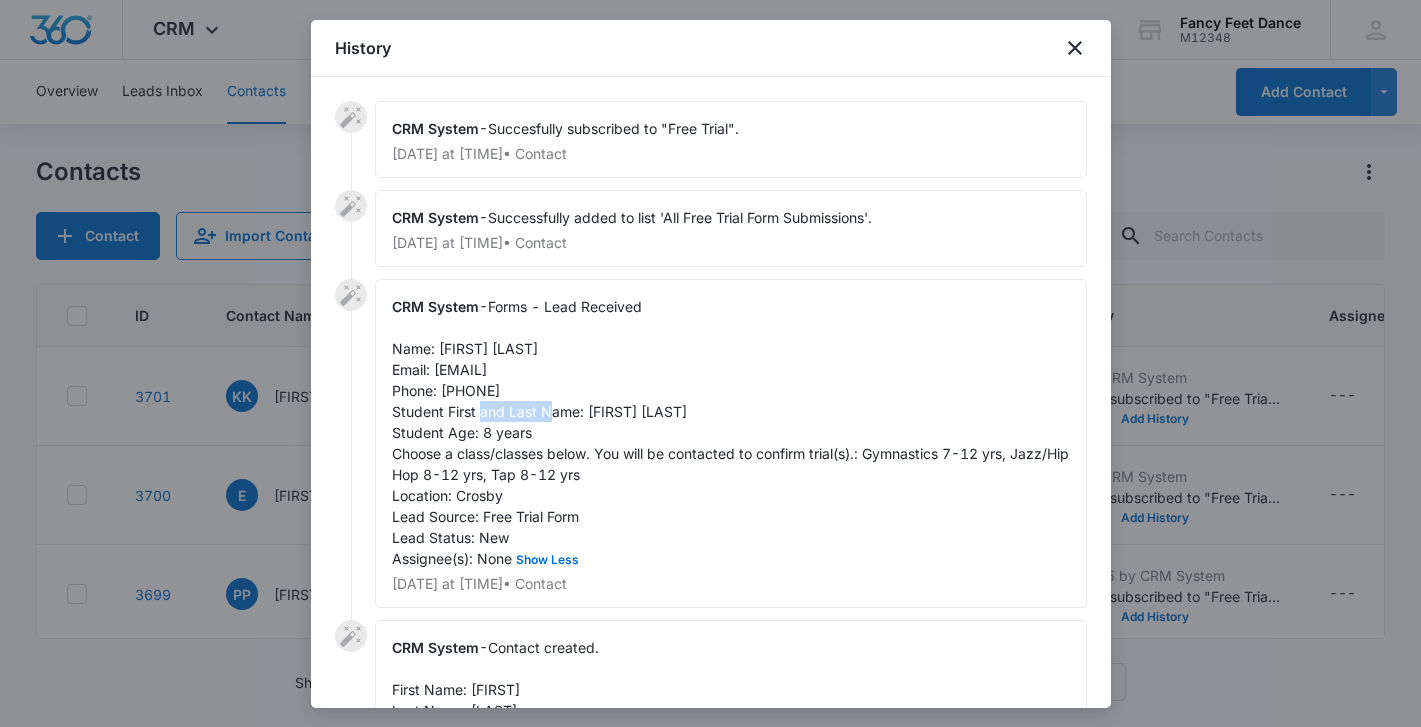 click on "Forms - Lead Received
Name: [FIRST] [LAST]
Email: [EMAIL]
Phone: [PHONE]
Student First and Last Name: [FIRST] [LAST]
Student Age: [AGE]
Choose a class/classes below. You will be contacted to confirm trial(s).: Gymnastics [AGE]-[AGE] yrs, Jazz/Hip Hop [AGE]-[AGE] yrs, Tap [AGE]-[AGE] yrs
Location: Crosby
Lead Source: Free Trial Form
Lead Status: New
Assignee(s): None Show Less" at bounding box center [732, 432] 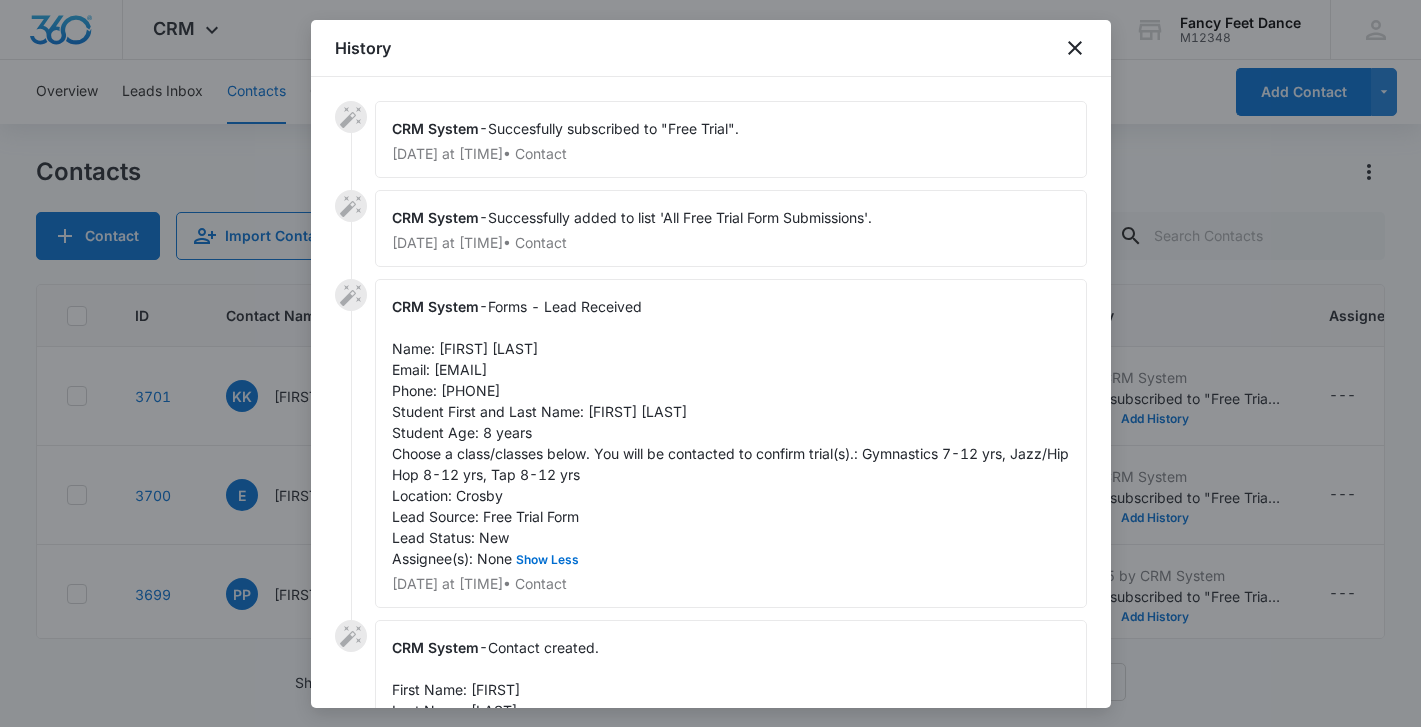 click at bounding box center (710, 363) 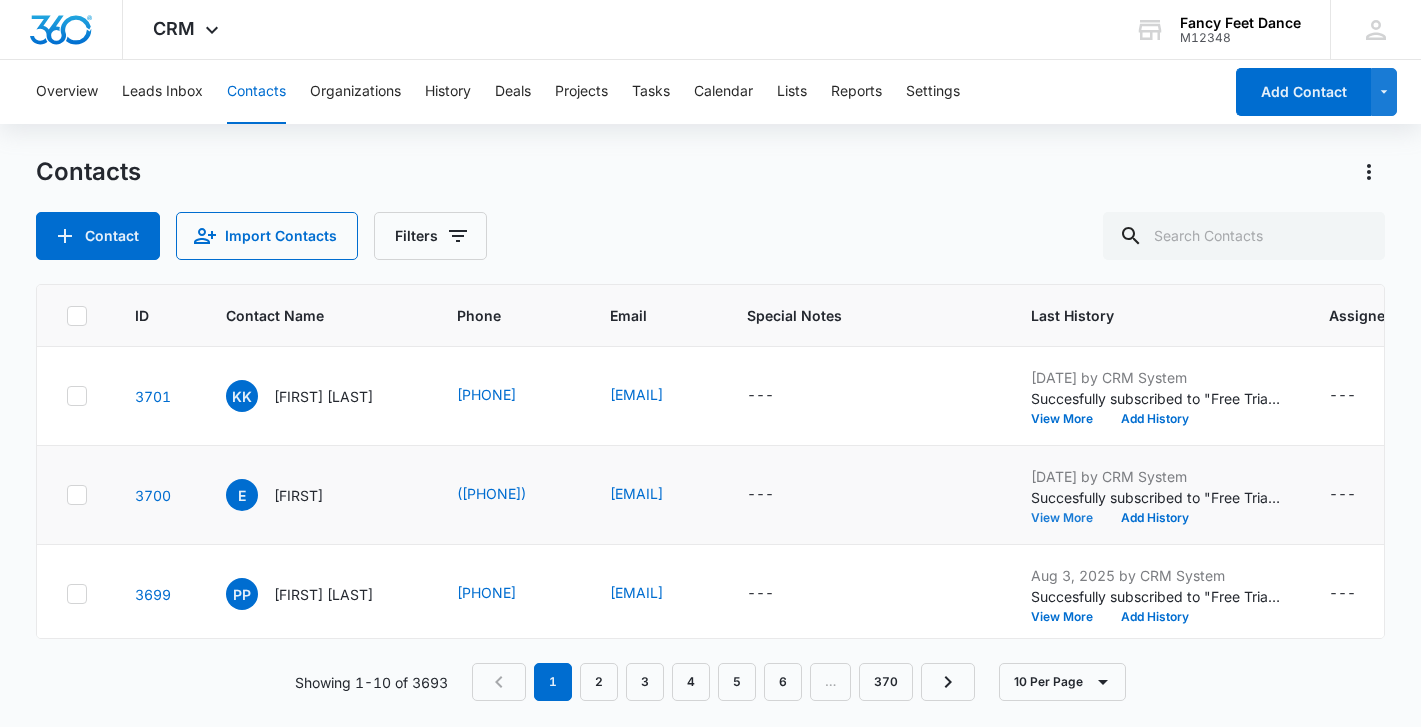 click on "View More" at bounding box center (1069, 518) 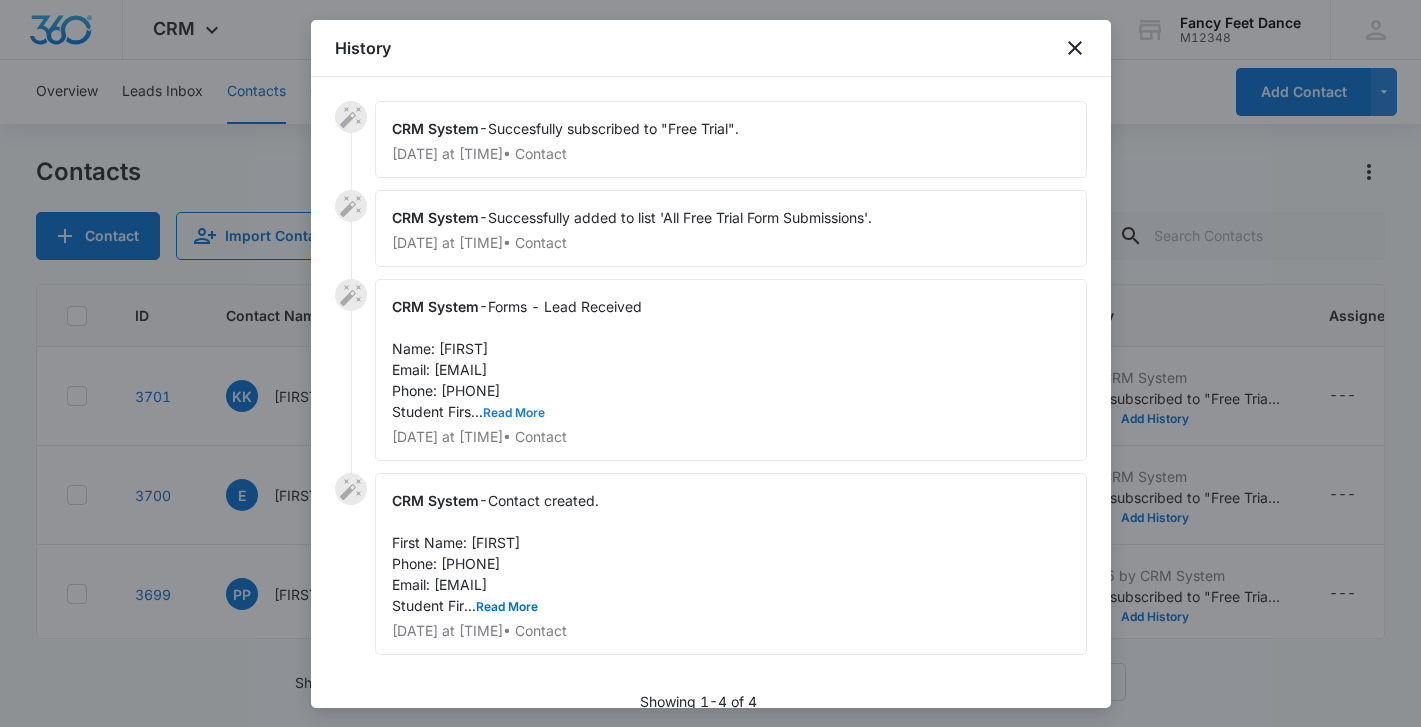 click on "Read More" at bounding box center (514, 413) 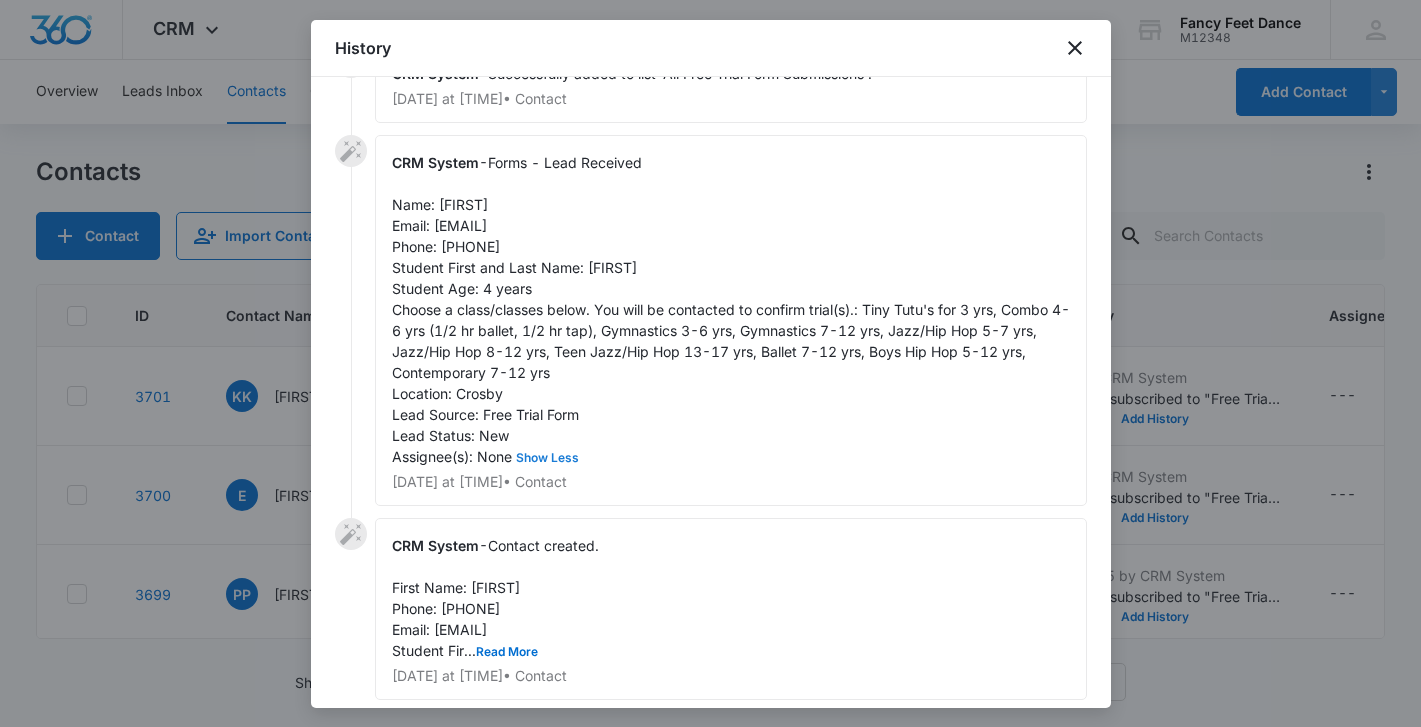 scroll, scrollTop: 158, scrollLeft: 0, axis: vertical 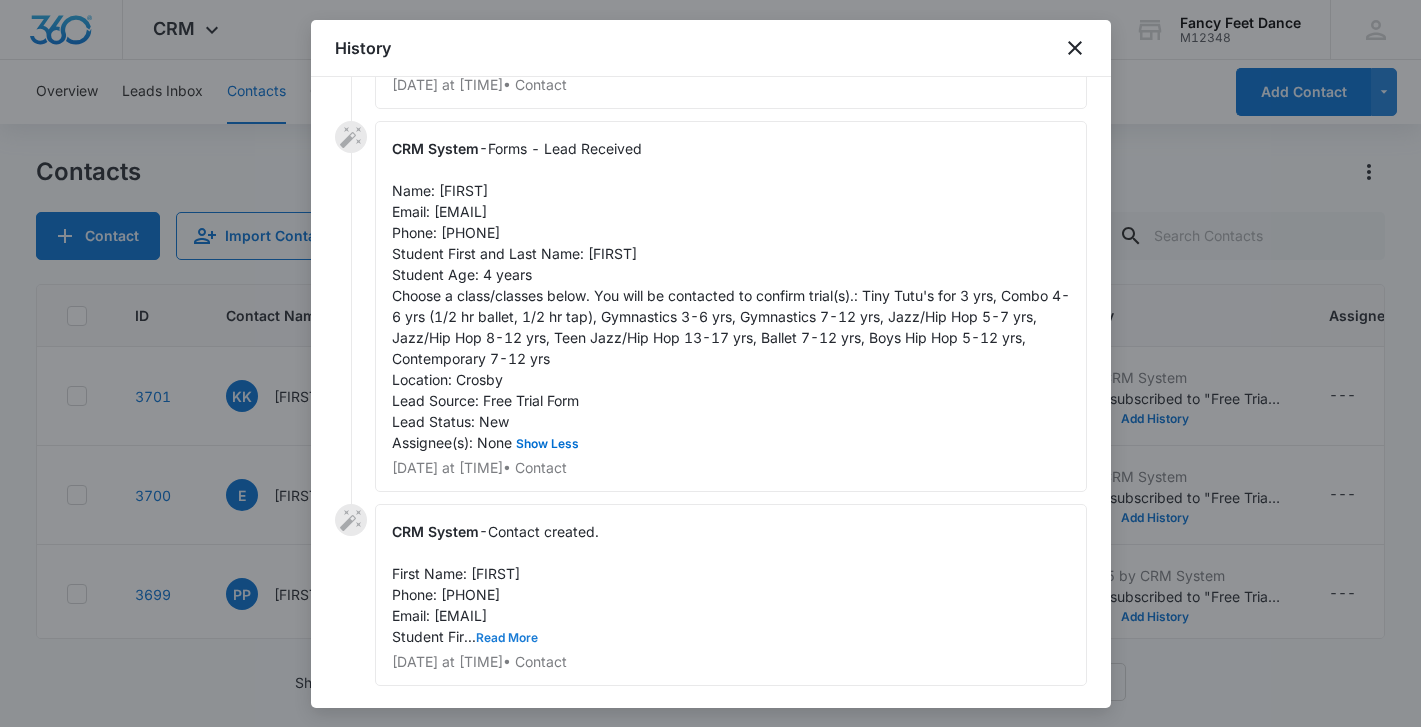 click on "Read More" at bounding box center [507, 638] 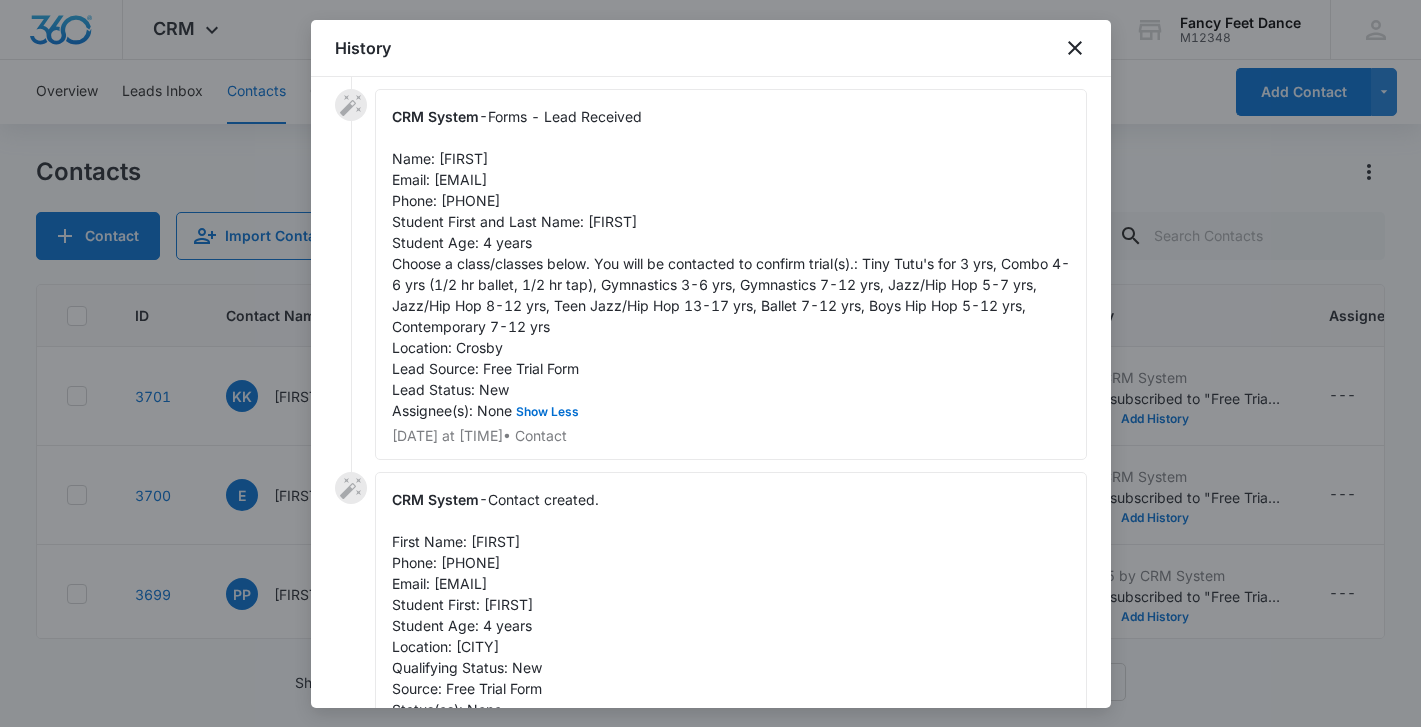 scroll, scrollTop: 185, scrollLeft: 0, axis: vertical 